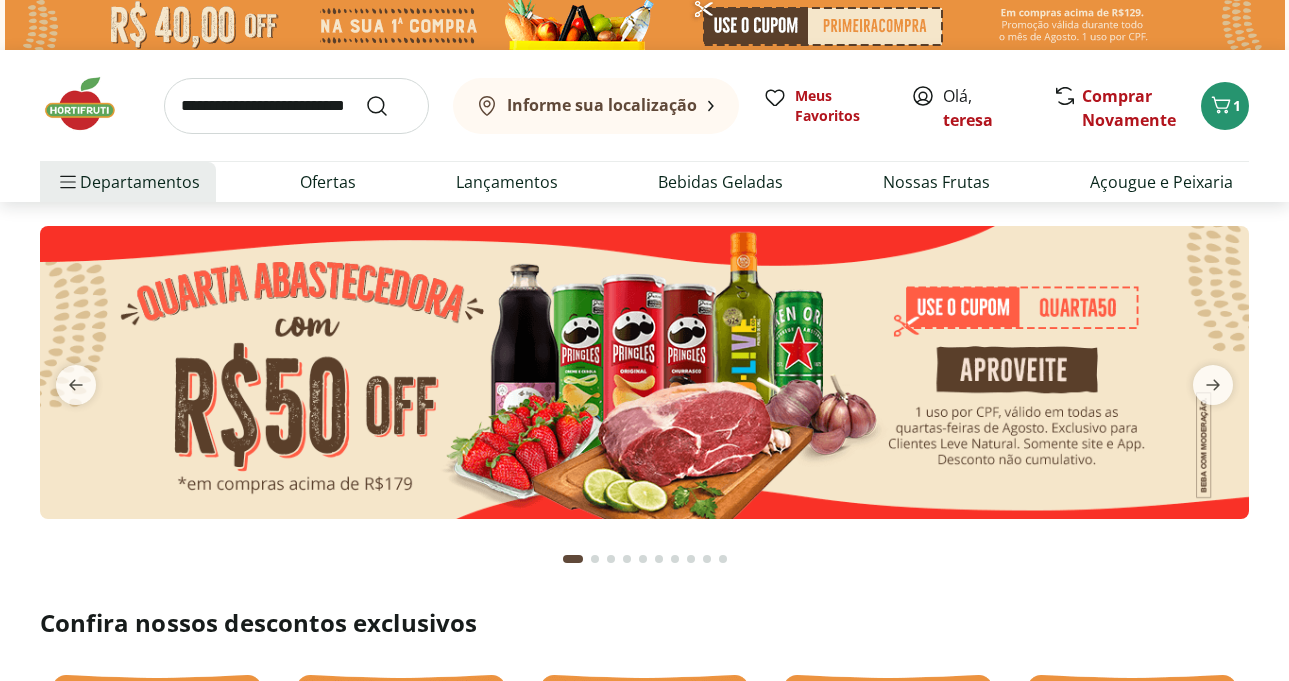 scroll, scrollTop: 0, scrollLeft: 0, axis: both 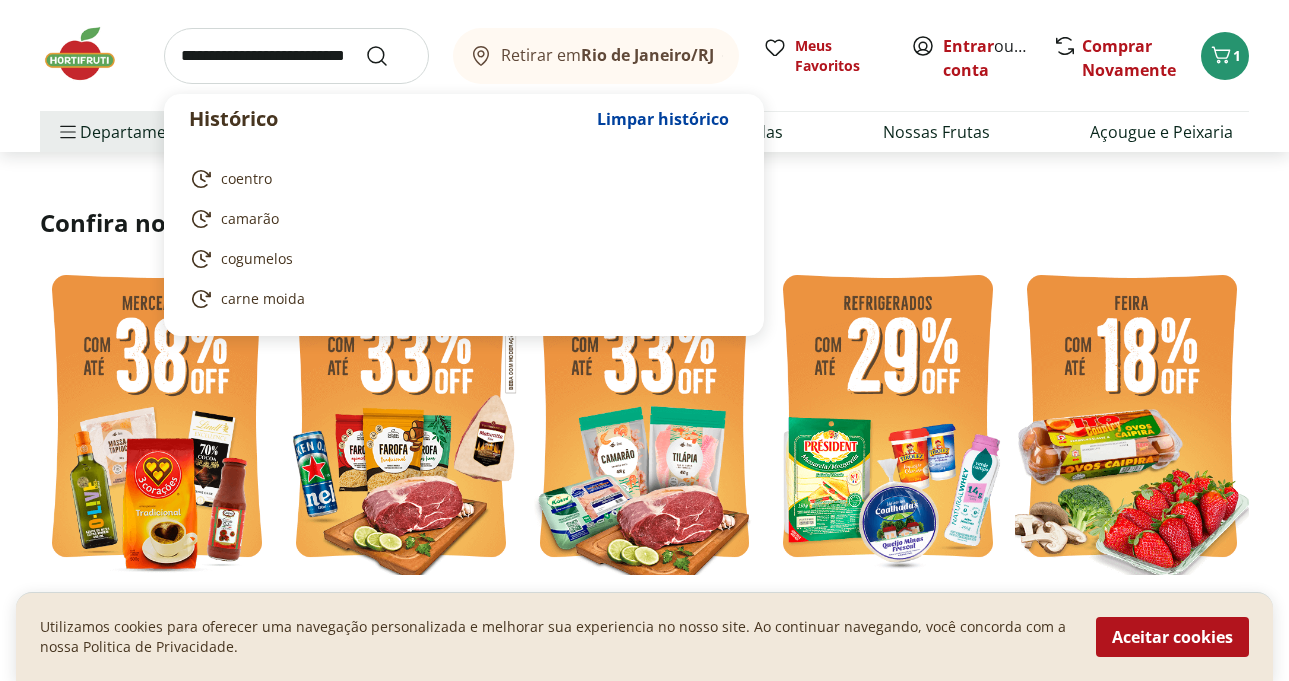 click at bounding box center [296, 56] 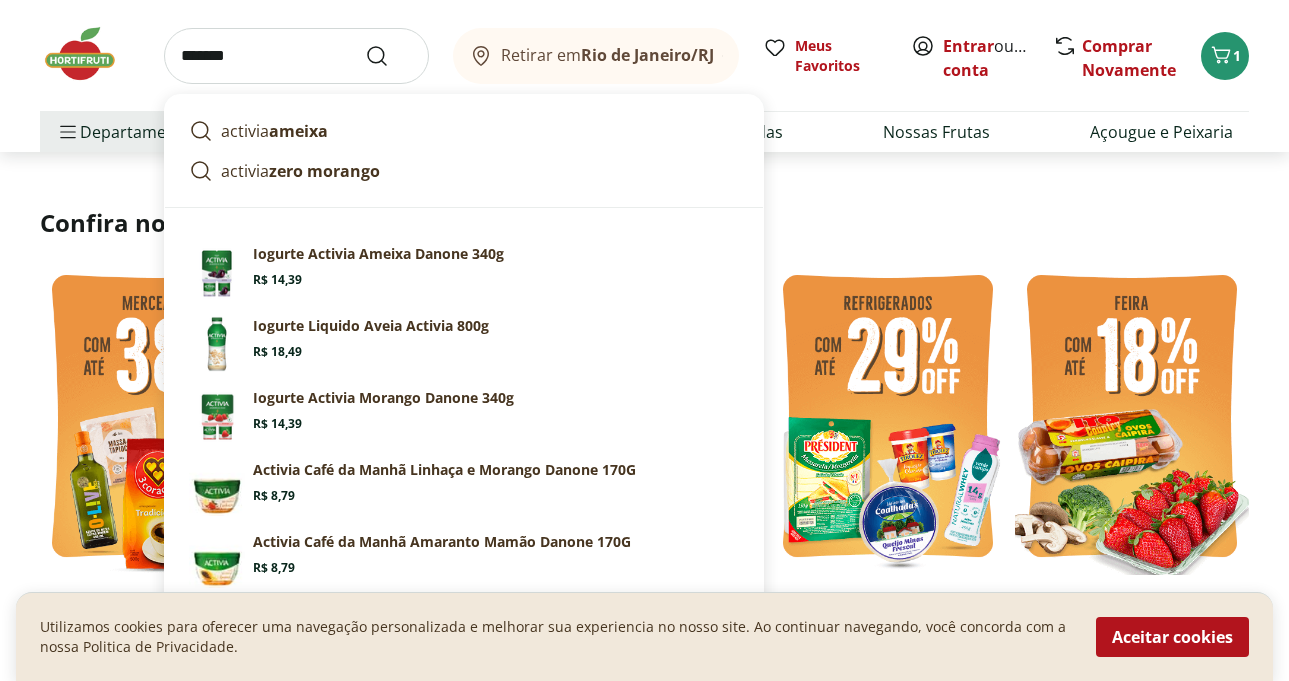 type on "*******" 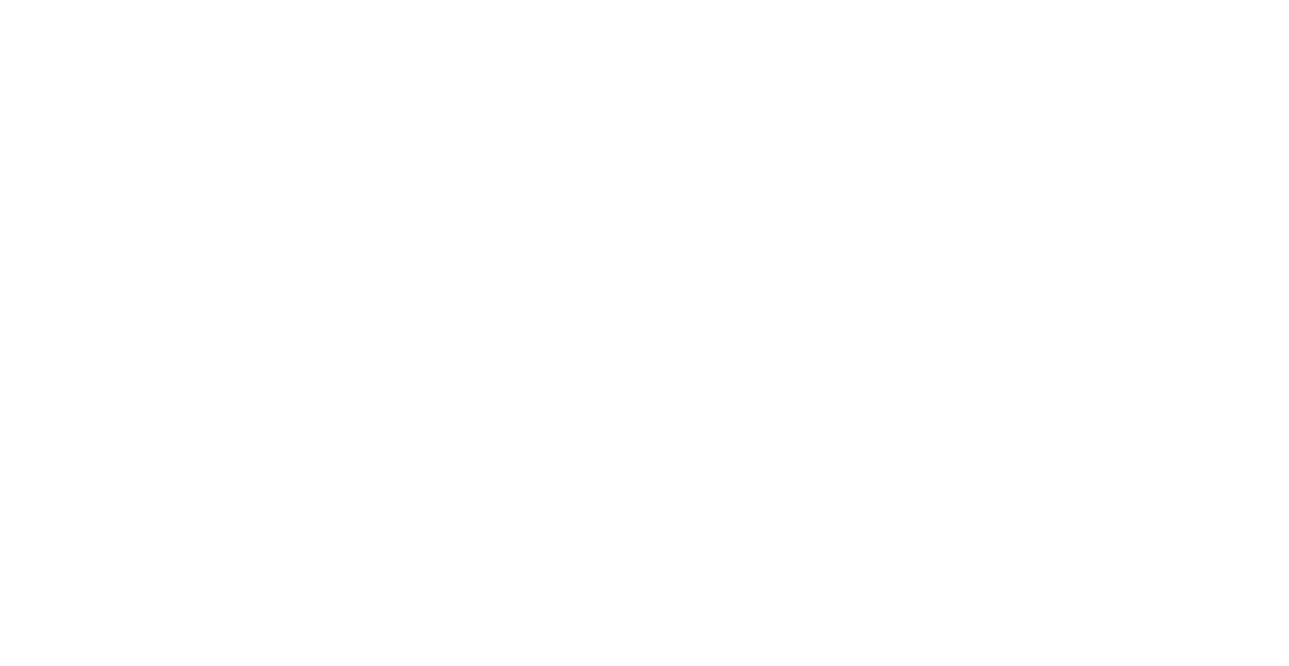 scroll, scrollTop: 0, scrollLeft: 0, axis: both 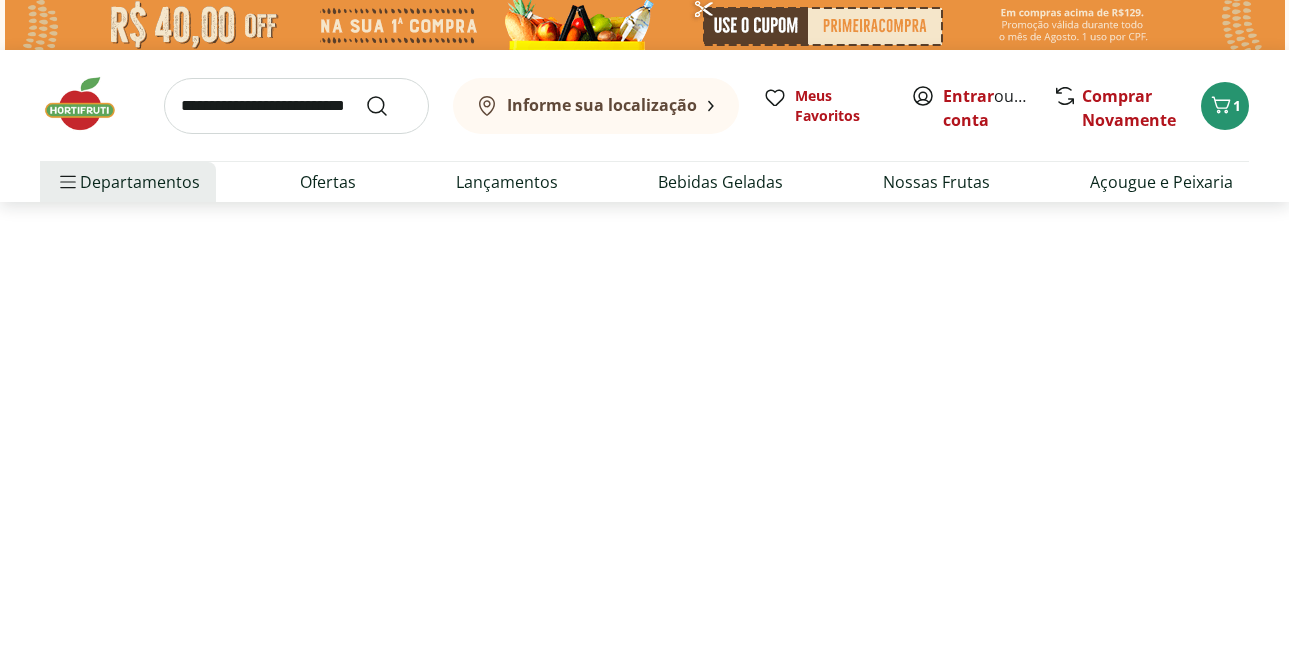 select on "**********" 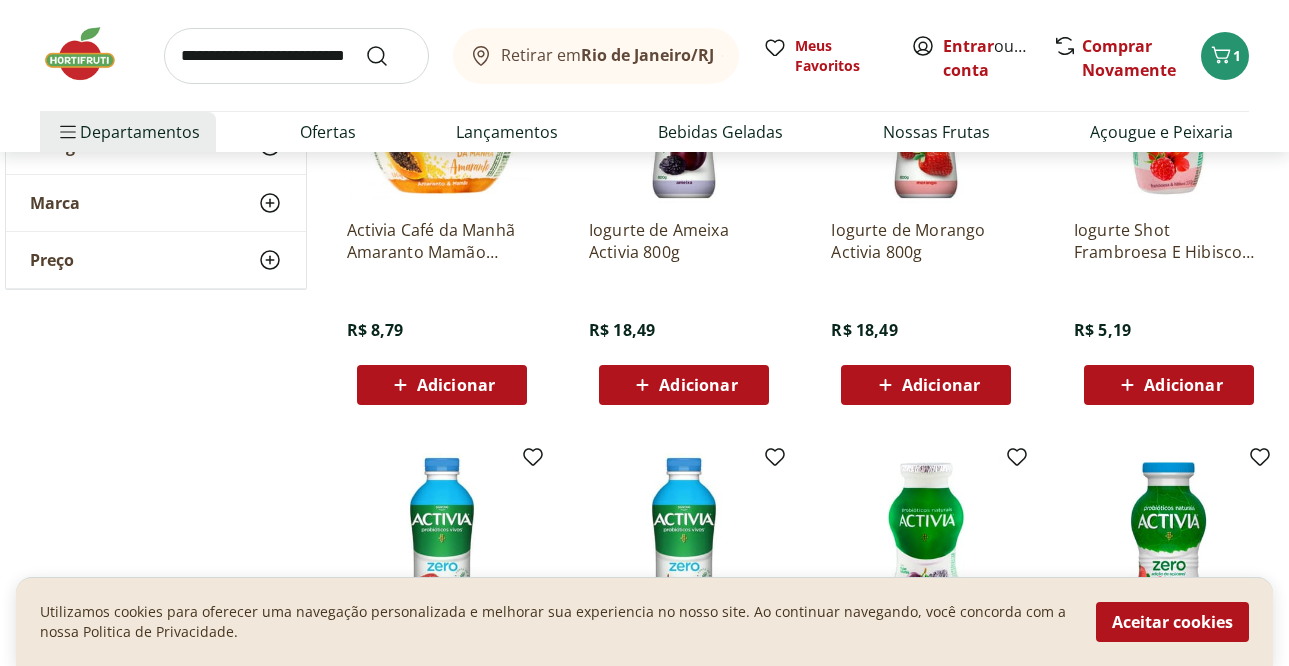 scroll, scrollTop: 900, scrollLeft: 0, axis: vertical 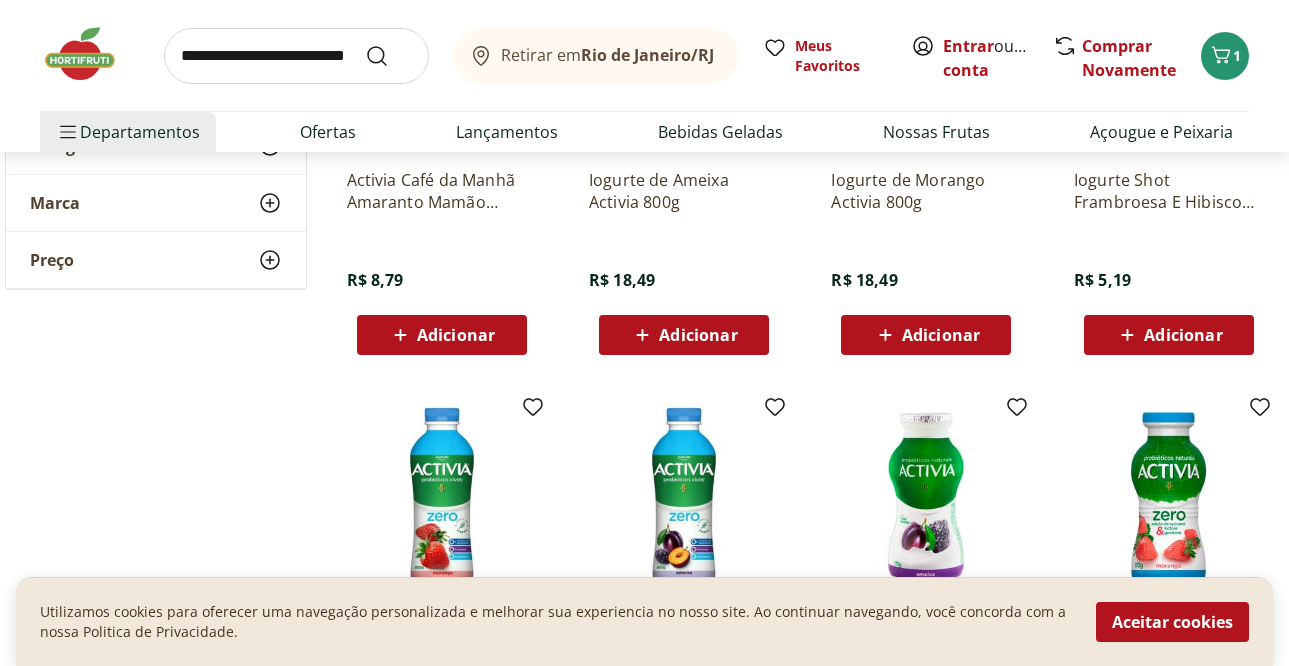 click on "Adicionar" at bounding box center [698, 335] 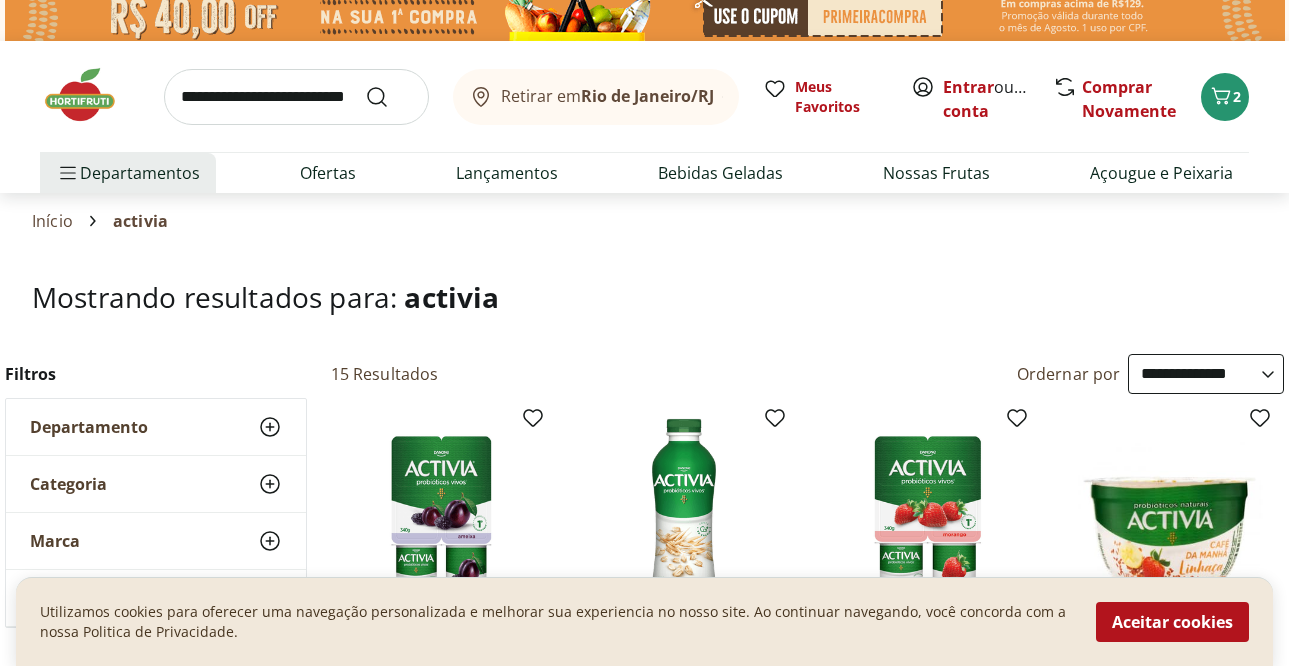 scroll, scrollTop: 0, scrollLeft: 0, axis: both 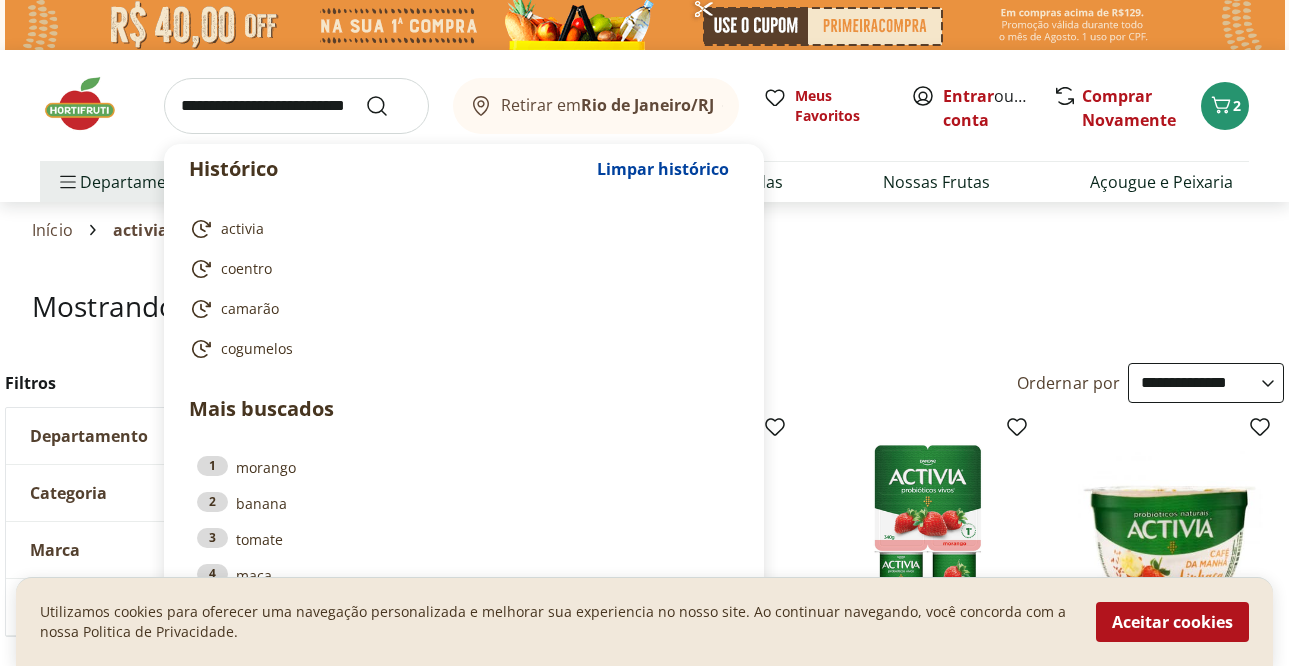 click at bounding box center [296, 106] 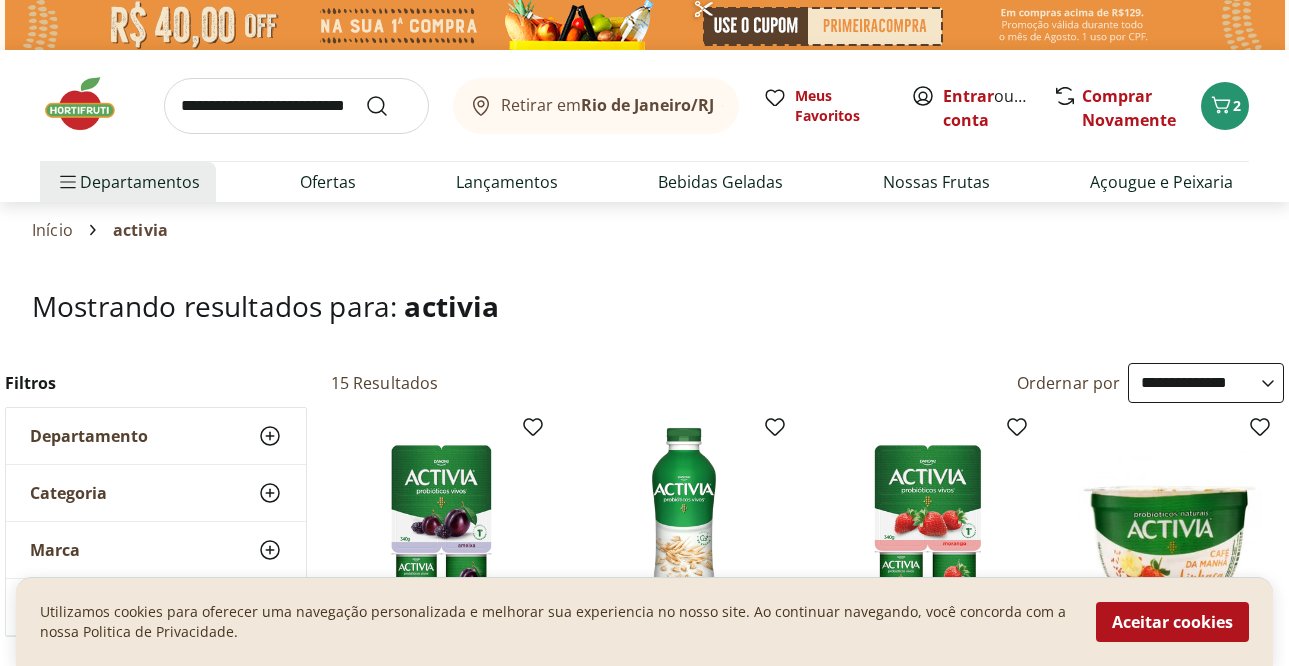 click on "Mostrando resultados para:   activia" at bounding box center (644, 306) 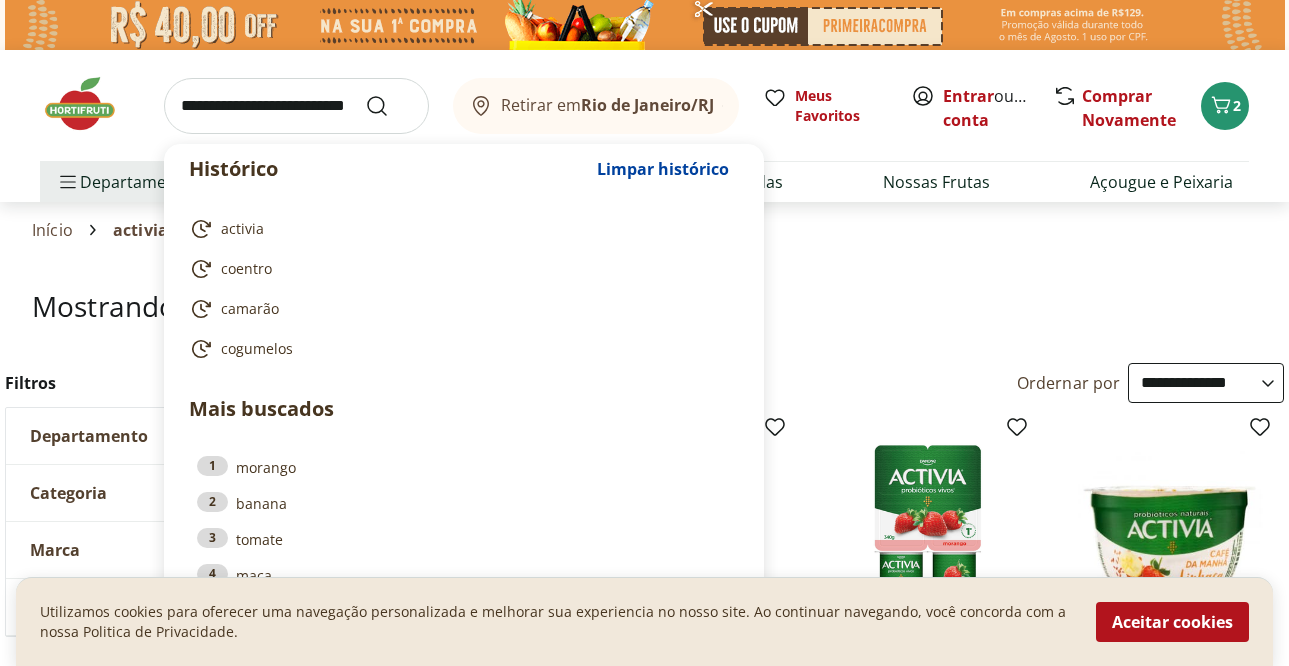 drag, startPoint x: 203, startPoint y: 103, endPoint x: 240, endPoint y: 93, distance: 38.327538 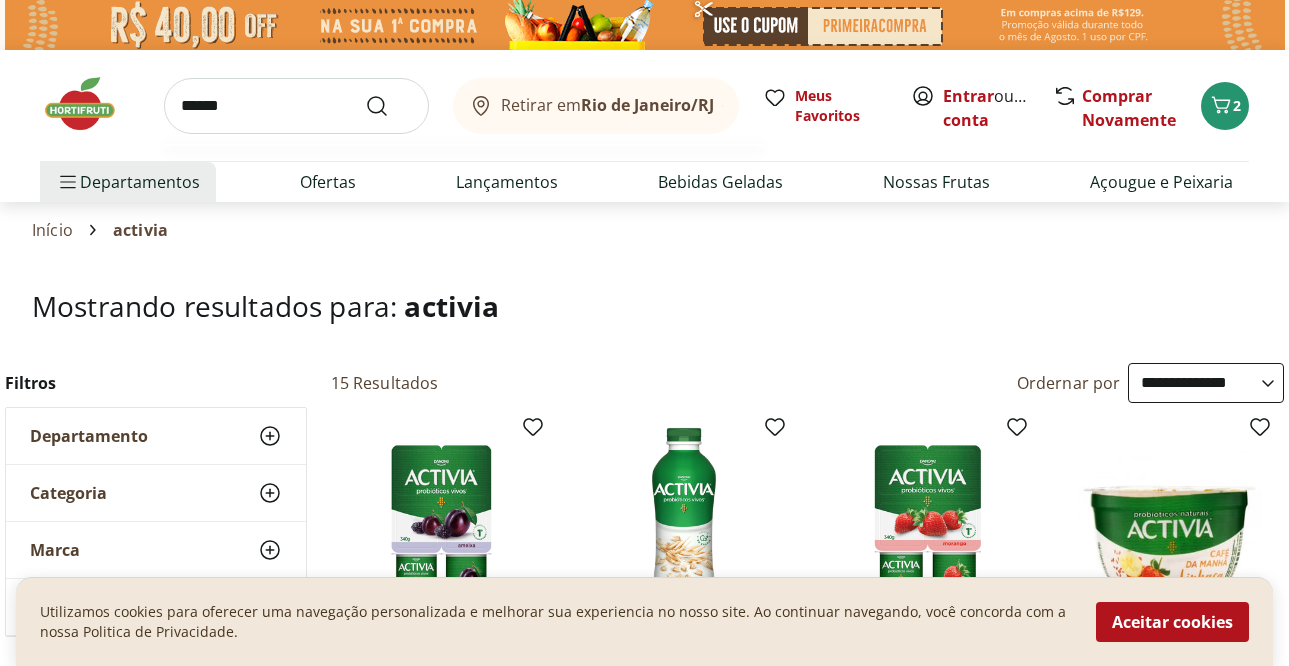 type on "******" 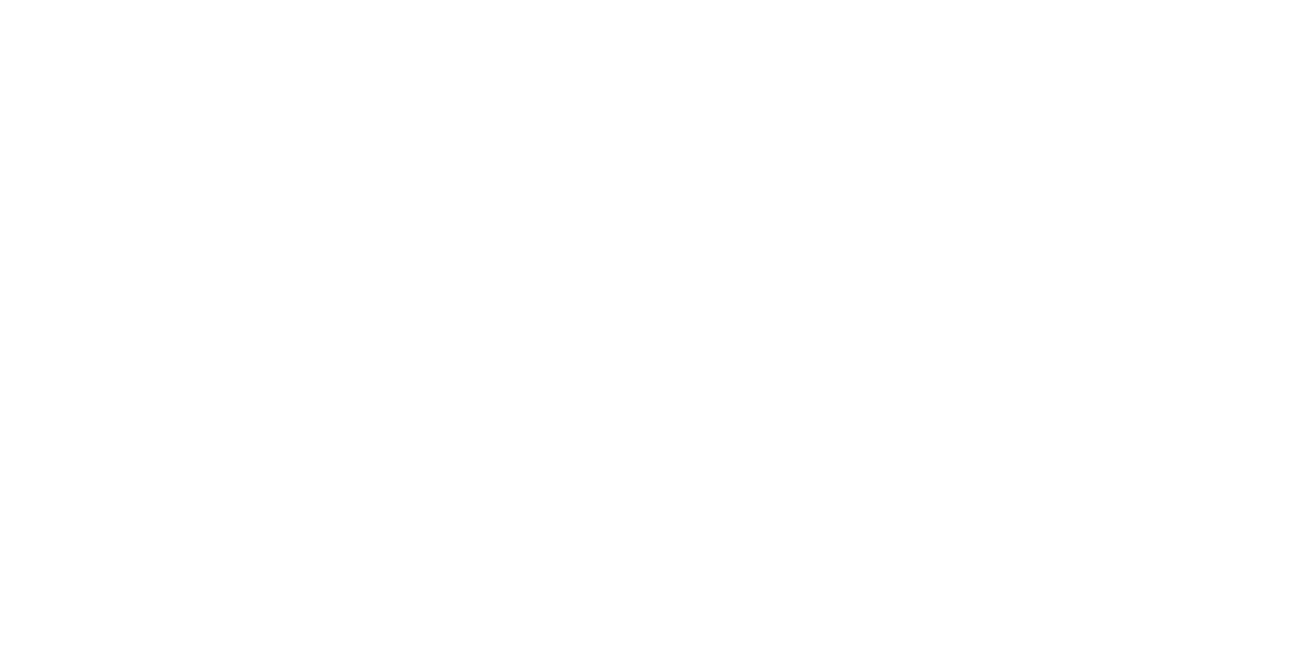 select on "**********" 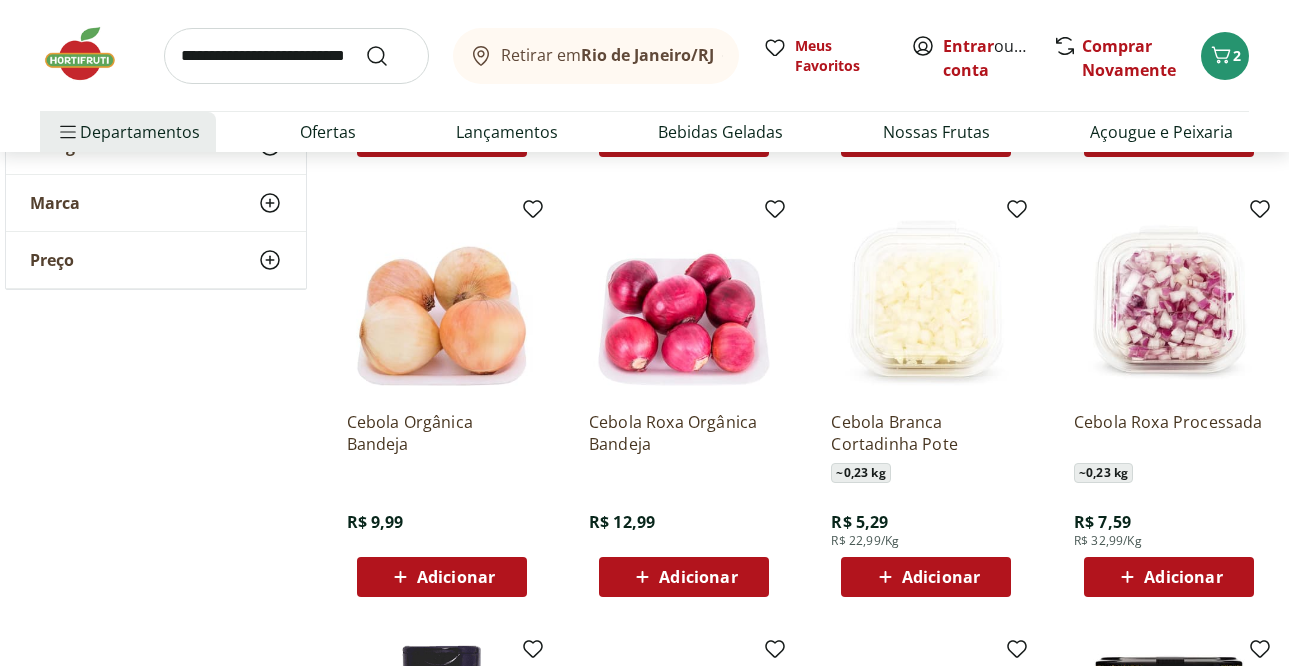 scroll, scrollTop: 700, scrollLeft: 0, axis: vertical 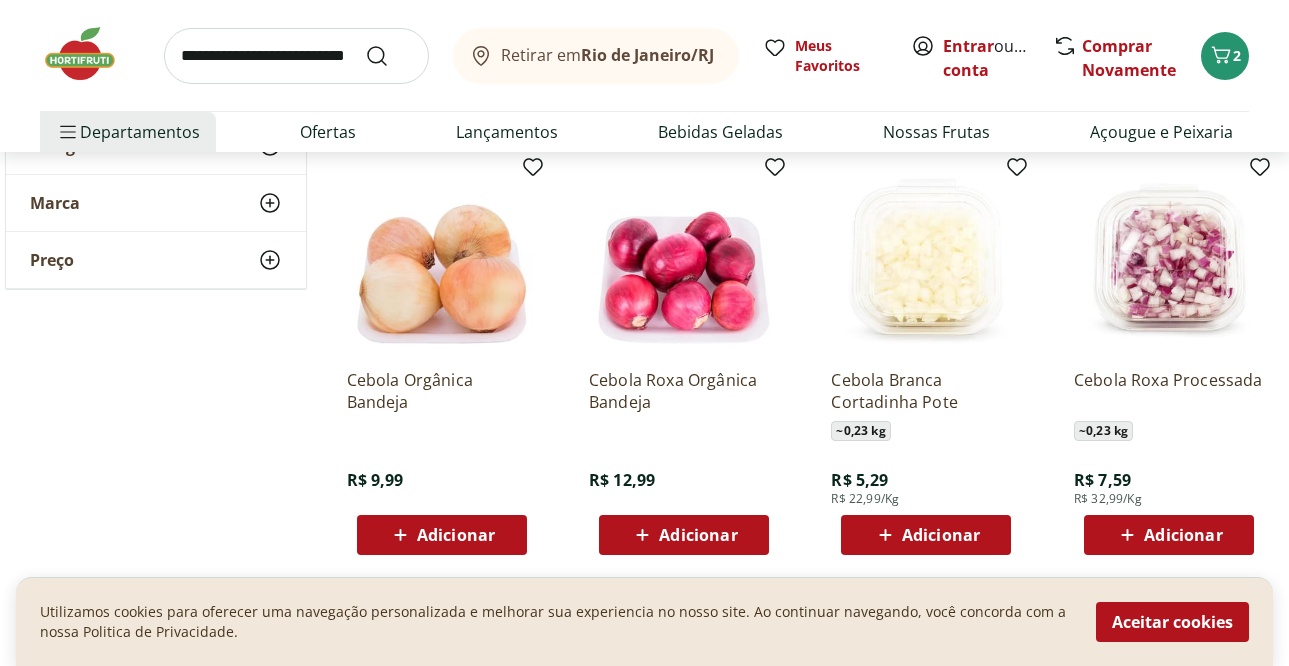 click on "Adicionar" at bounding box center [941, 535] 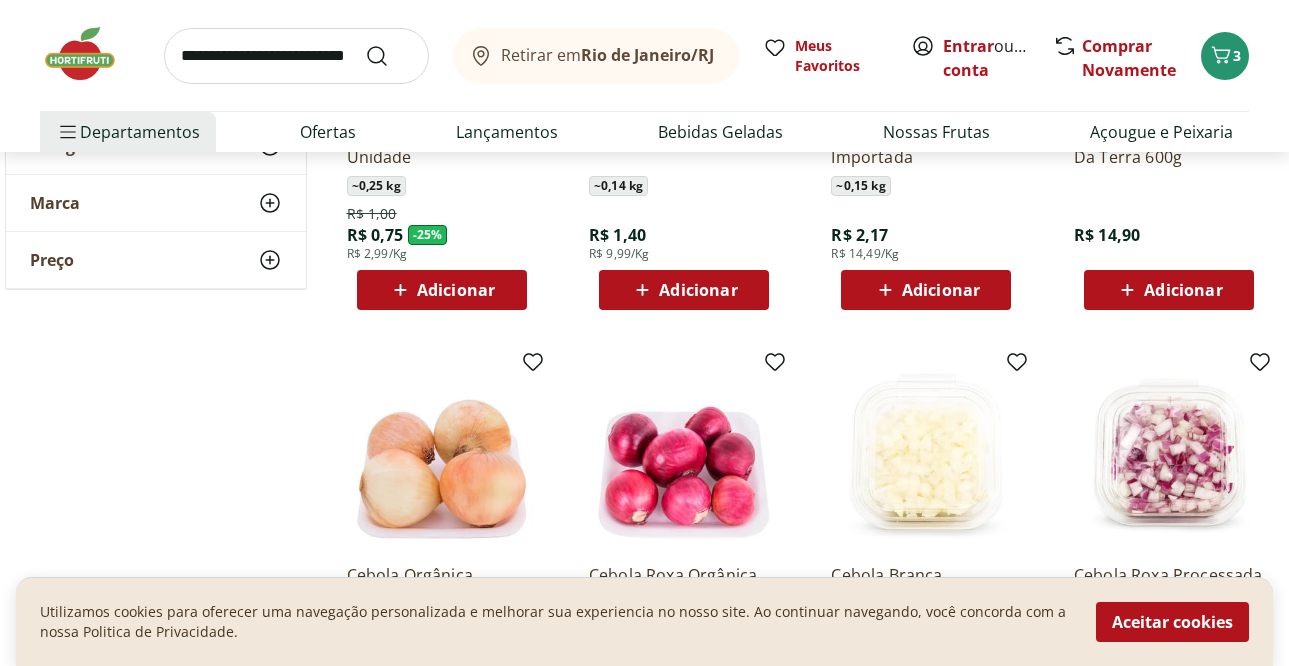 scroll, scrollTop: 500, scrollLeft: 0, axis: vertical 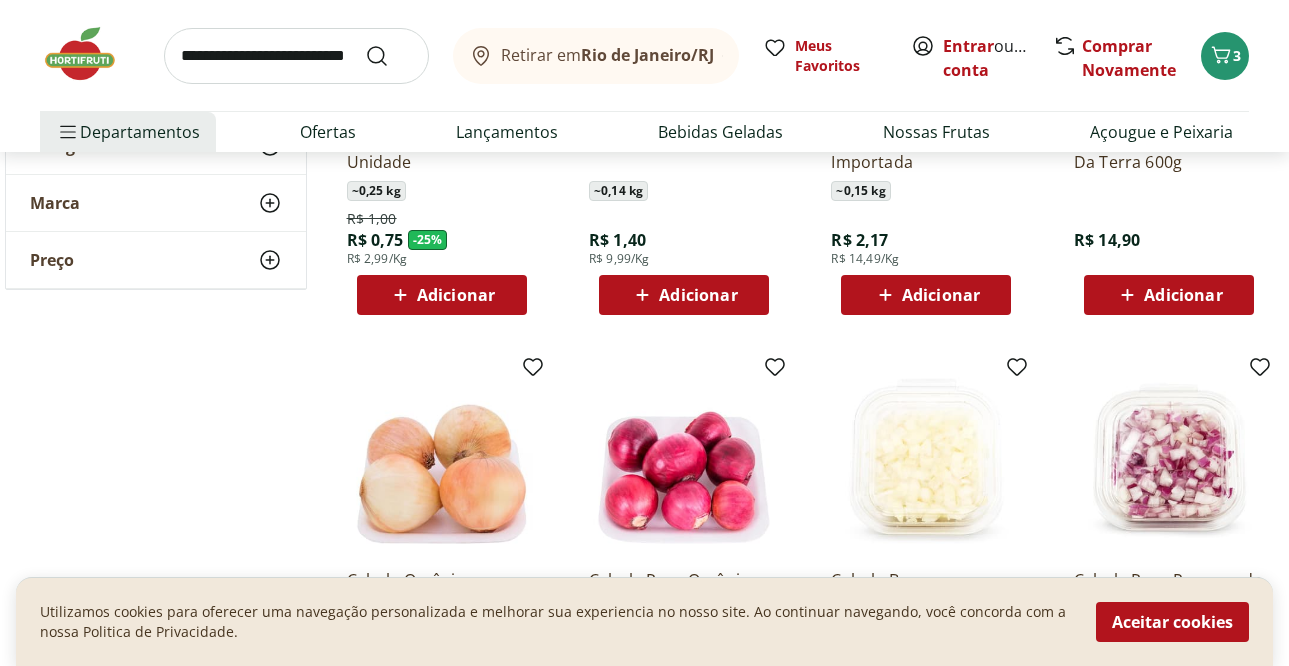 click at bounding box center (296, 56) 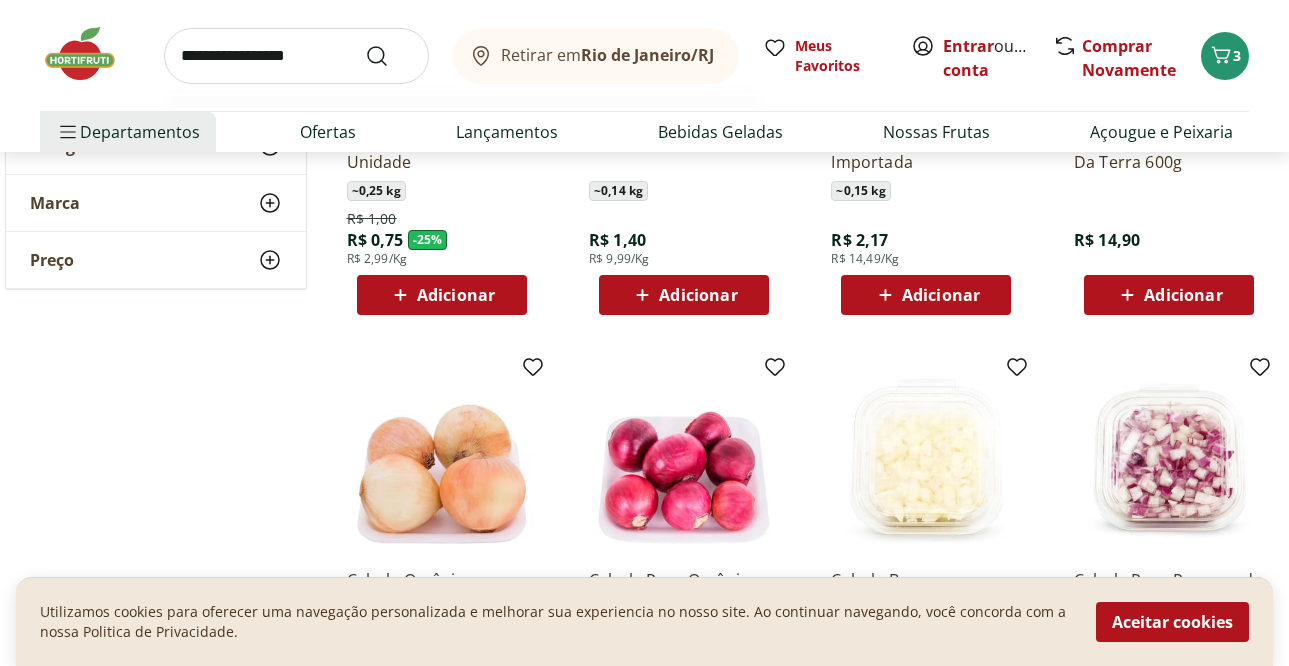 type on "**********" 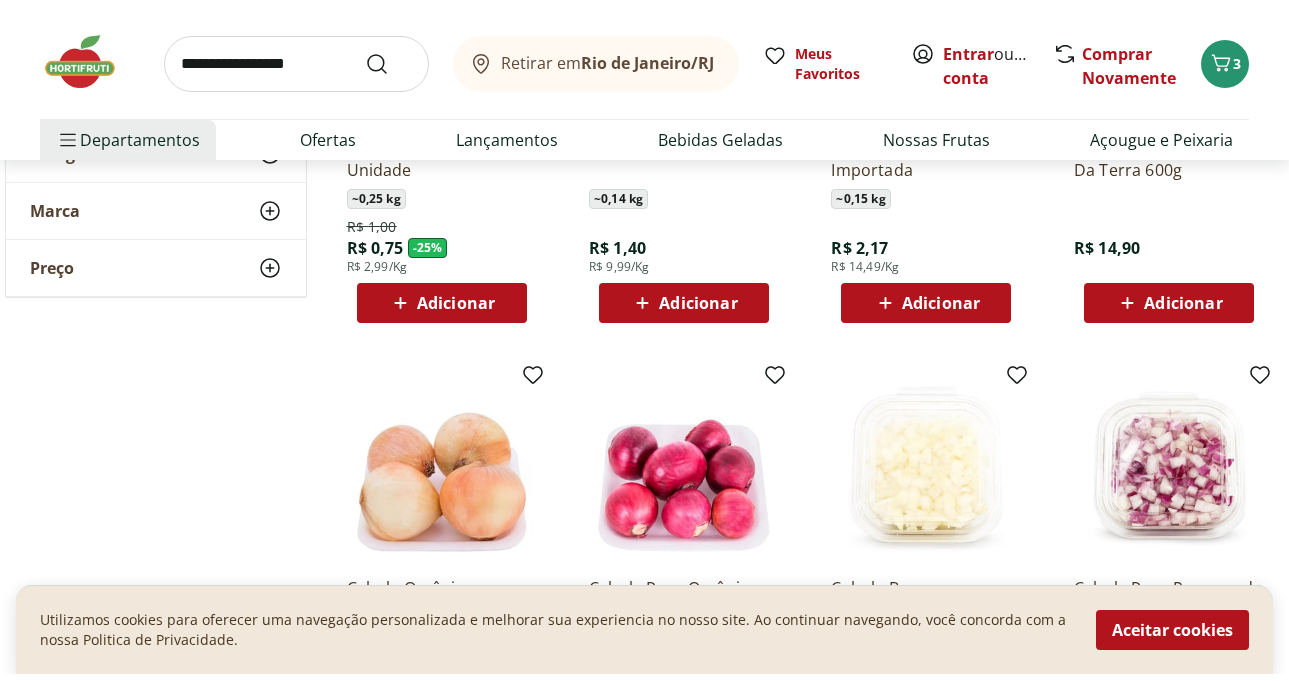 scroll, scrollTop: 0, scrollLeft: 0, axis: both 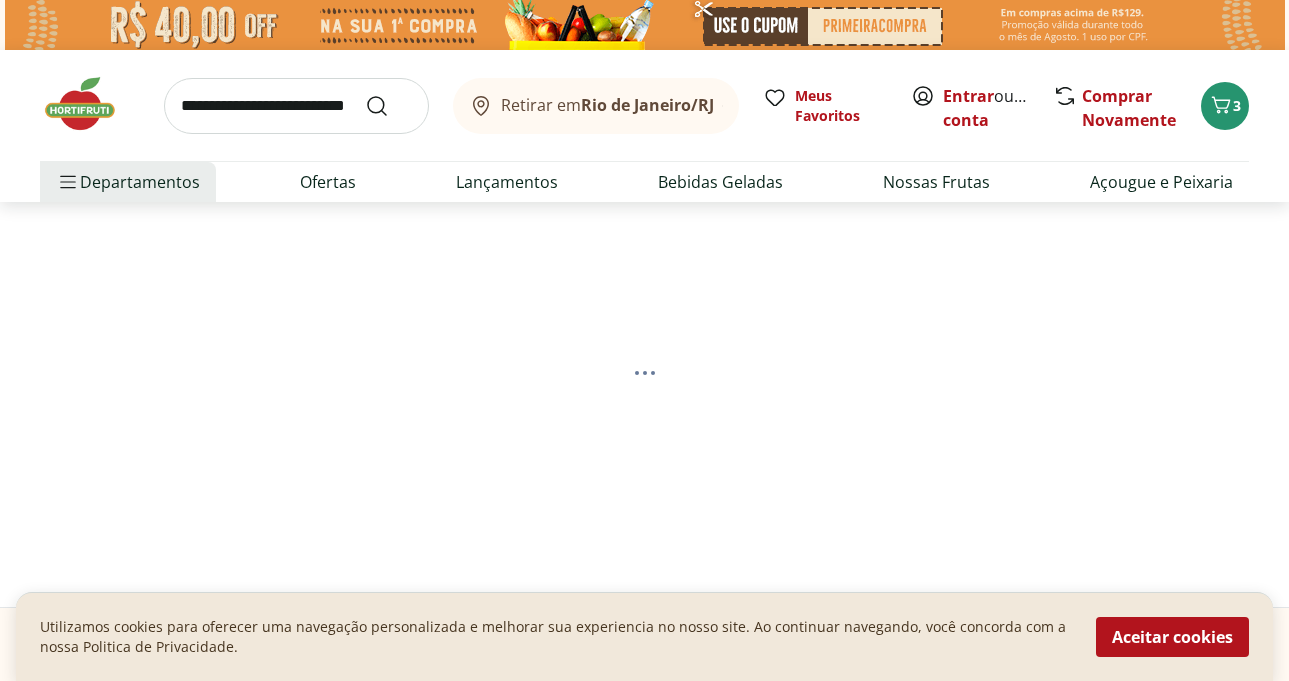 select on "**********" 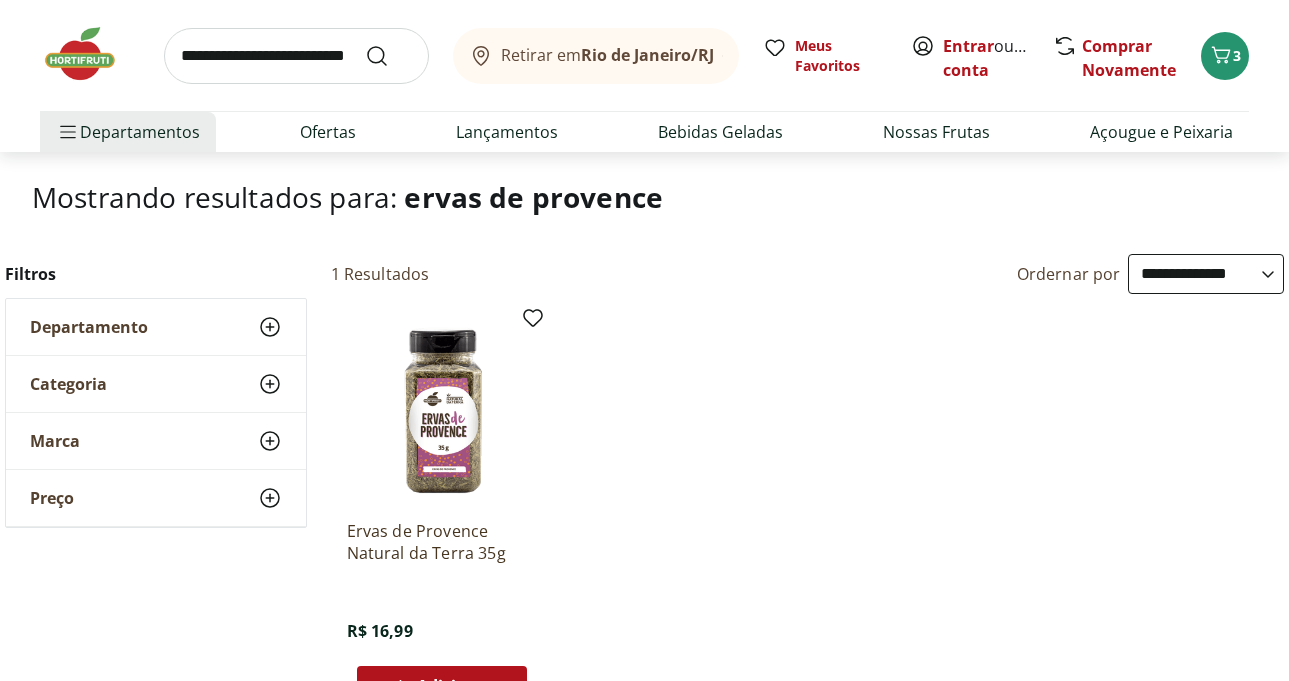 scroll, scrollTop: 200, scrollLeft: 0, axis: vertical 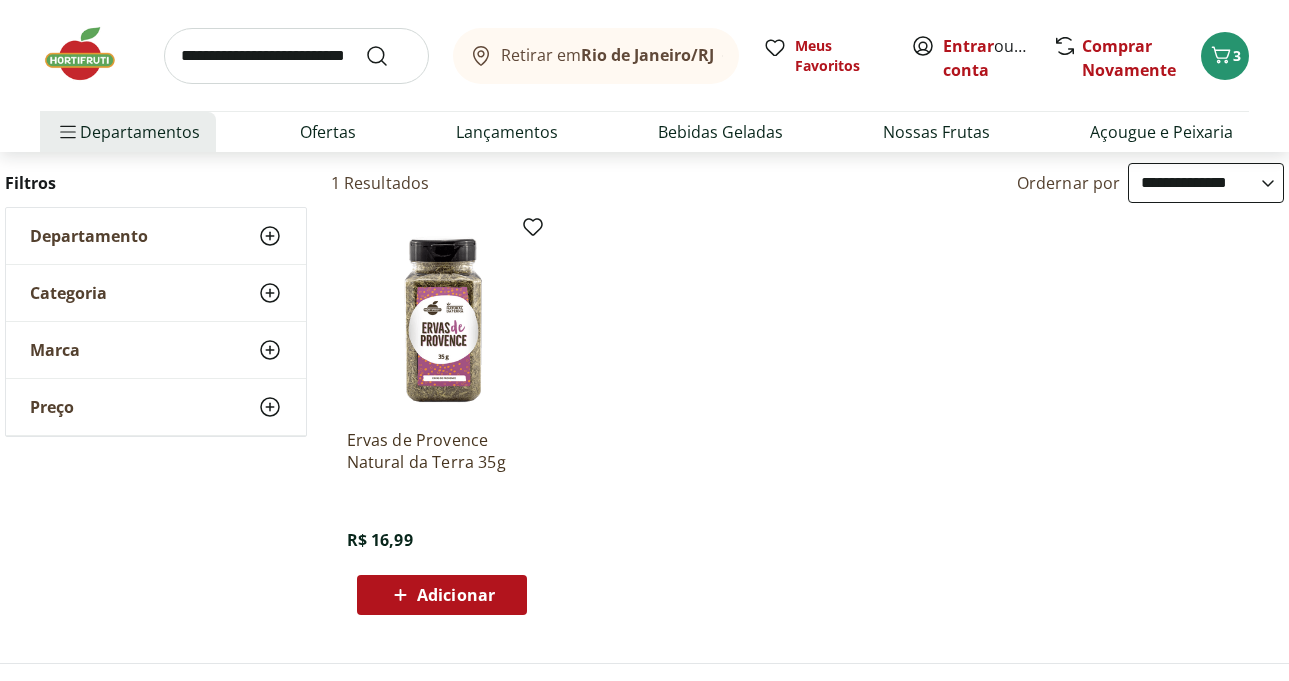 click on "Adicionar" at bounding box center [442, 595] 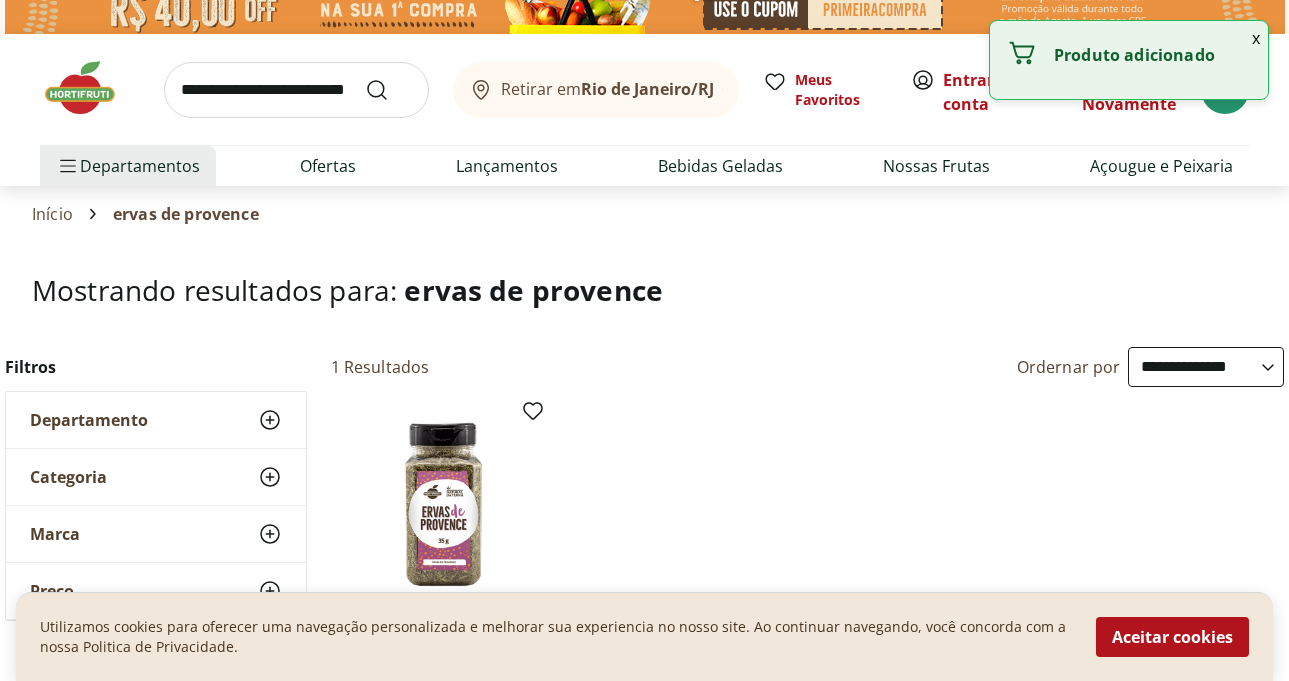 scroll, scrollTop: 0, scrollLeft: 0, axis: both 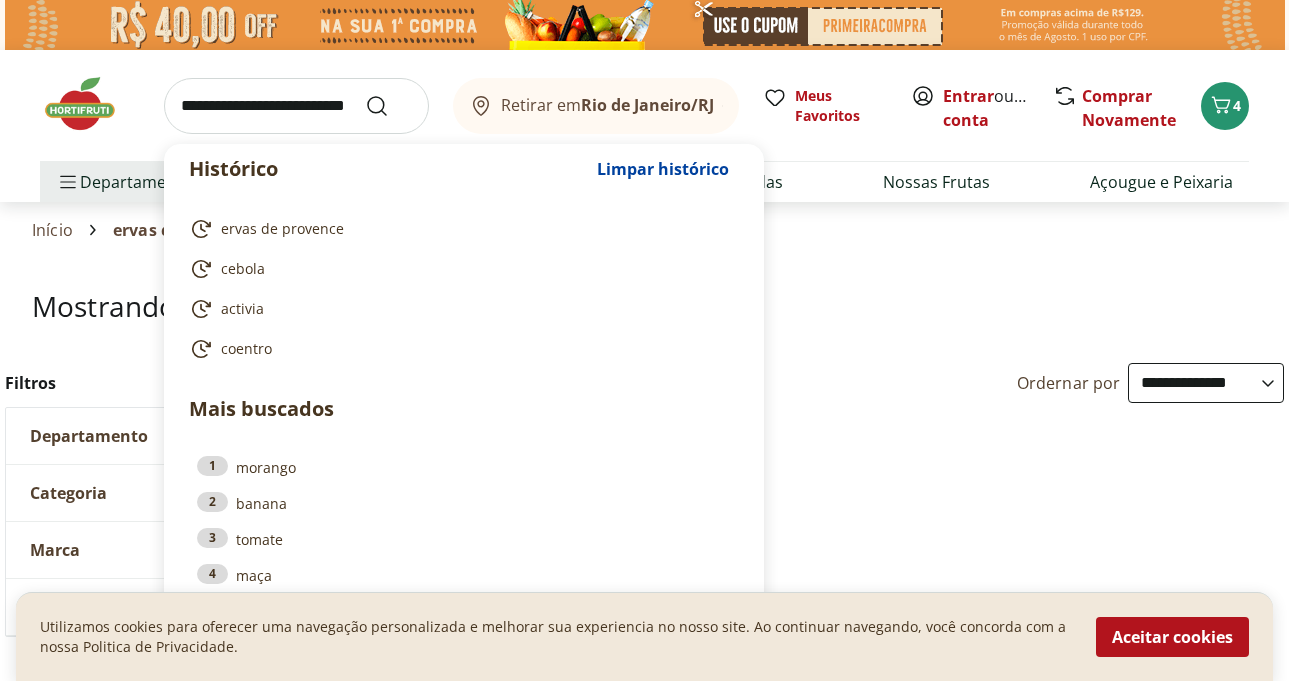 click at bounding box center (296, 106) 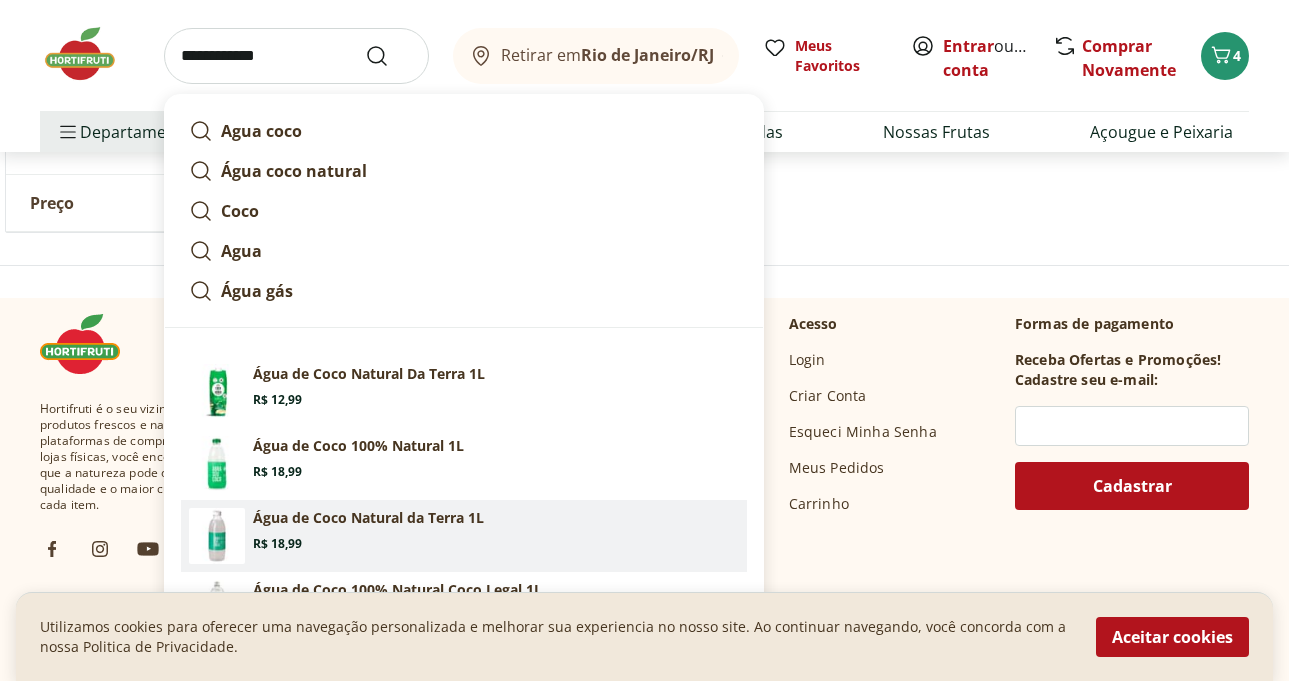 scroll, scrollTop: 600, scrollLeft: 0, axis: vertical 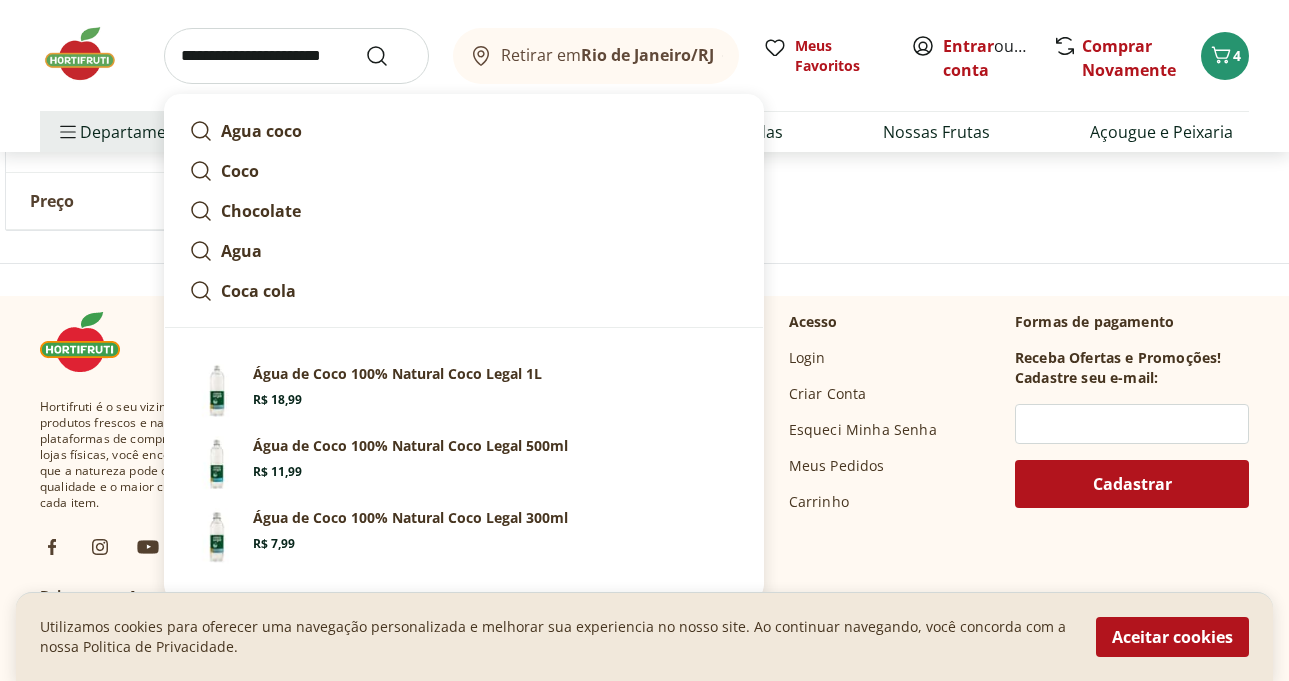 type on "**********" 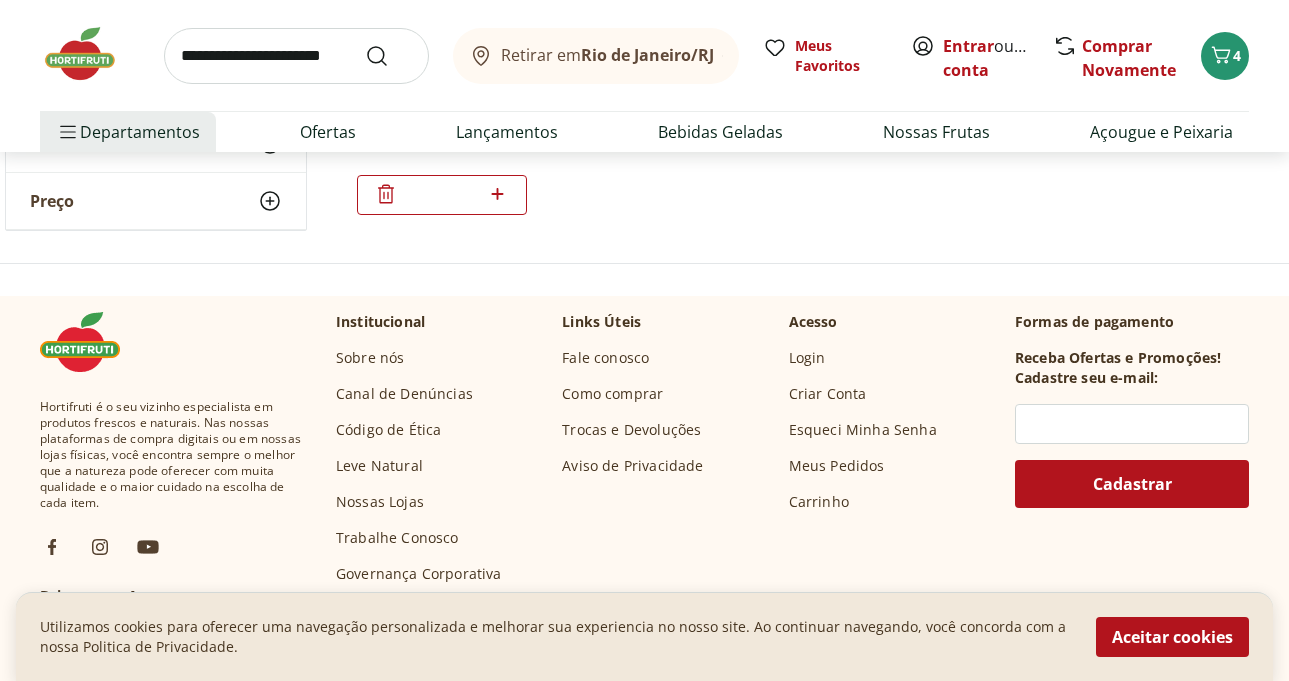 scroll, scrollTop: 0, scrollLeft: 0, axis: both 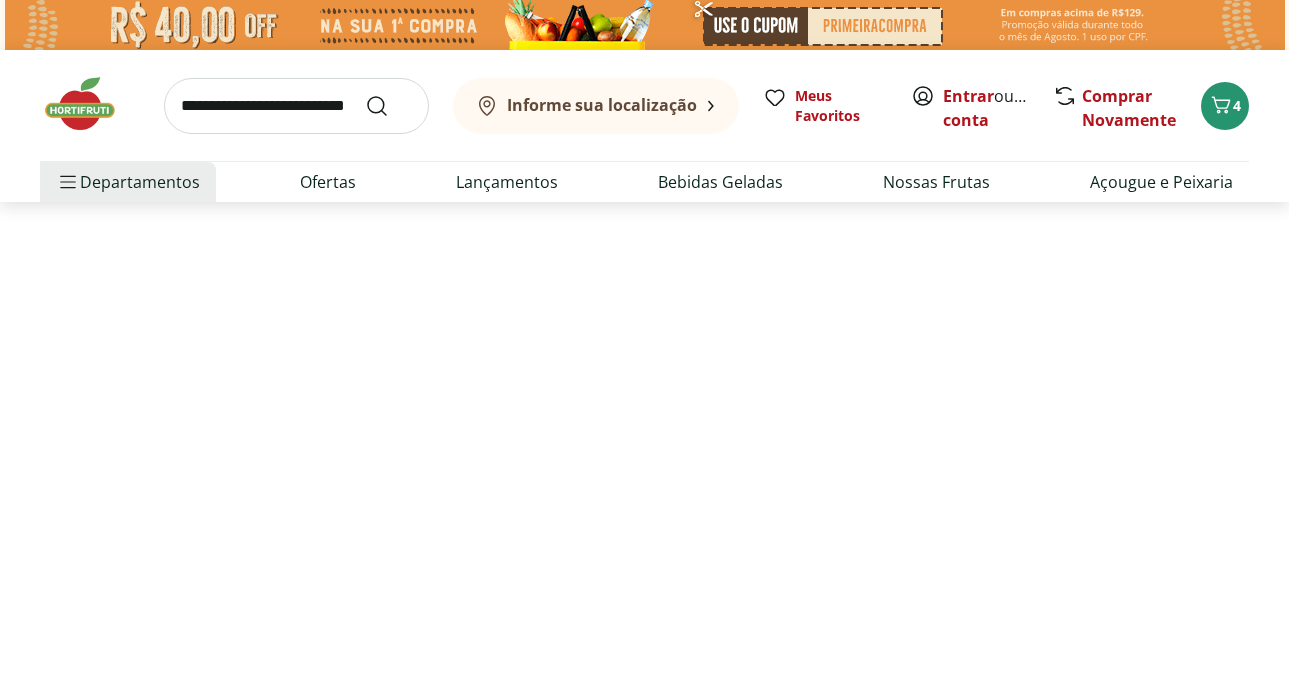select on "**********" 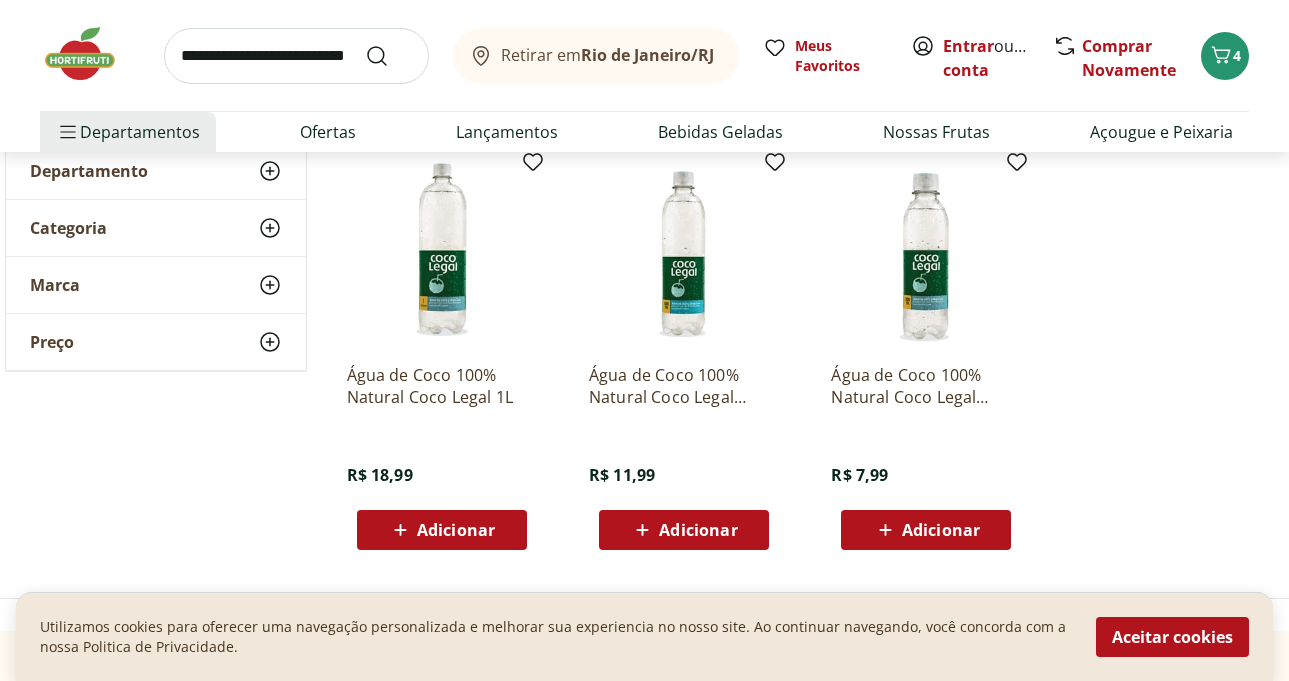 scroll, scrollTop: 300, scrollLeft: 0, axis: vertical 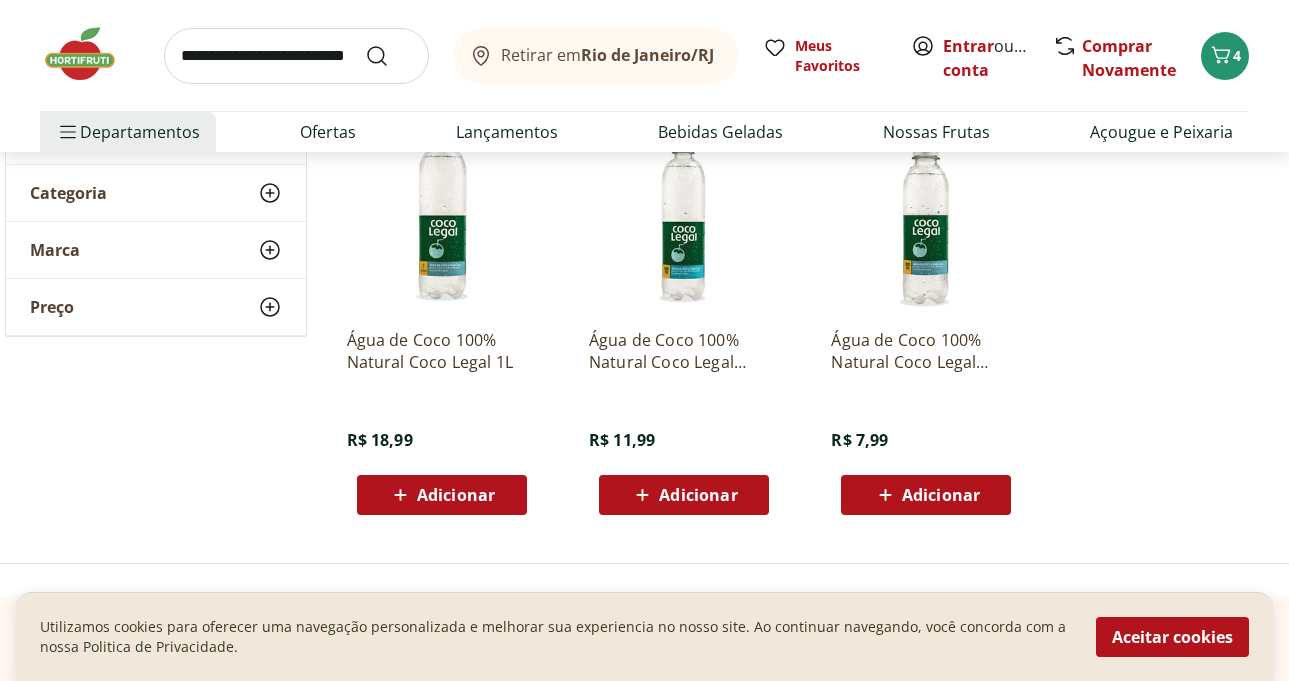 click on "Adicionar" at bounding box center (456, 495) 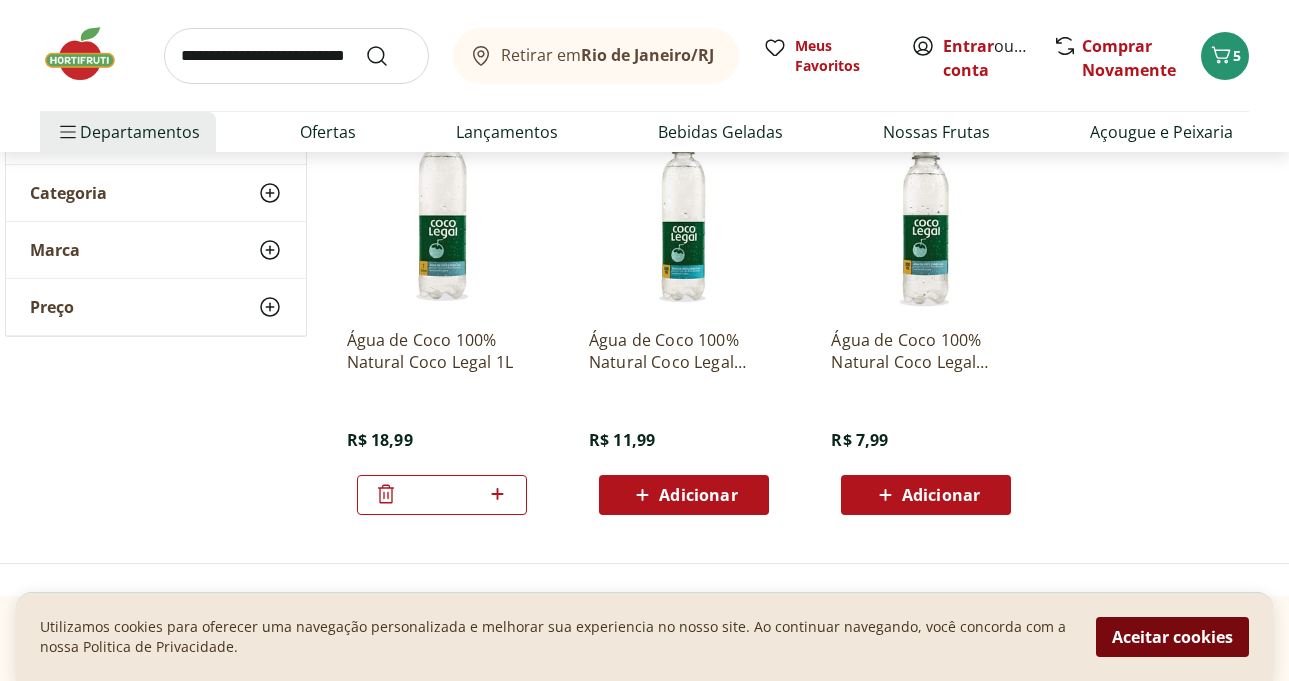 click on "Aceitar cookies" at bounding box center (1172, 637) 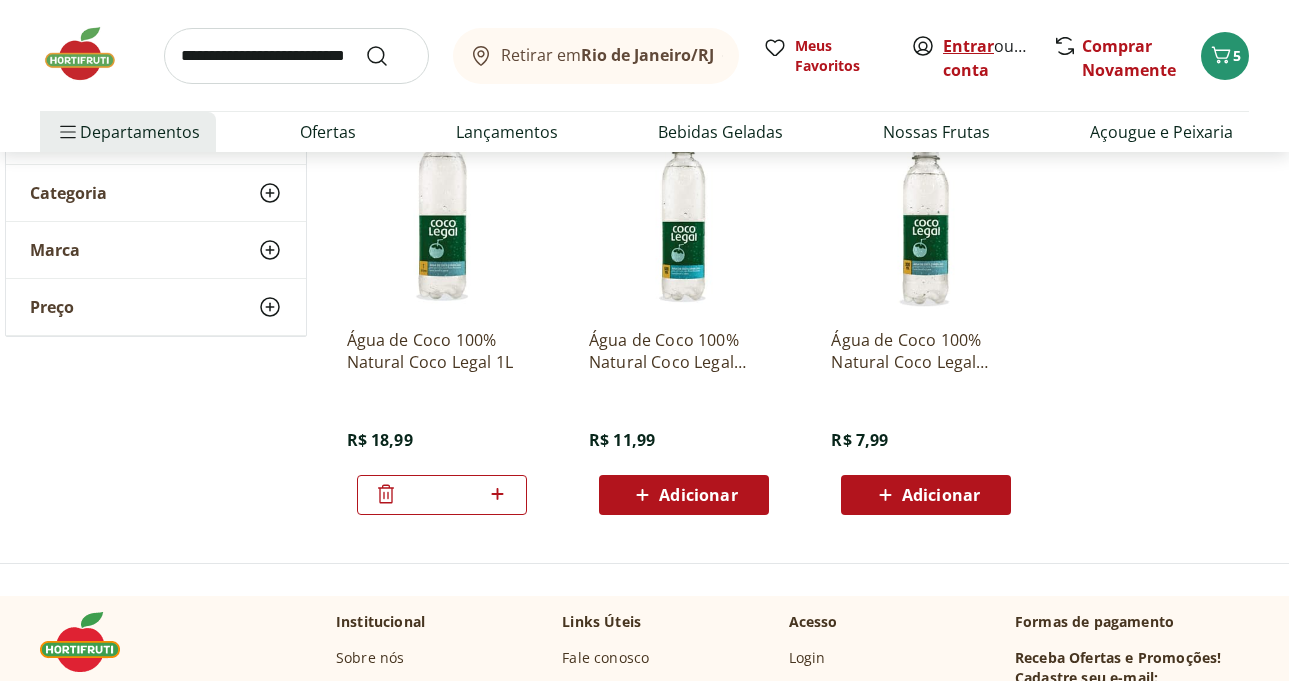 click on "Entrar" at bounding box center (968, 46) 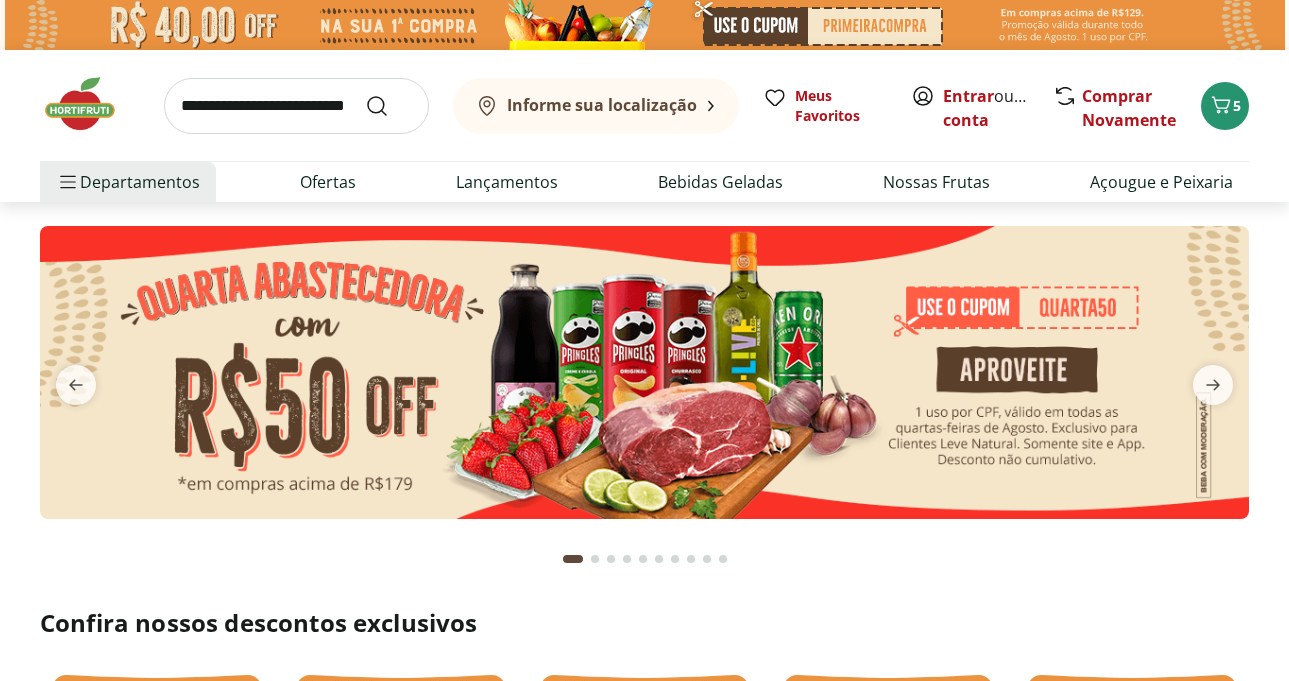 scroll, scrollTop: 0, scrollLeft: 0, axis: both 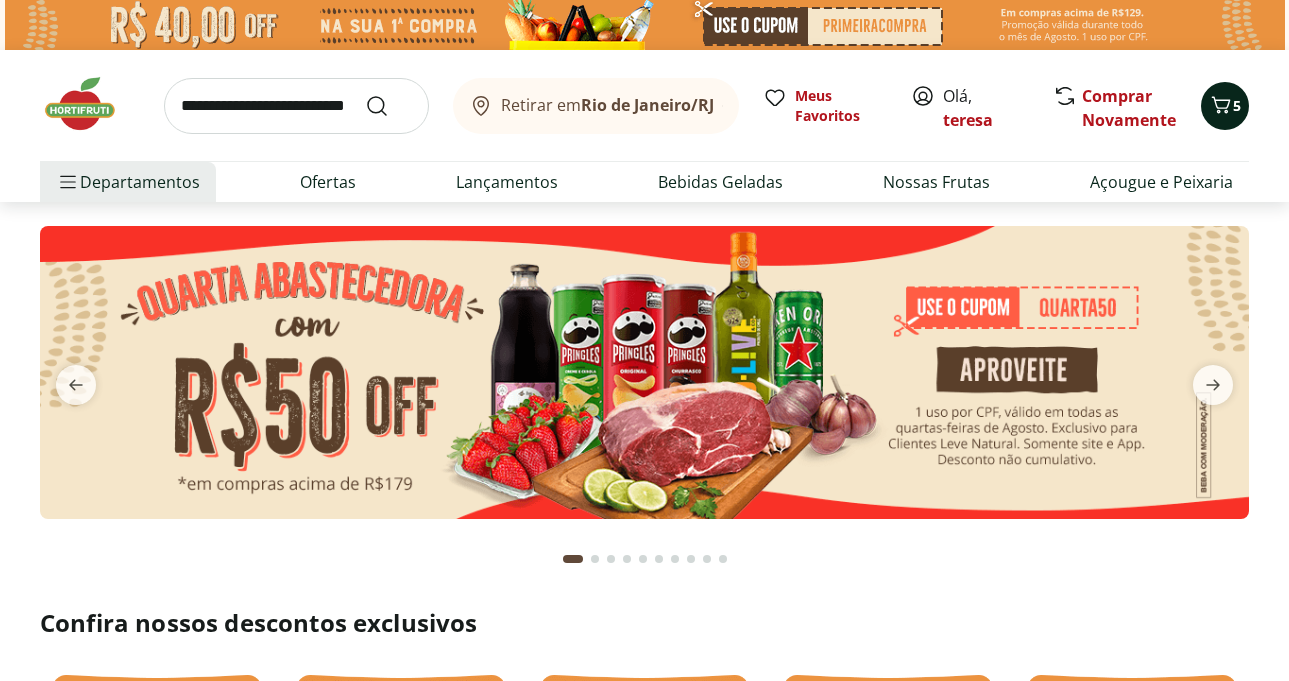 click on "5" at bounding box center [1225, 106] 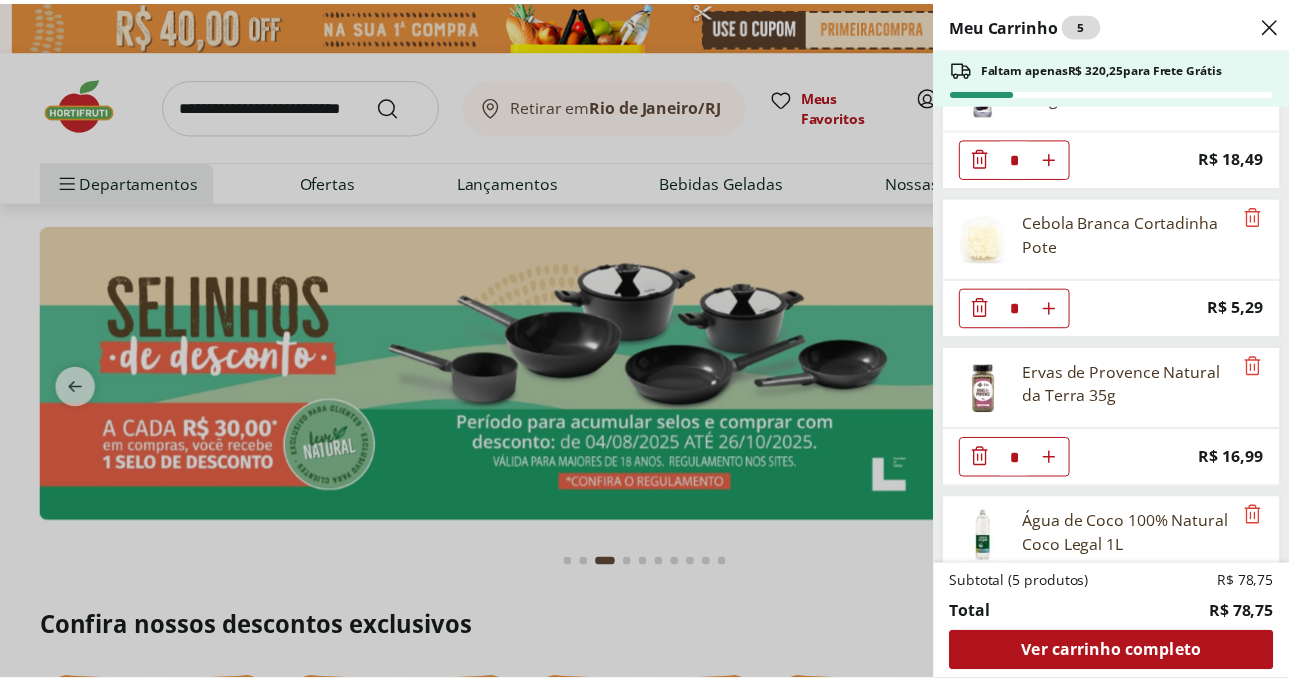 scroll, scrollTop: 297, scrollLeft: 0, axis: vertical 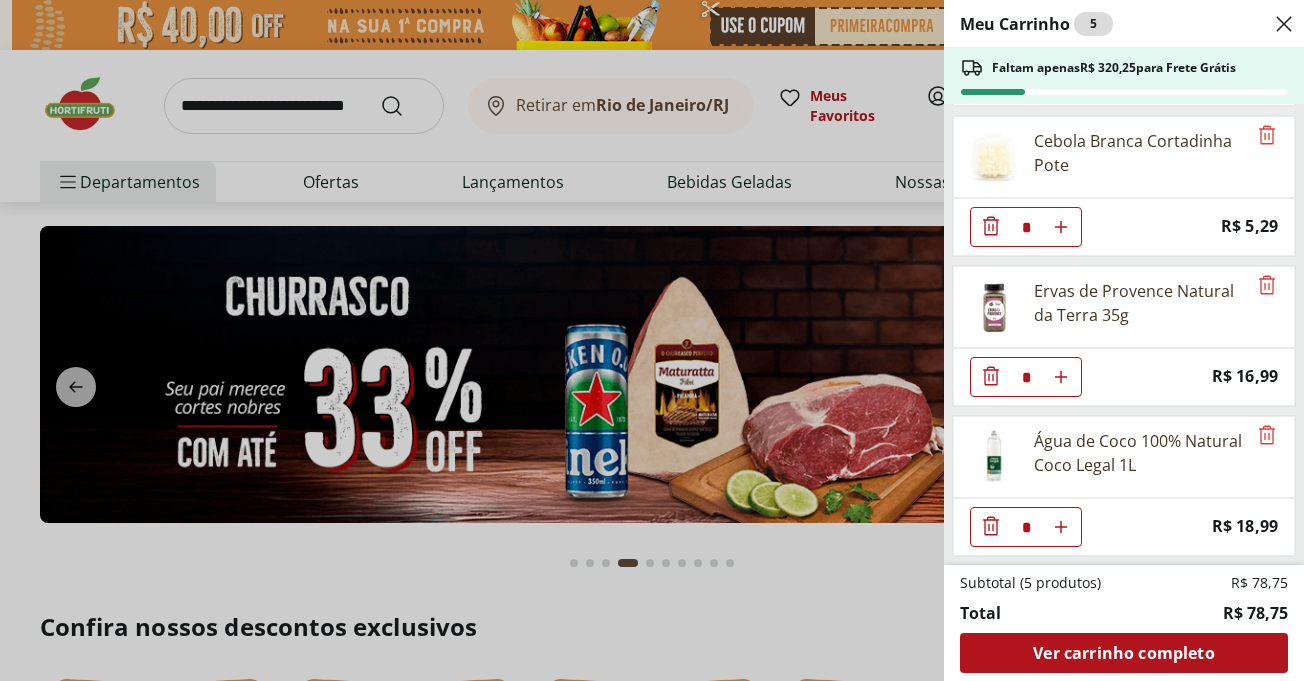 click on "Meu Carrinho 5 Faltam apenas  R$ 320,25  para Frete Grátis Champignon Fatiado Cogumelos Magnat 200G * Price: R$ 18,99 Iogurte de Ameixa Activia 800g * Price: R$ 18,49 Cebola Branca Cortadinha Pote * Price: R$ 5,29 Ervas de Provence Natural da Terra 35g * Price: R$ 16,99 Água de Coco 100% Natural Coco Legal 1L * Price: R$ 18,99 Subtotal (5 produtos) R$ 78,75 Total R$ 78,75 Ver carrinho completo" at bounding box center (652, 340) 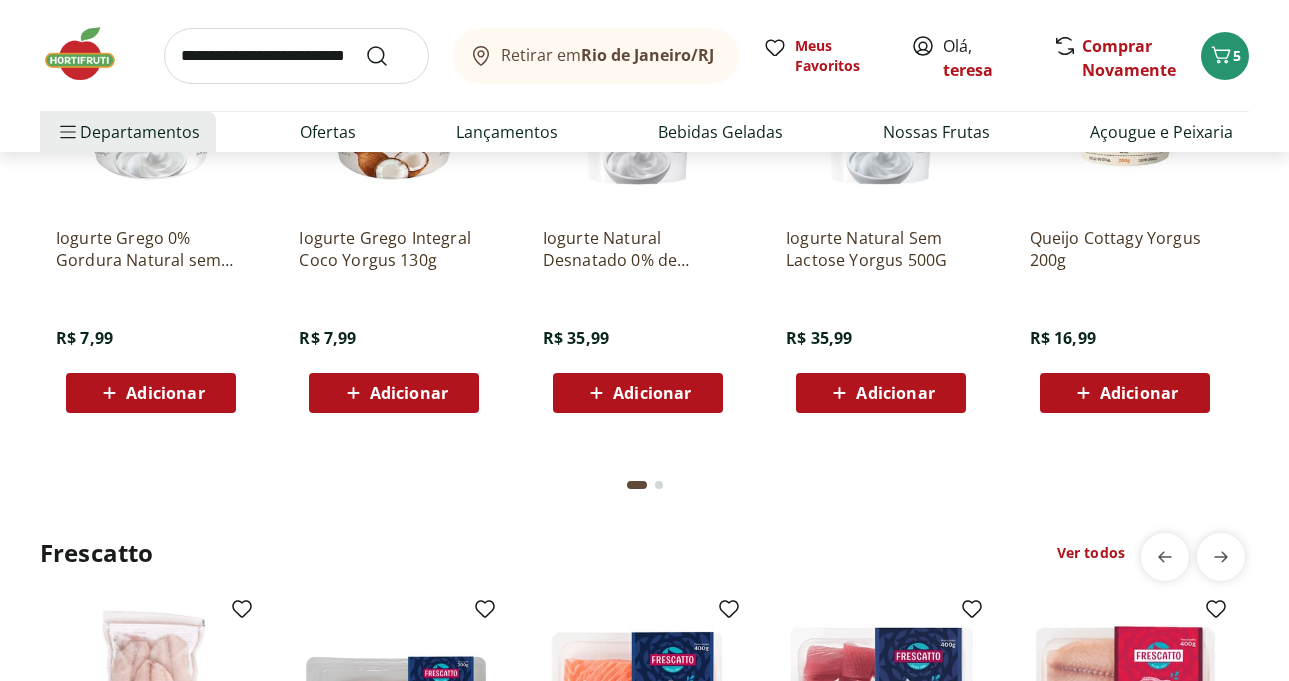 scroll, scrollTop: 4900, scrollLeft: 0, axis: vertical 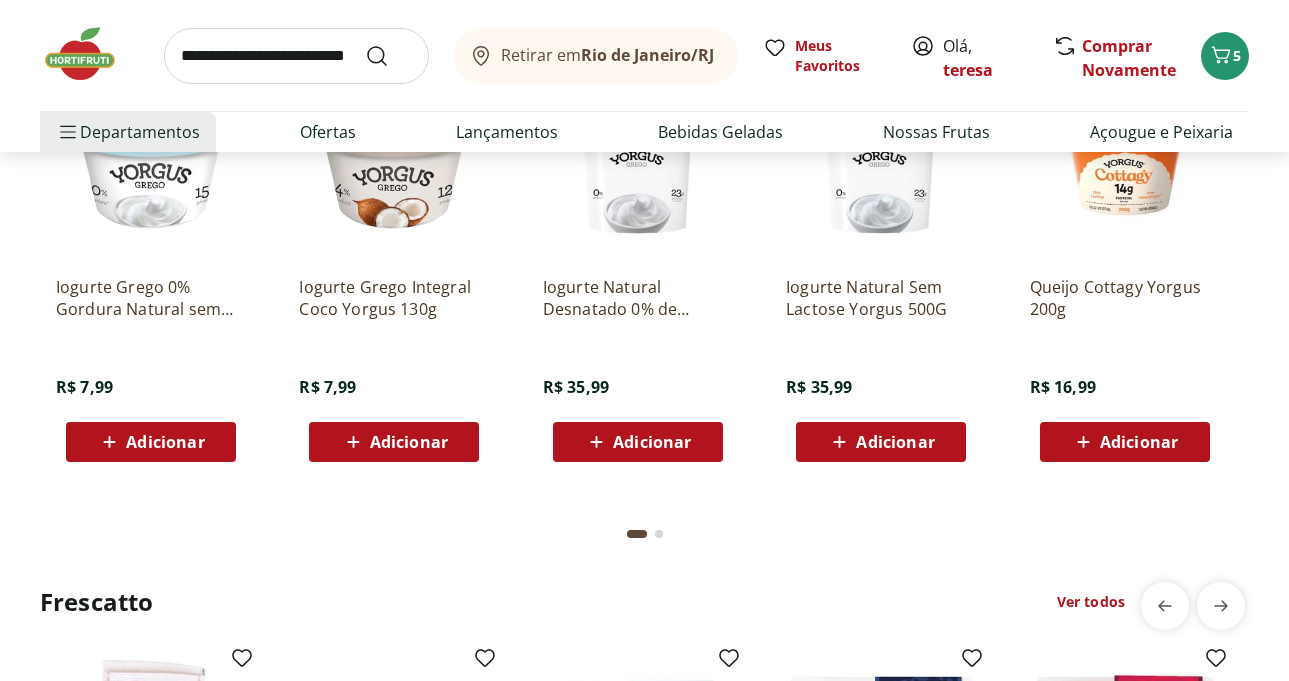 click at bounding box center (296, 56) 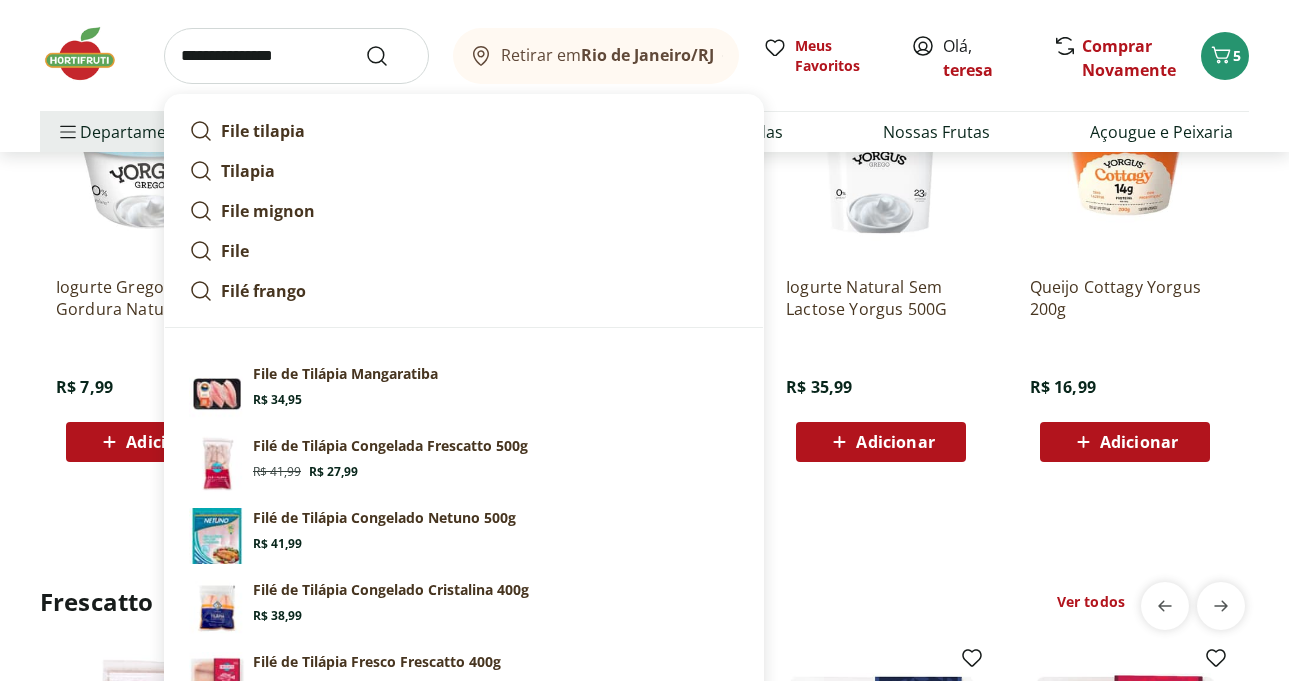 type on "**********" 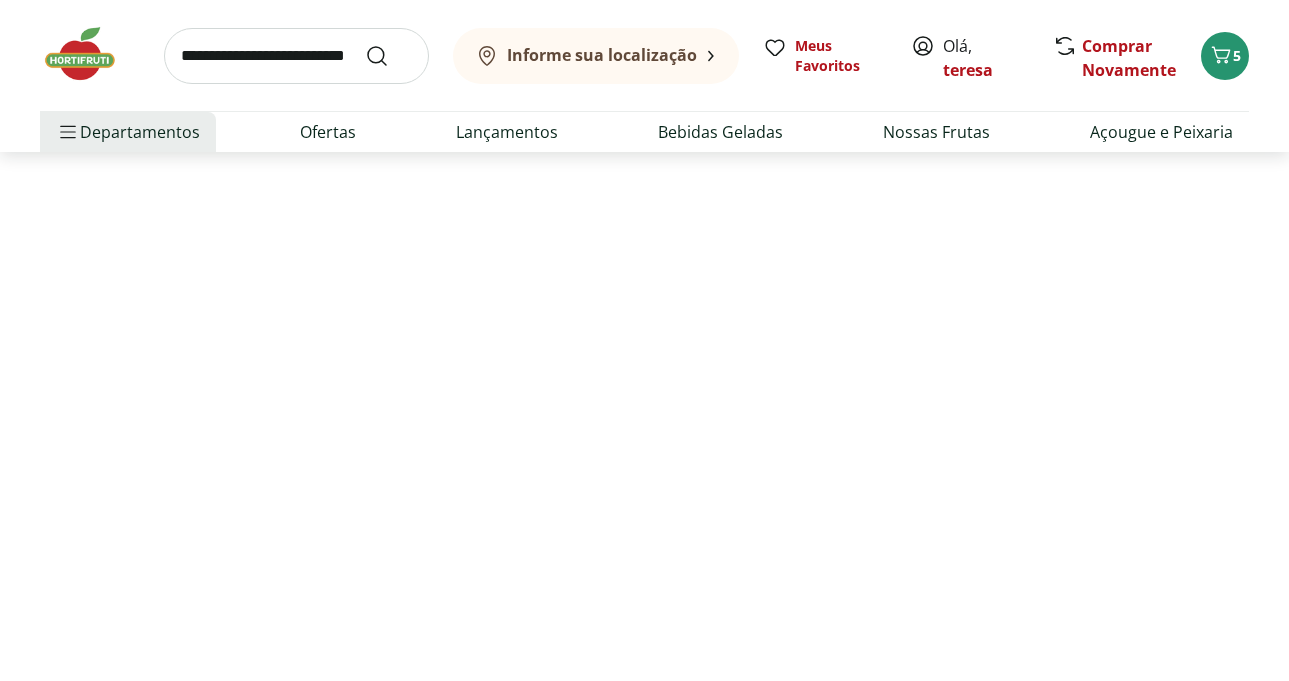 scroll, scrollTop: 0, scrollLeft: 0, axis: both 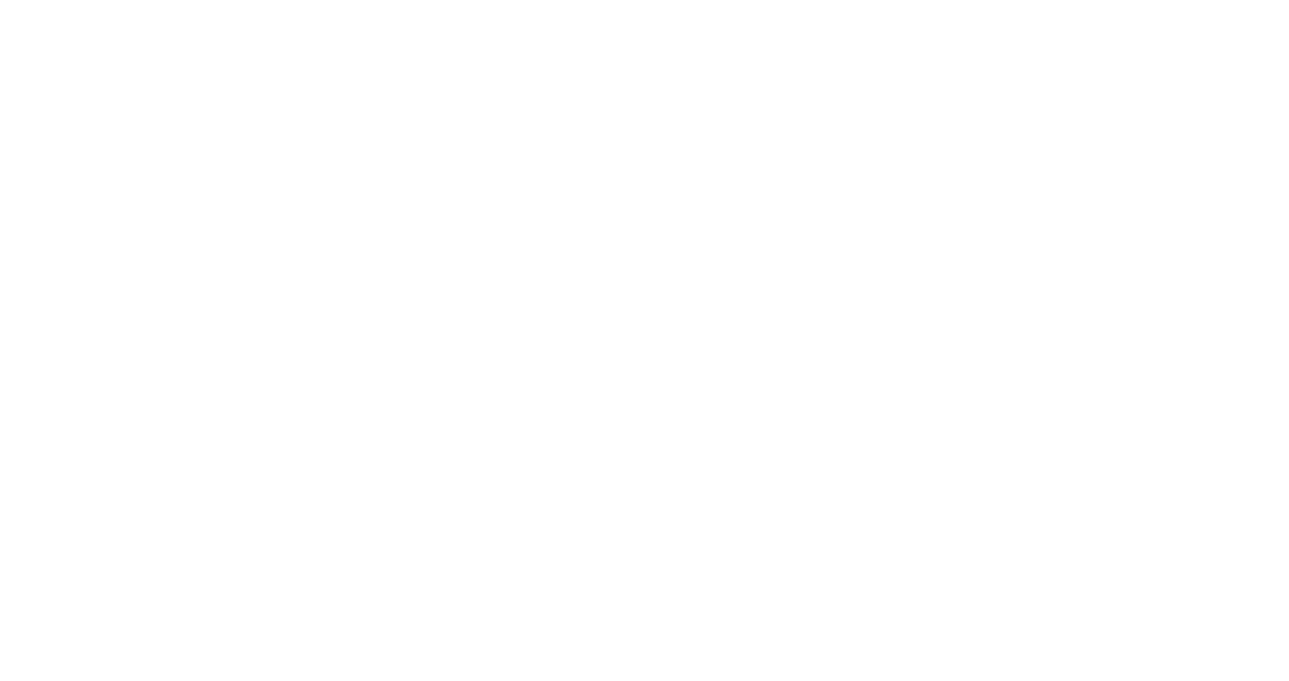 select on "**********" 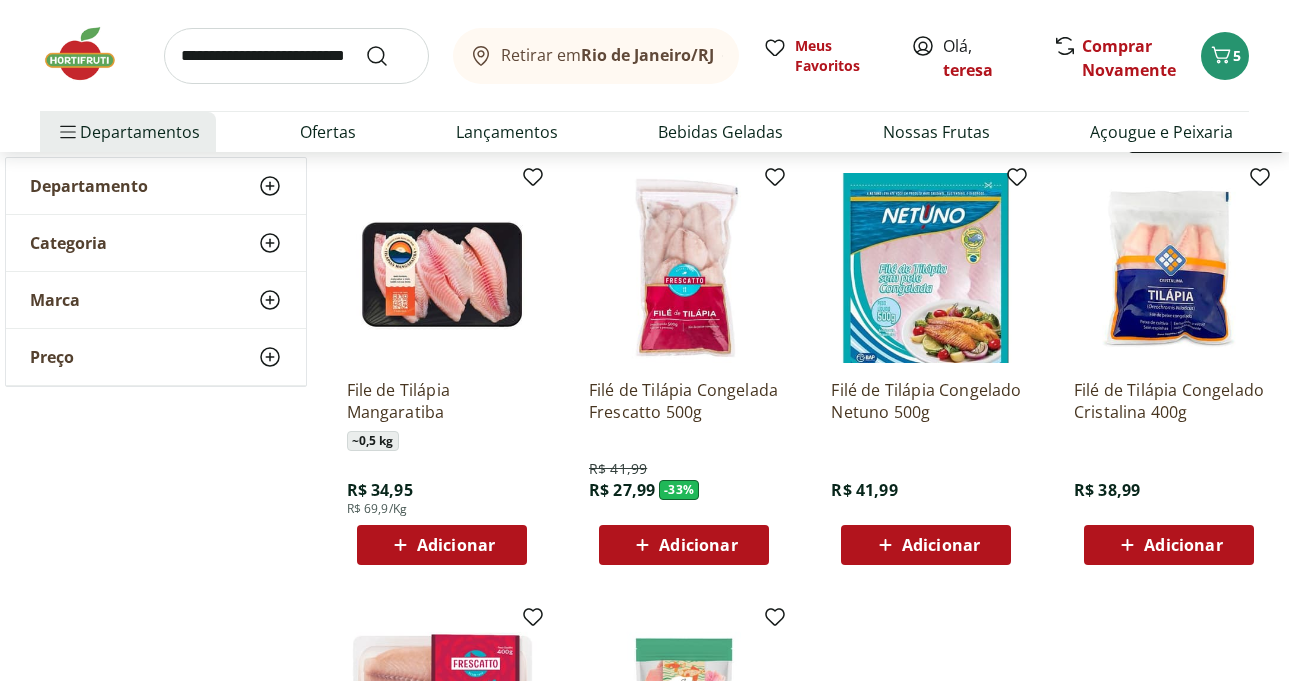 scroll, scrollTop: 400, scrollLeft: 0, axis: vertical 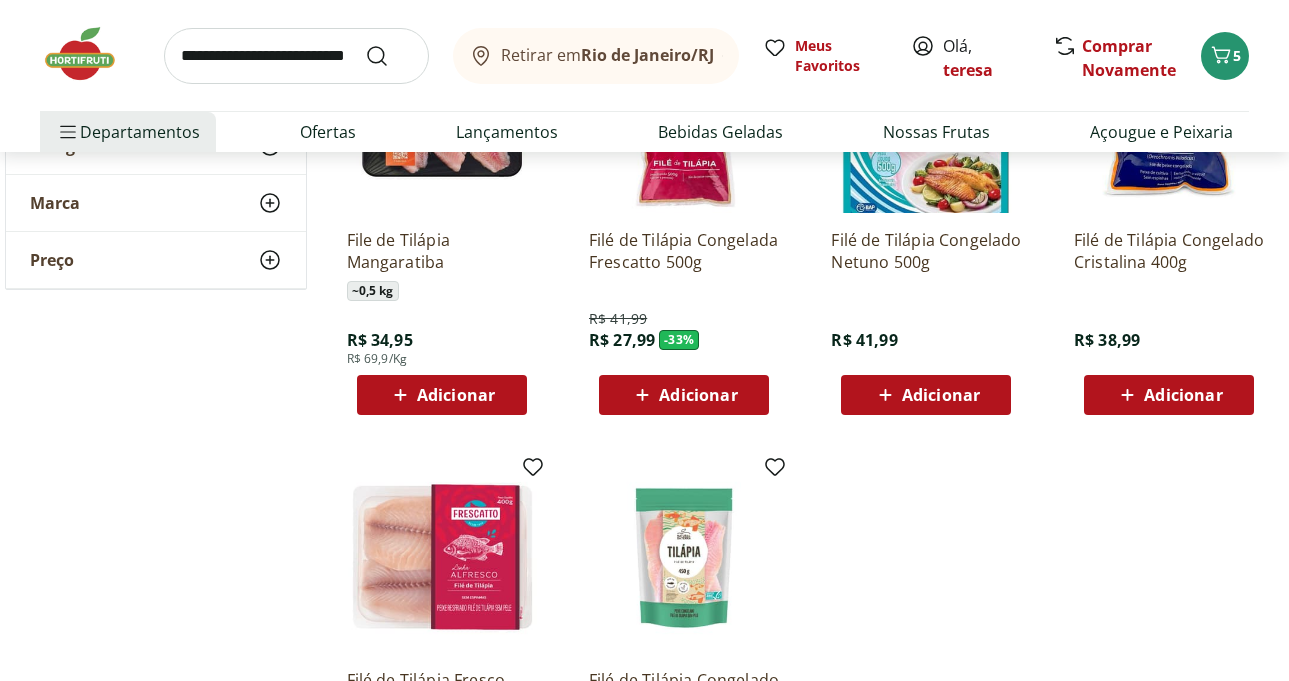 click on "Adicionar" at bounding box center (456, 395) 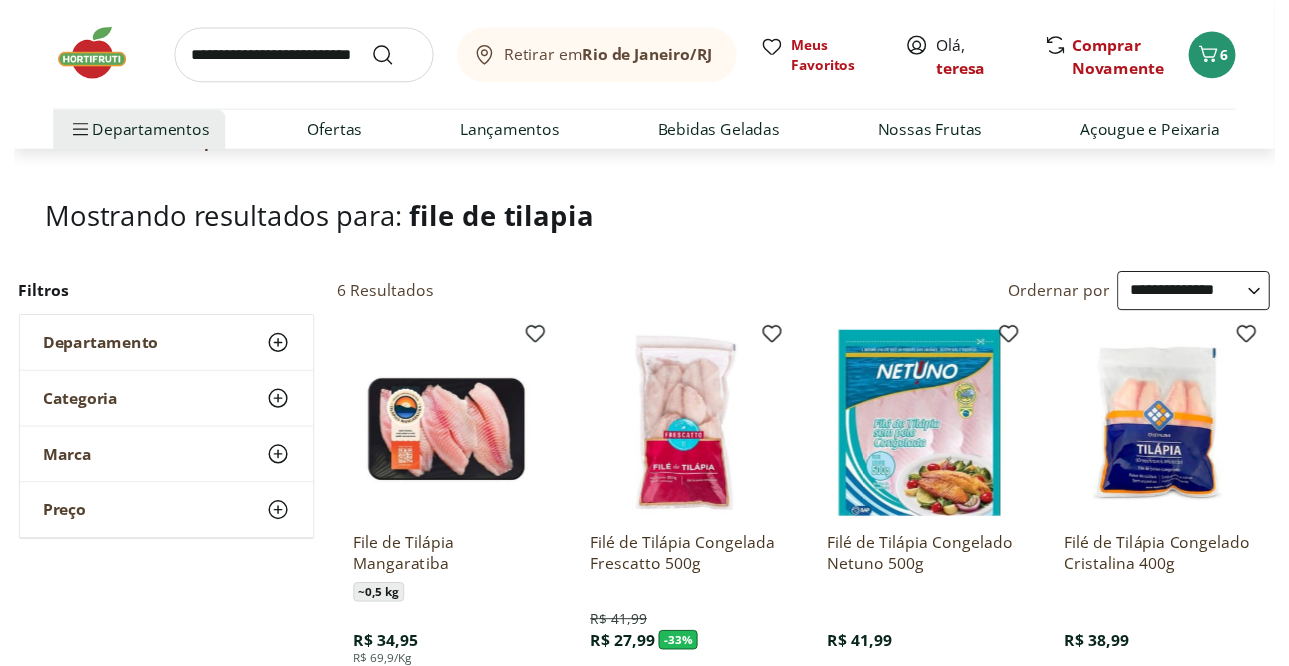 scroll, scrollTop: 0, scrollLeft: 0, axis: both 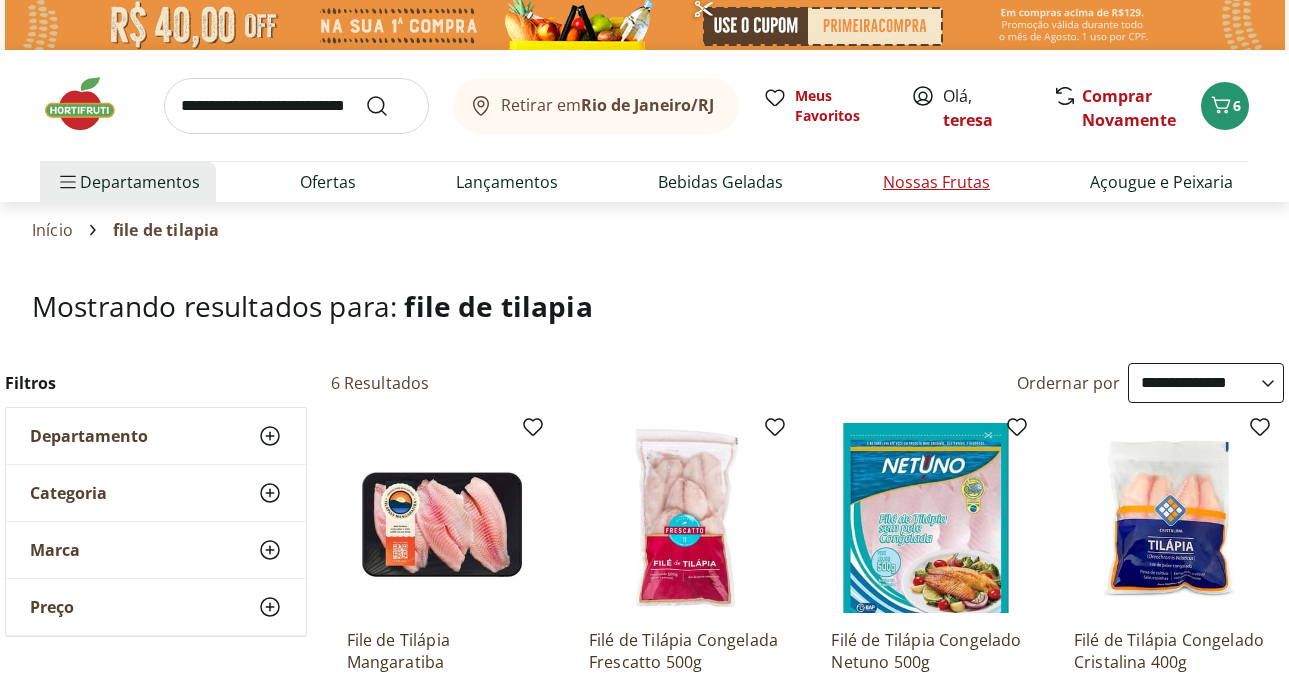 click on "Nossas Frutas" at bounding box center (936, 182) 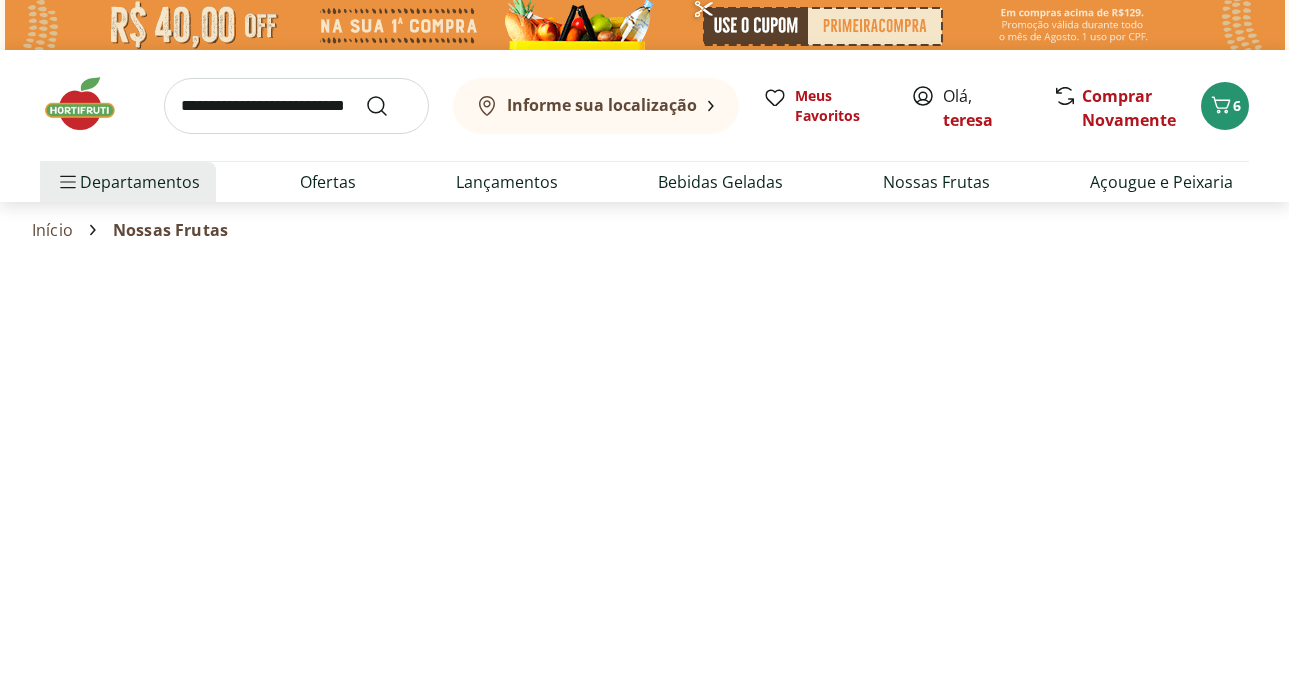 select on "**********" 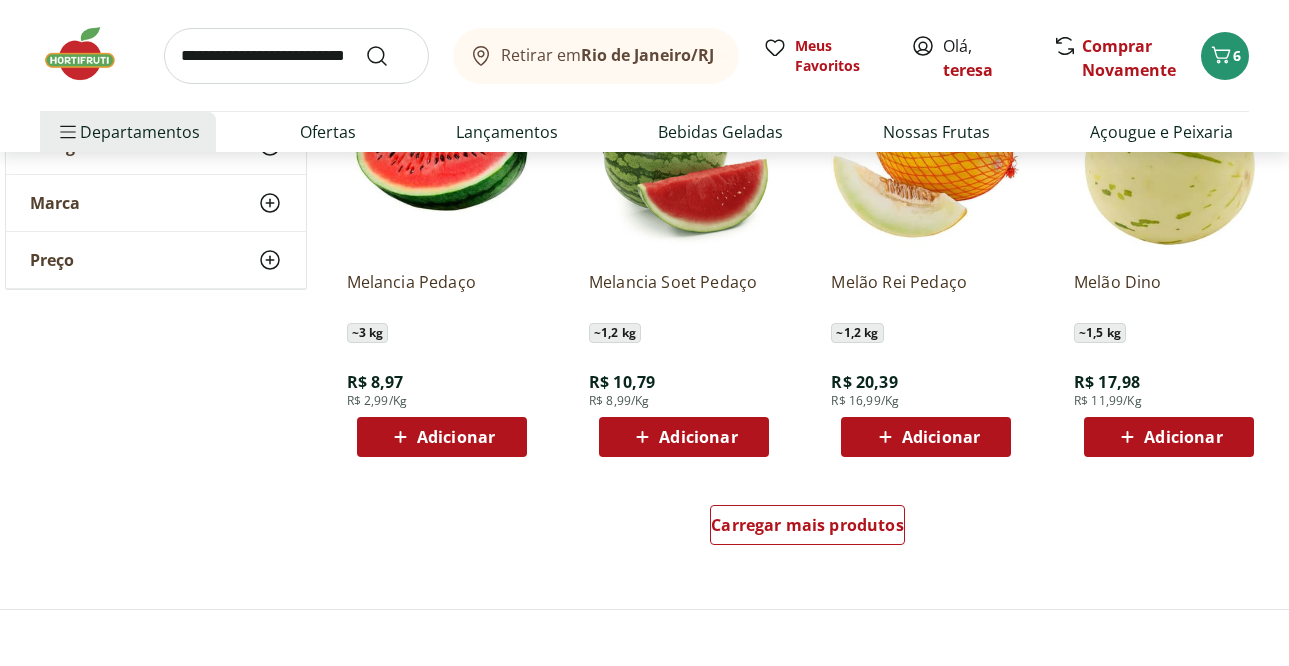 scroll, scrollTop: 1200, scrollLeft: 0, axis: vertical 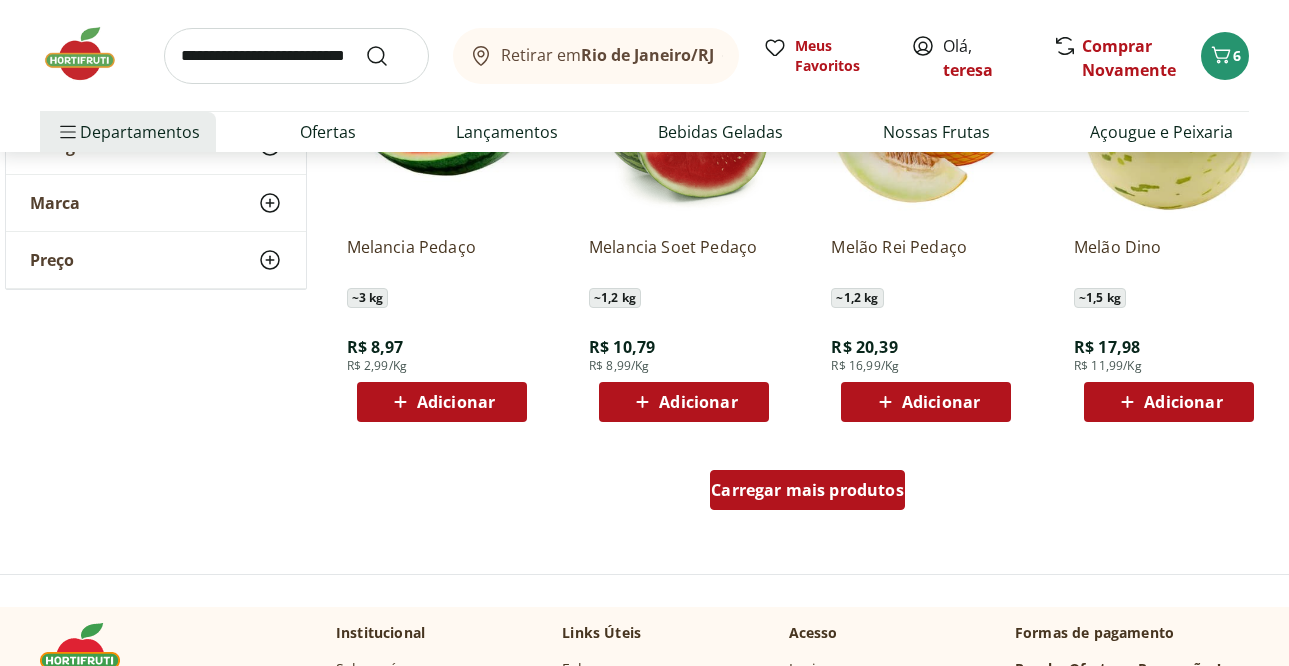 click on "Carregar mais produtos" at bounding box center (807, 490) 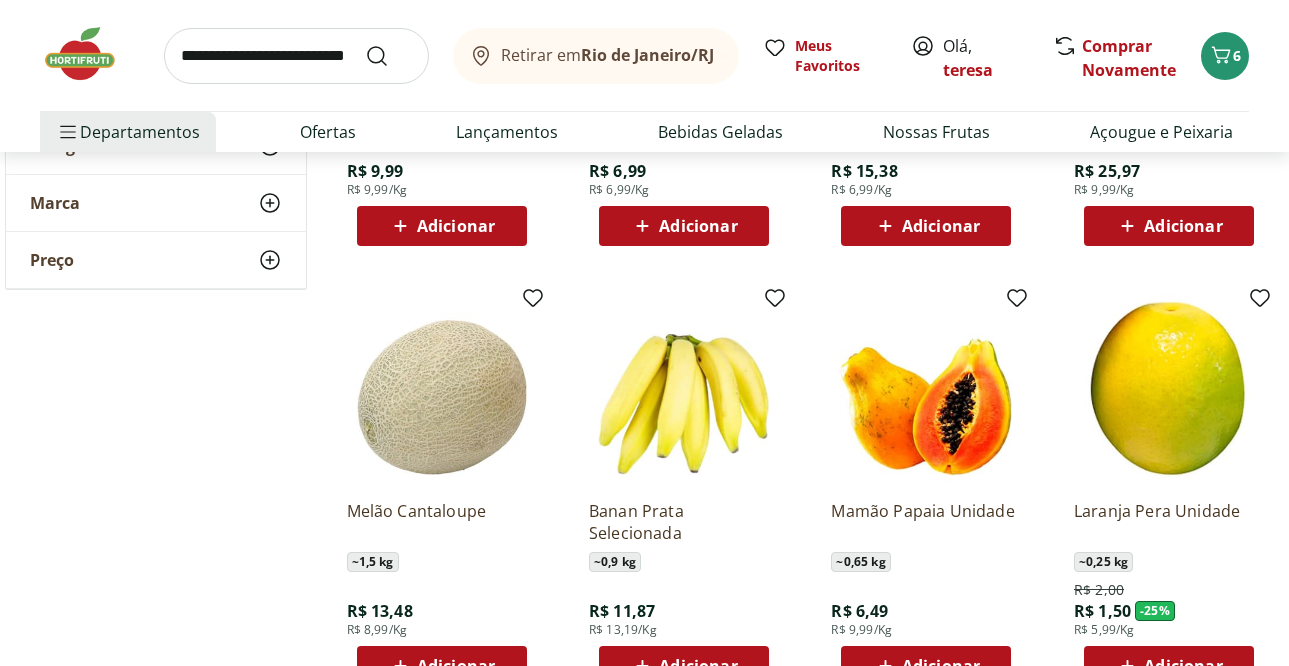 scroll, scrollTop: 1900, scrollLeft: 0, axis: vertical 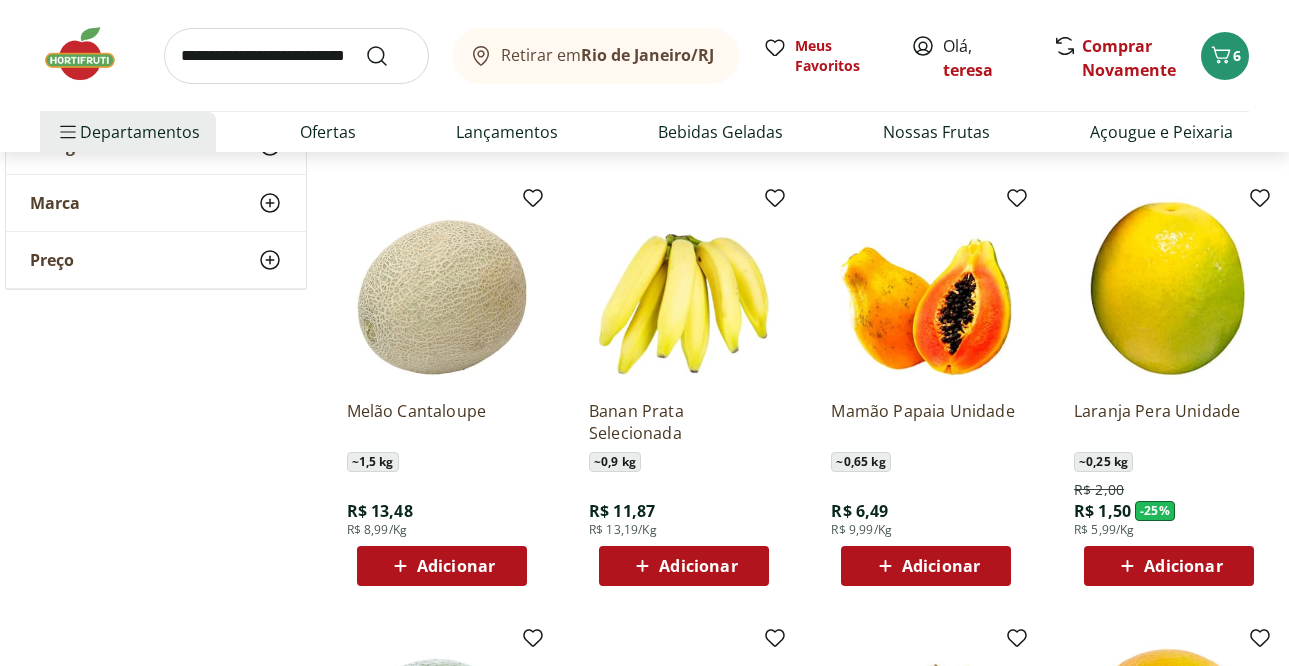 click on "Adicionar" at bounding box center [941, 566] 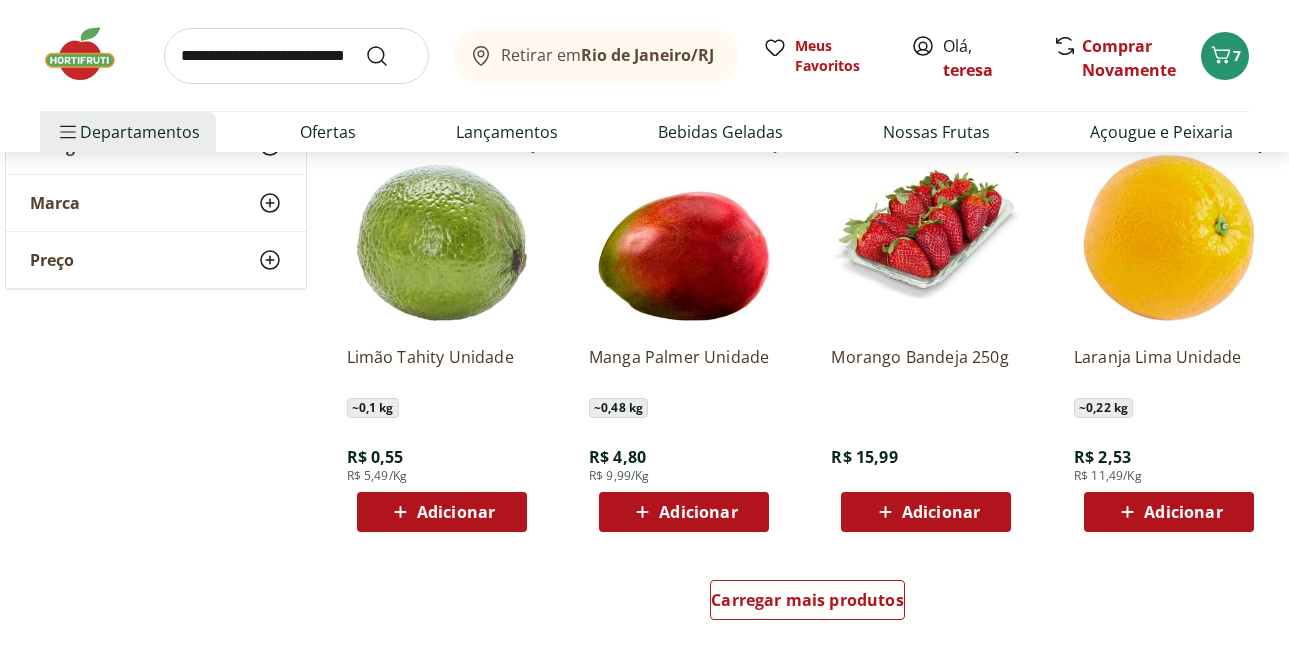 scroll, scrollTop: 2400, scrollLeft: 0, axis: vertical 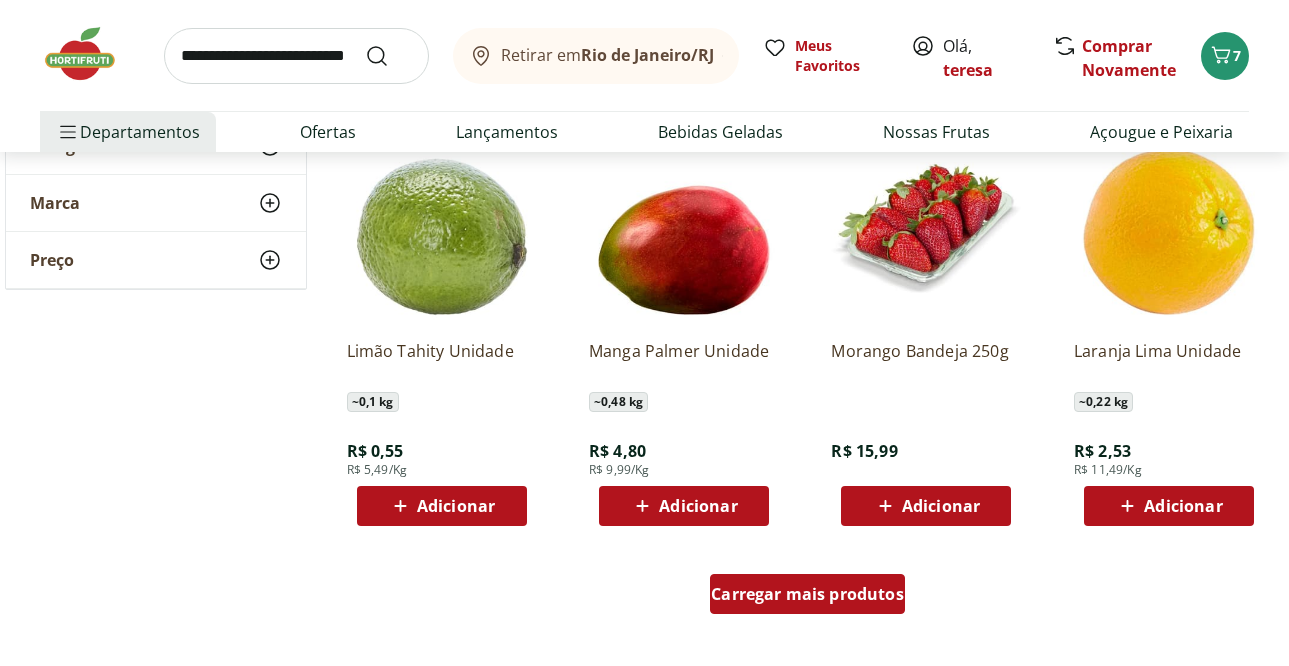 click on "Carregar mais produtos" at bounding box center (807, 594) 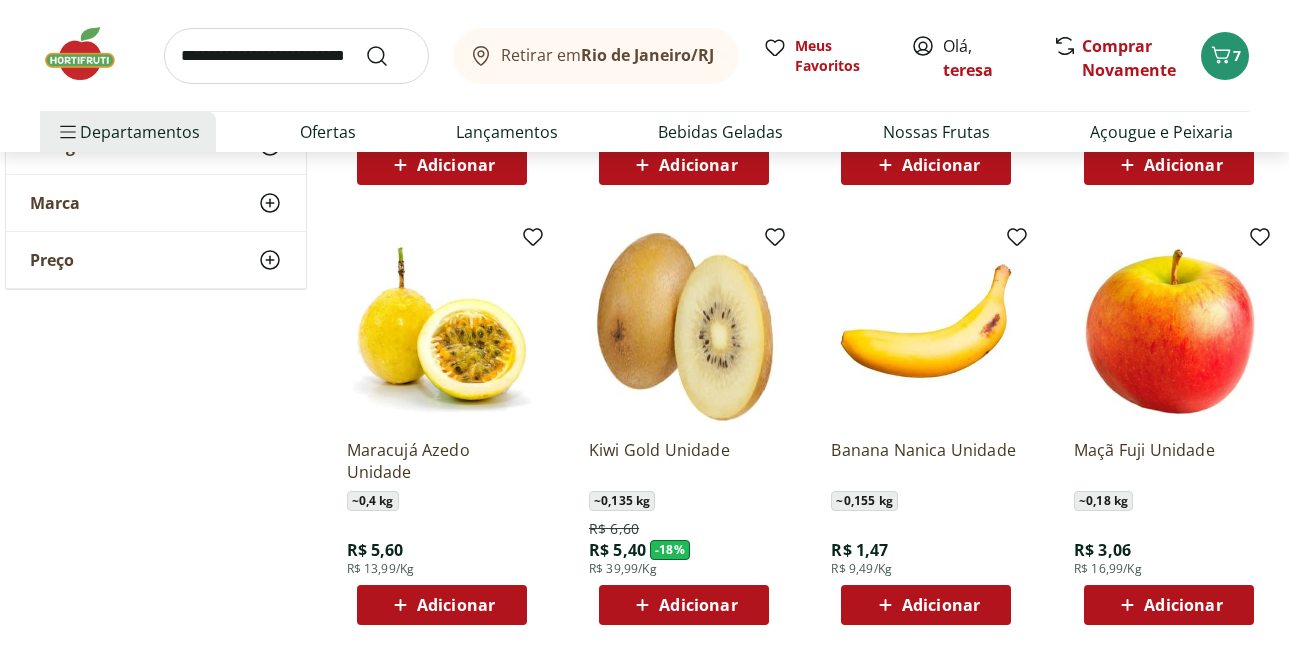 scroll, scrollTop: 3200, scrollLeft: 0, axis: vertical 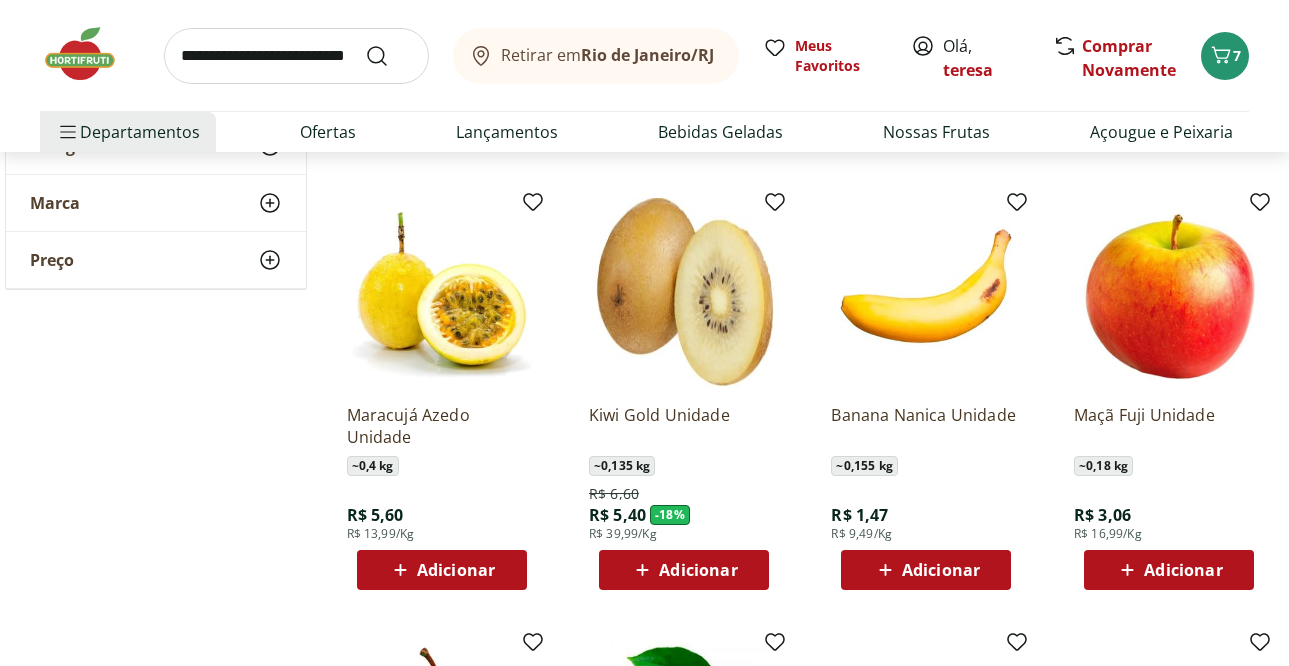 click on "Adicionar" at bounding box center [698, 570] 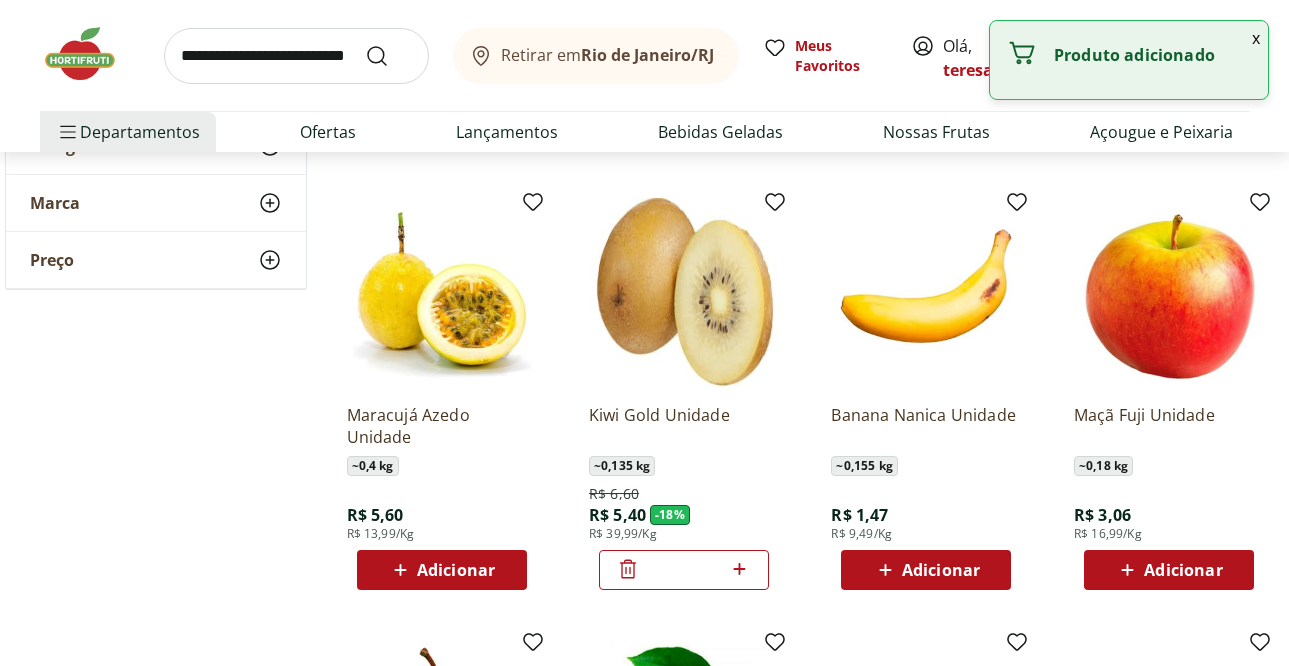 click 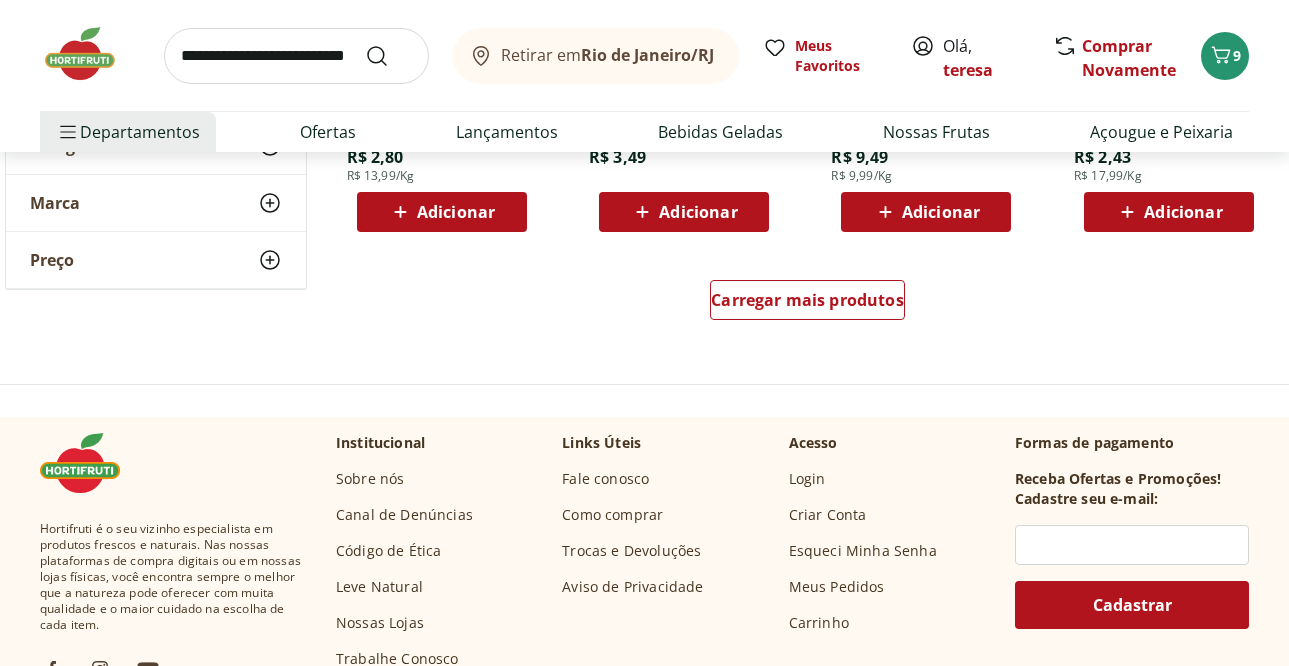 scroll, scrollTop: 4000, scrollLeft: 0, axis: vertical 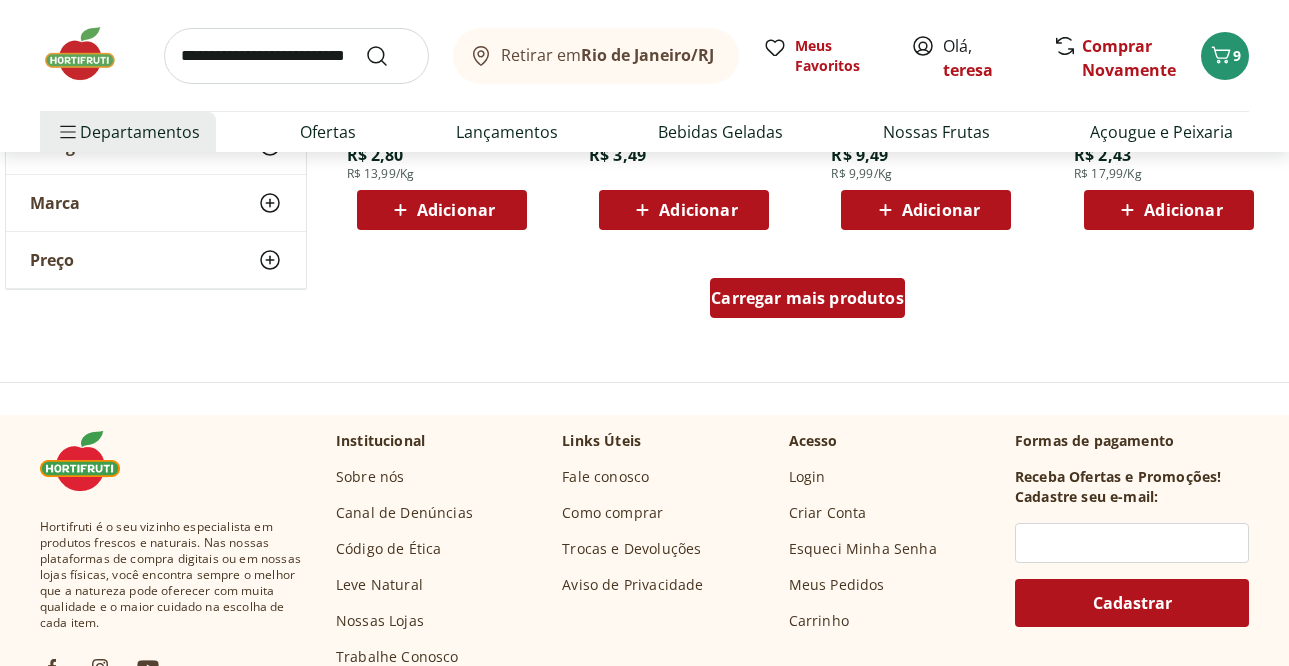 click on "Carregar mais produtos" at bounding box center (807, 298) 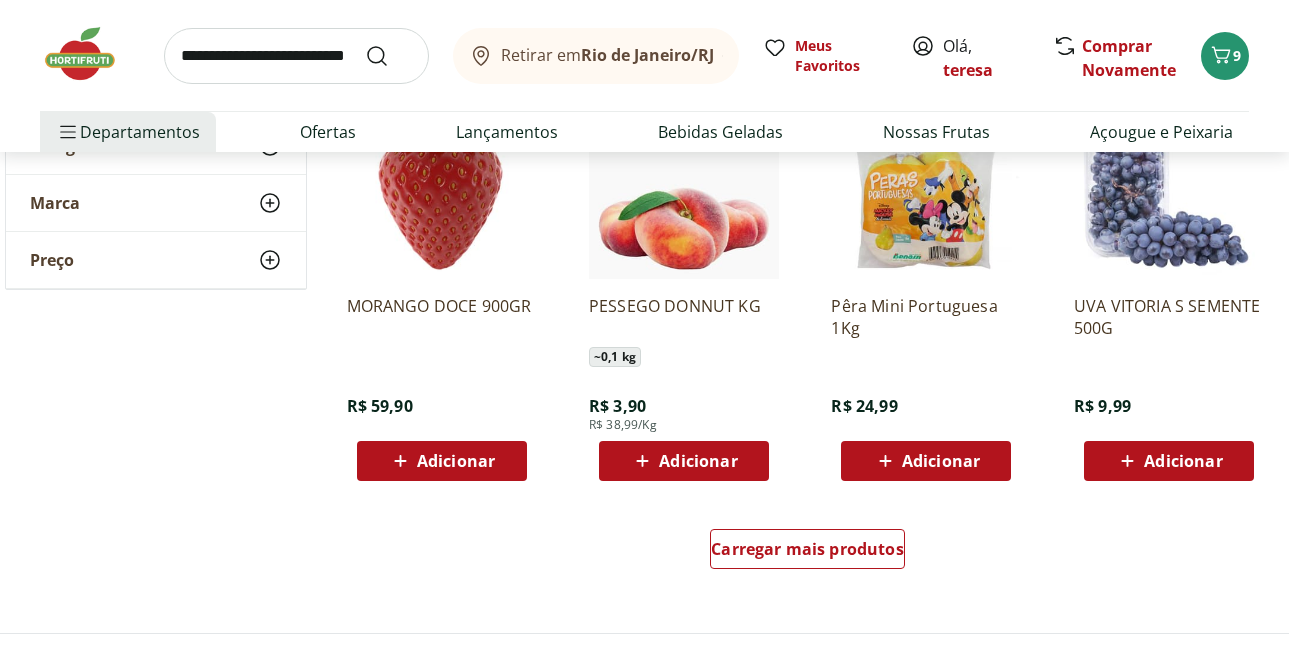 scroll, scrollTop: 5100, scrollLeft: 0, axis: vertical 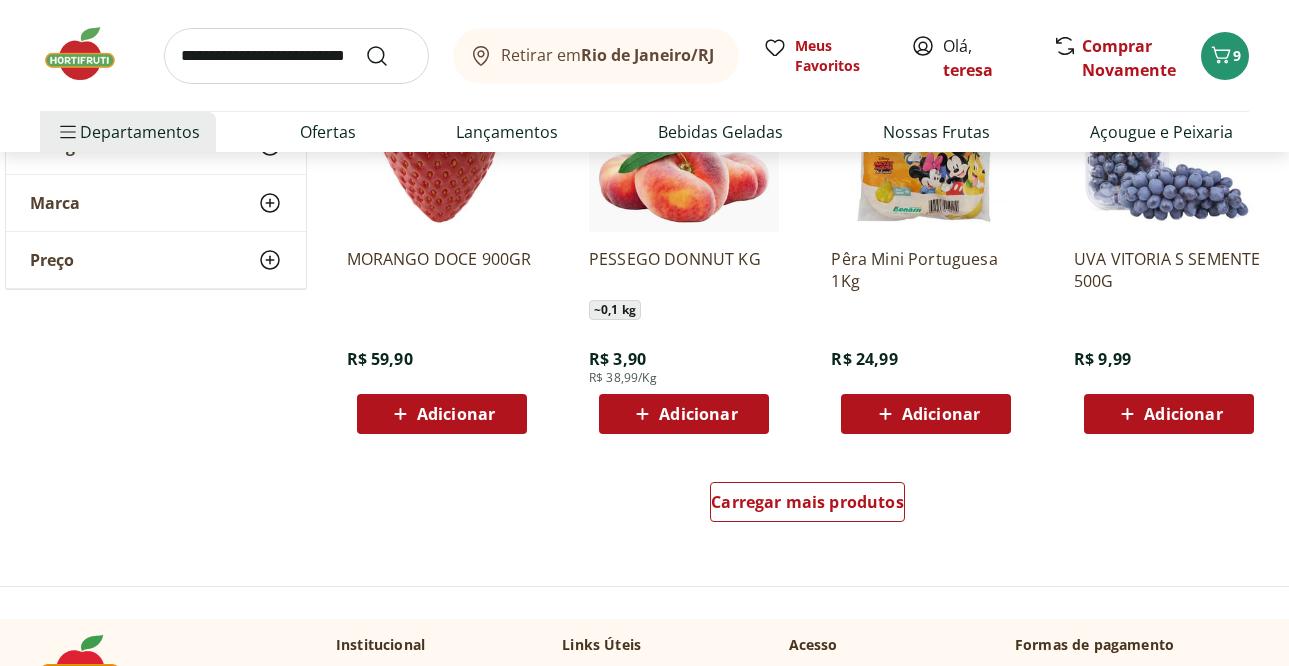 click on "Adicionar" at bounding box center (1169, 414) 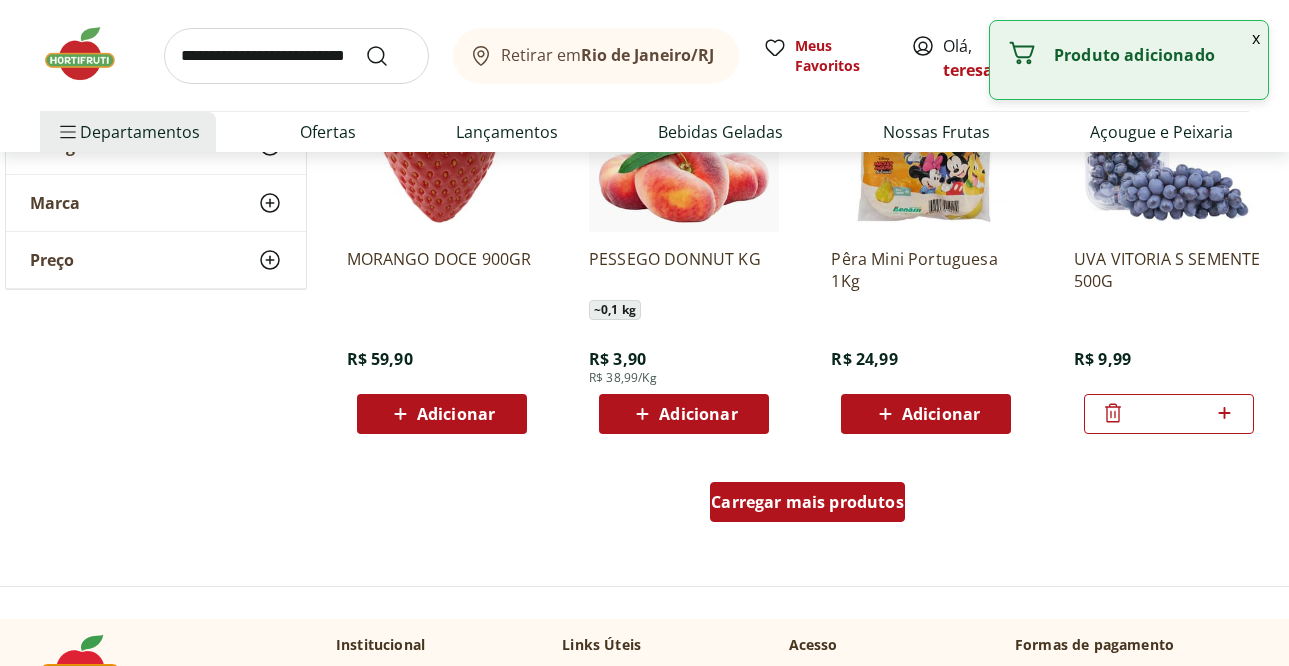 click on "Carregar mais produtos" at bounding box center (807, 502) 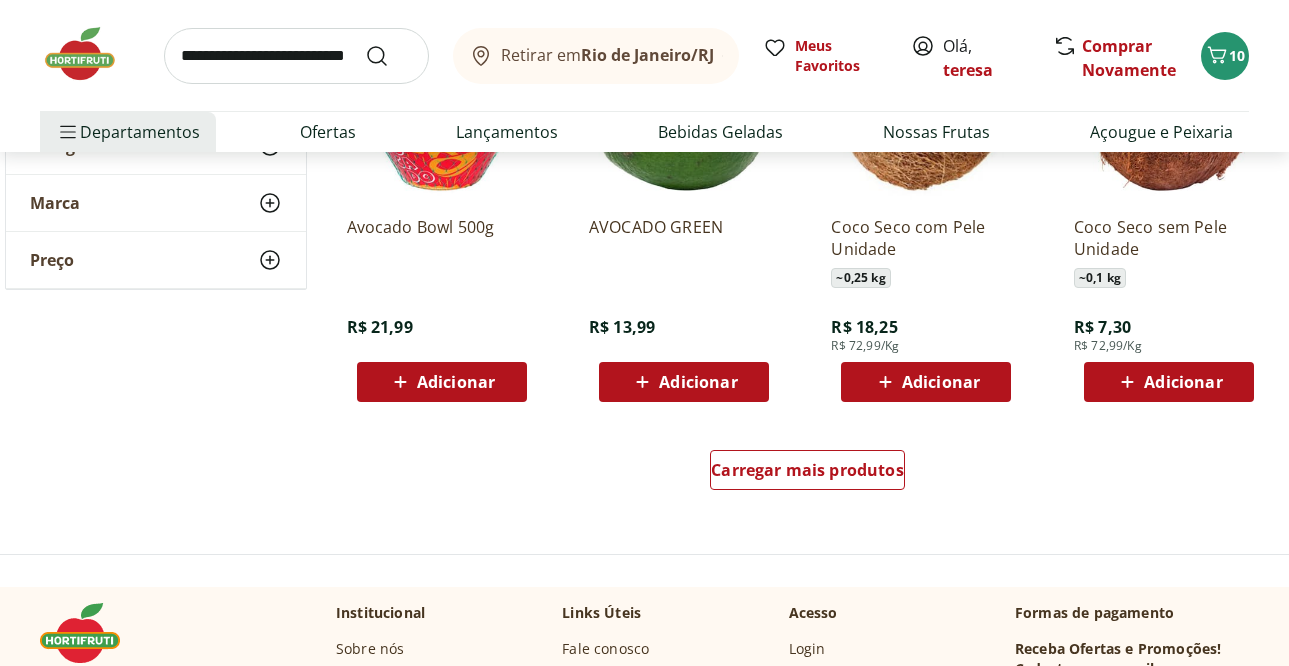 scroll, scrollTop: 6500, scrollLeft: 0, axis: vertical 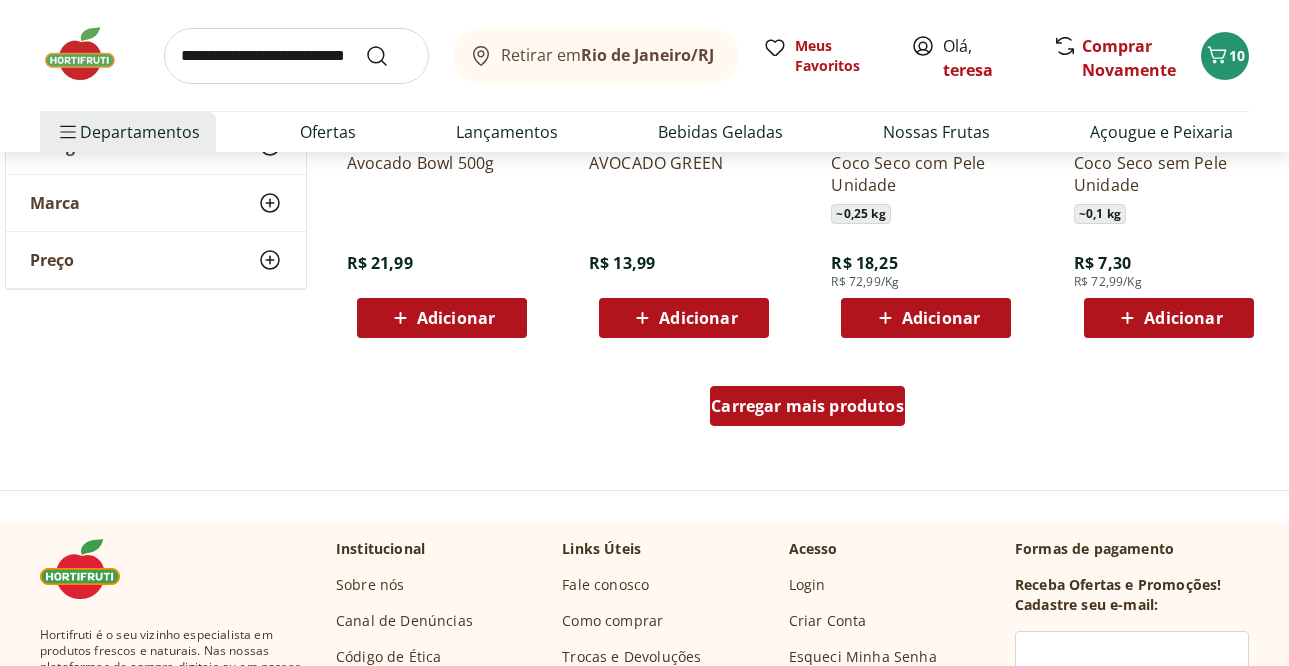 click on "Carregar mais produtos" at bounding box center [807, 406] 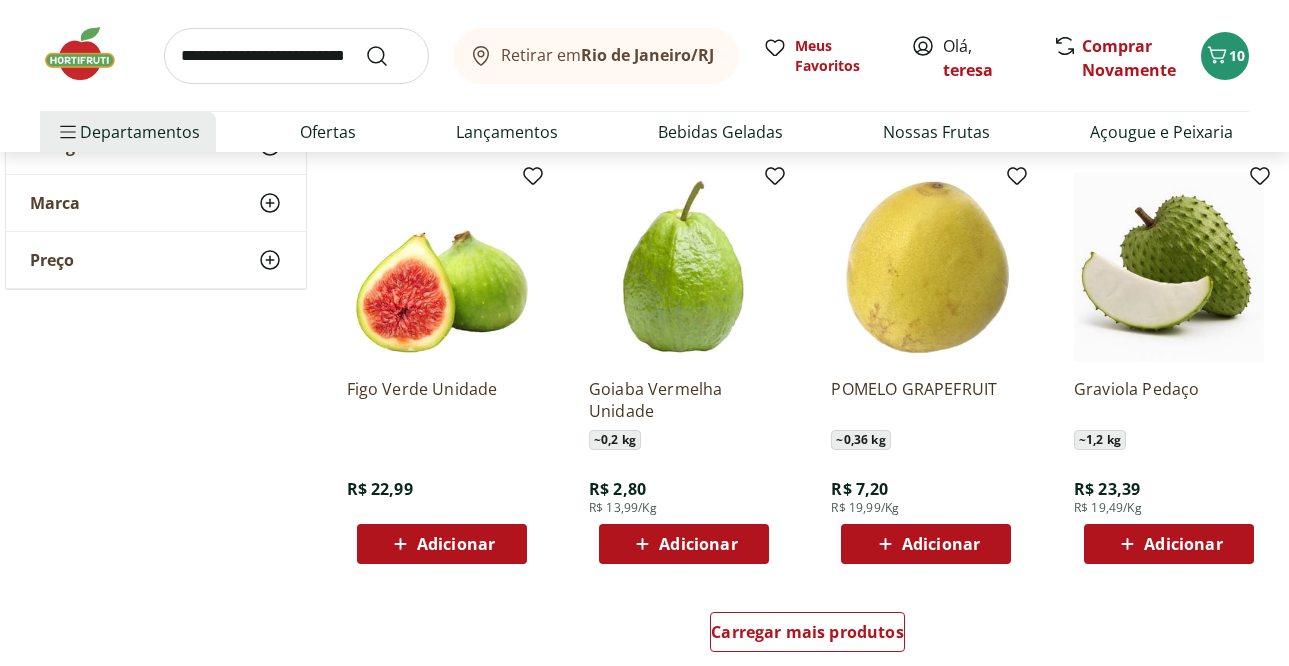 scroll, scrollTop: 7700, scrollLeft: 0, axis: vertical 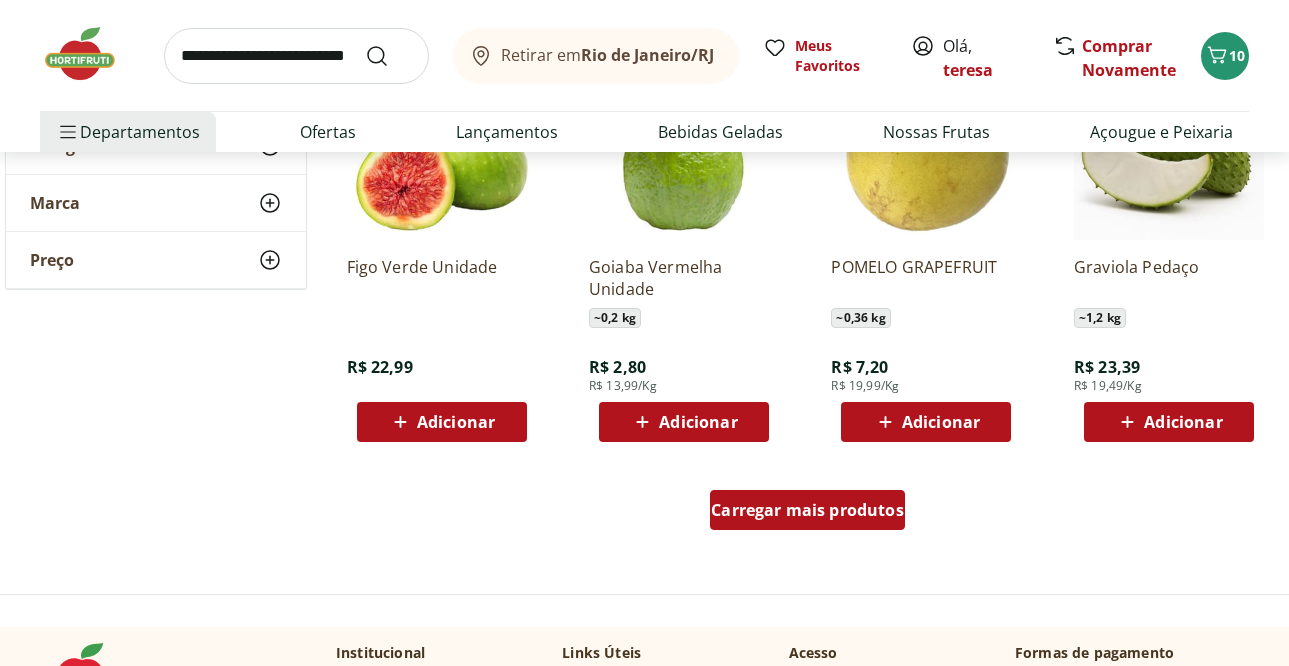 click on "Carregar mais produtos" at bounding box center [807, 510] 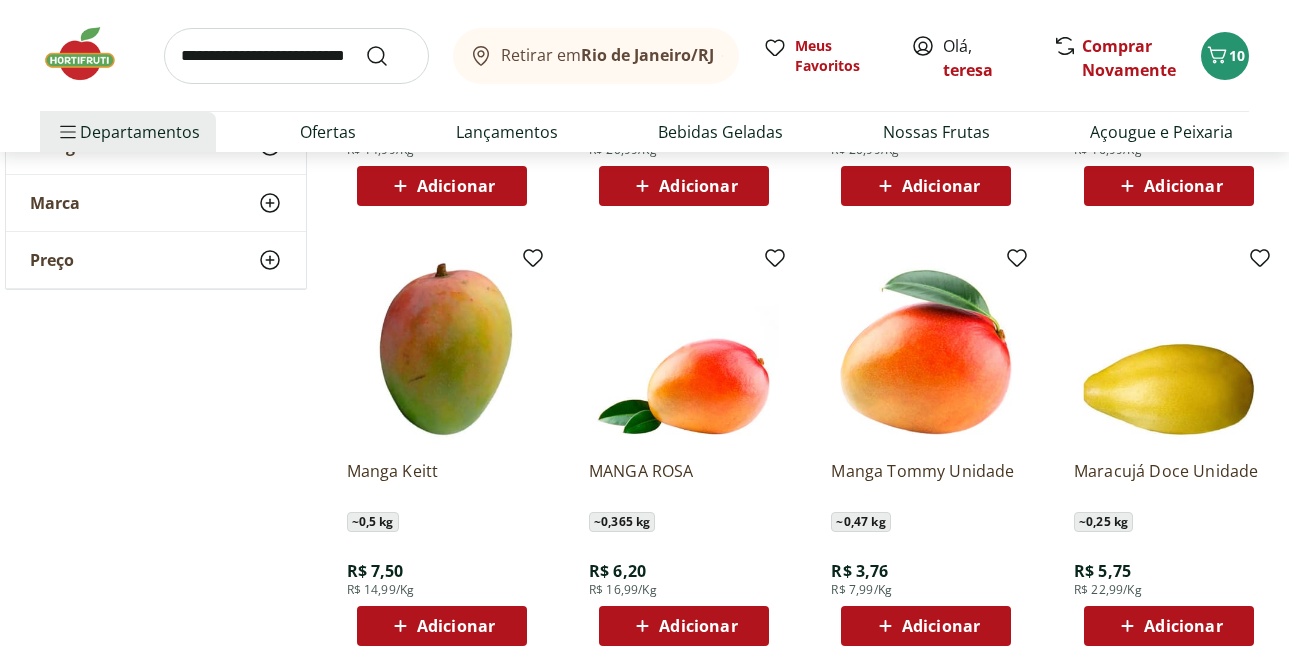 scroll, scrollTop: 8900, scrollLeft: 0, axis: vertical 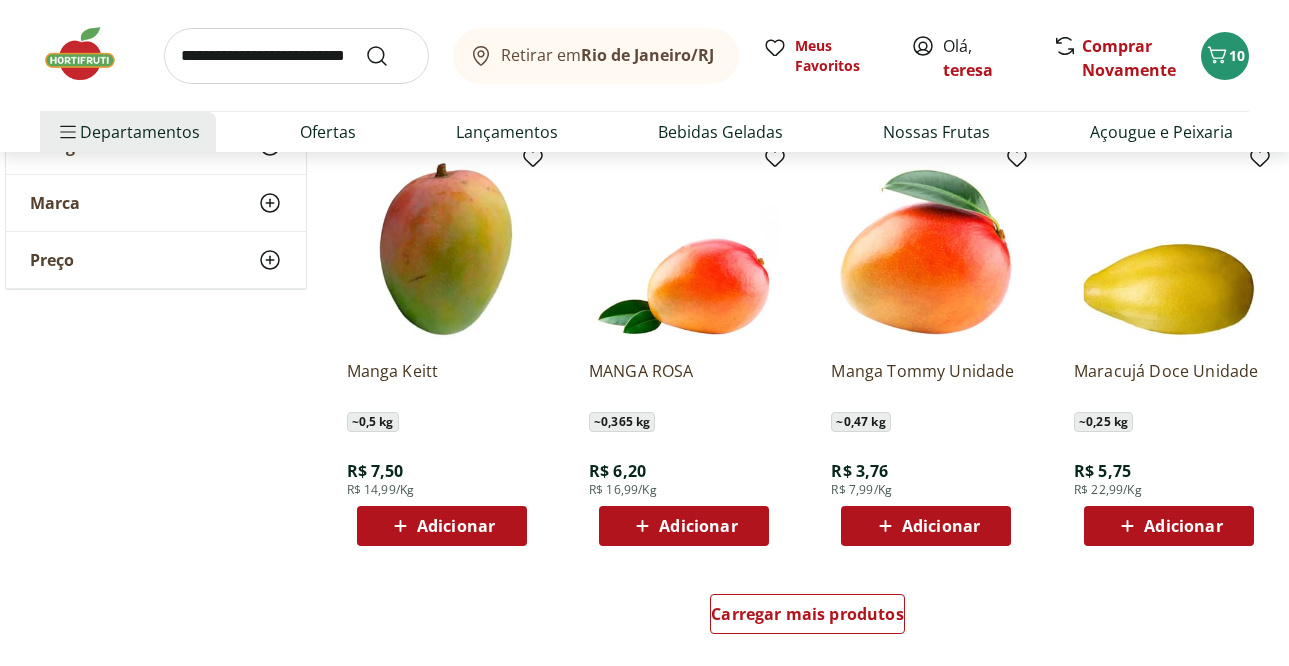 click on "Adicionar" at bounding box center [941, 526] 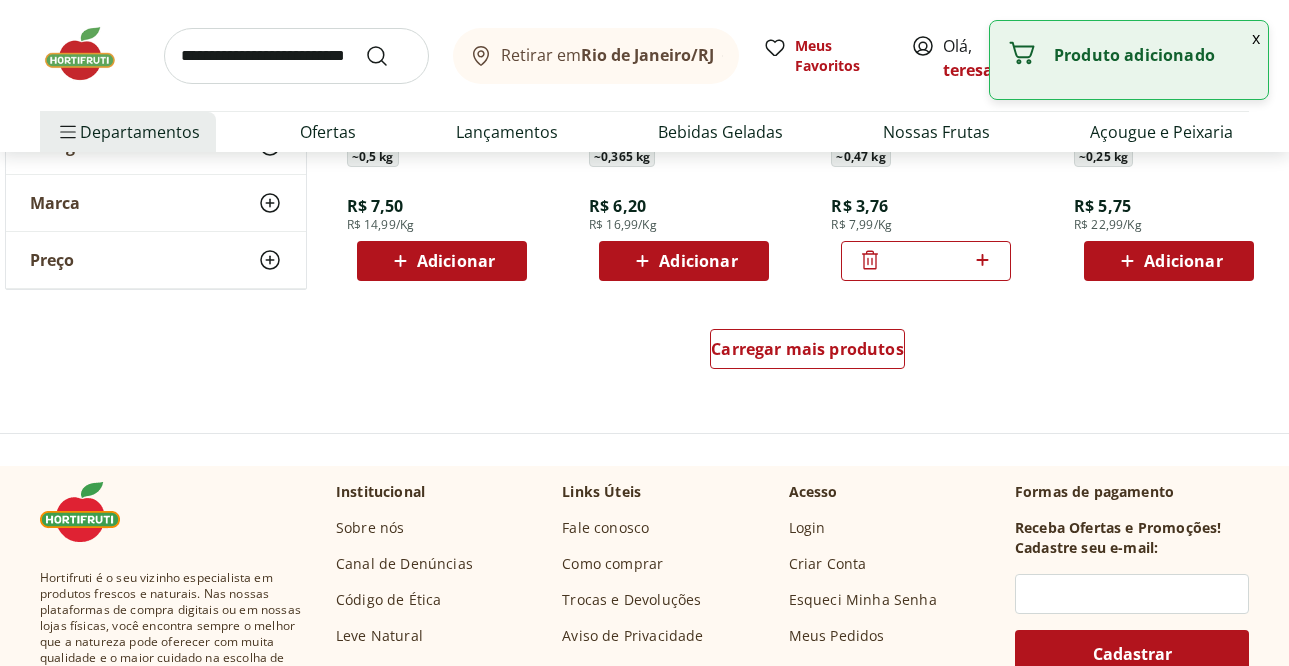 scroll, scrollTop: 9200, scrollLeft: 0, axis: vertical 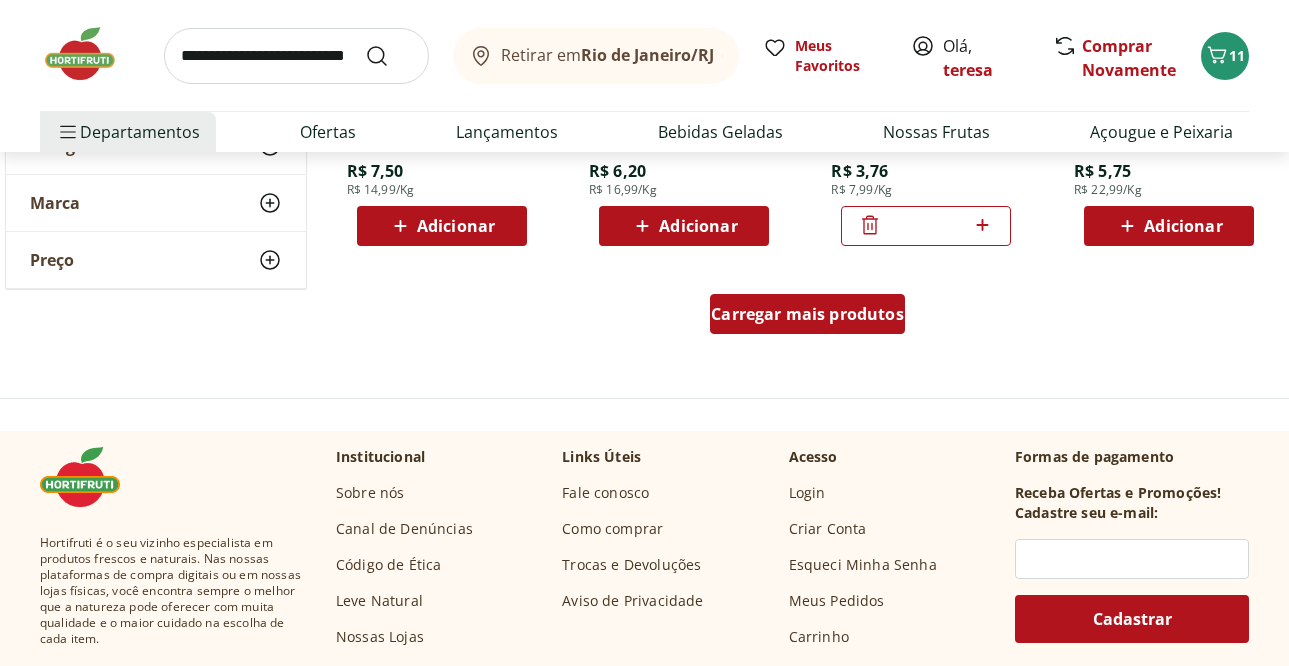 click on "Carregar mais produtos" at bounding box center (807, 314) 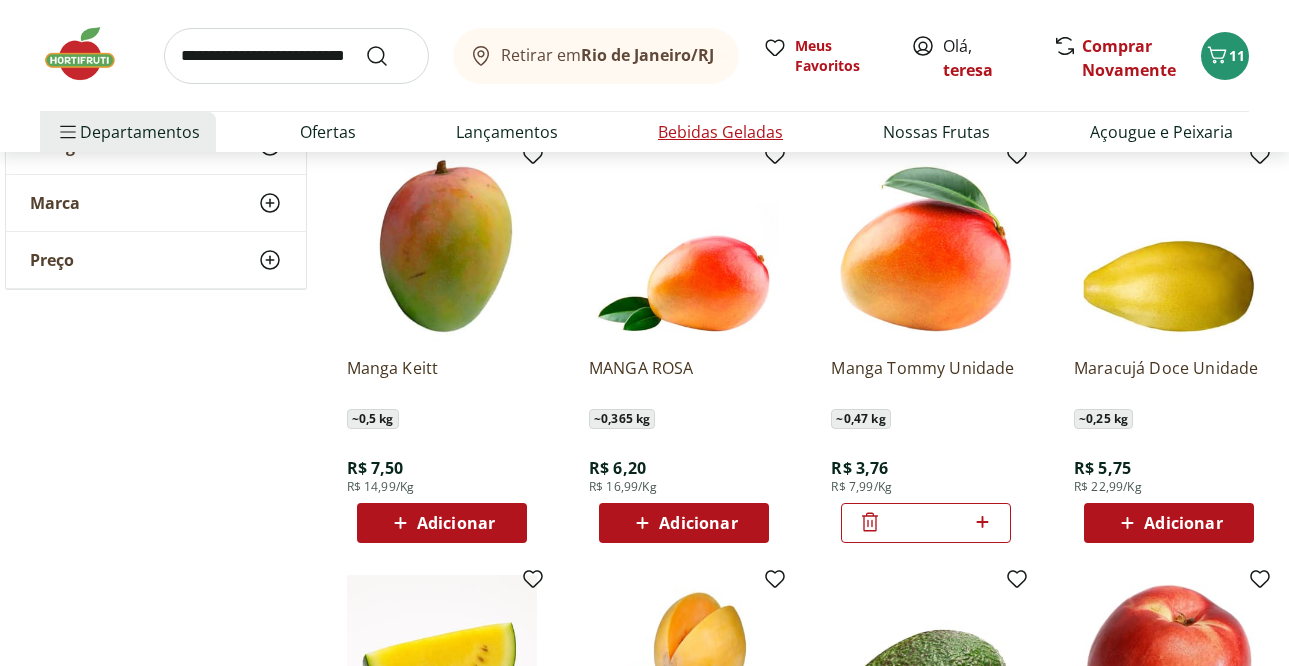 scroll, scrollTop: 8800, scrollLeft: 0, axis: vertical 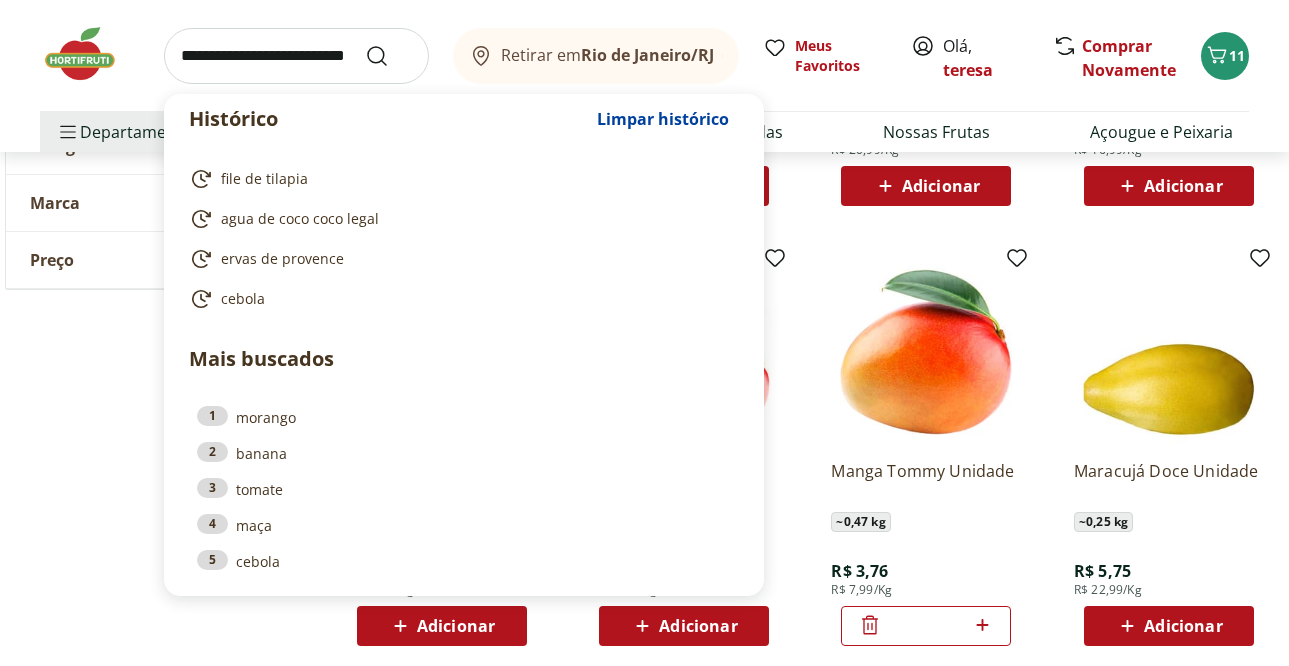 click at bounding box center (296, 56) 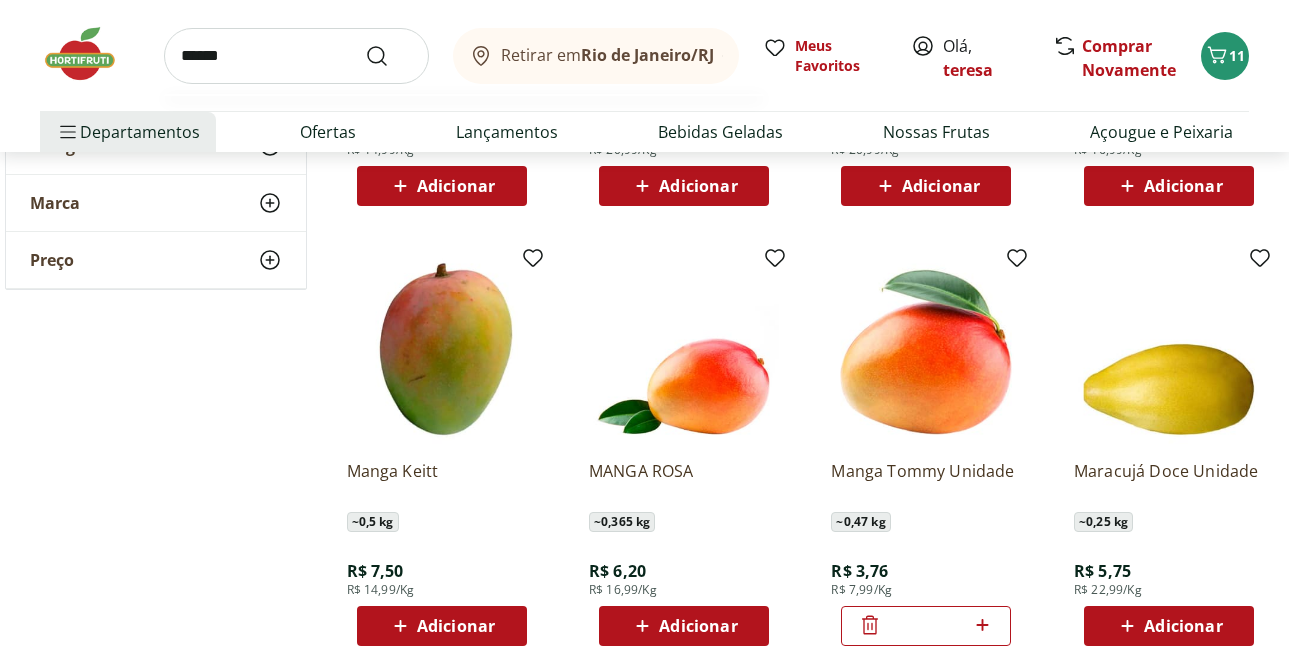 type on "******" 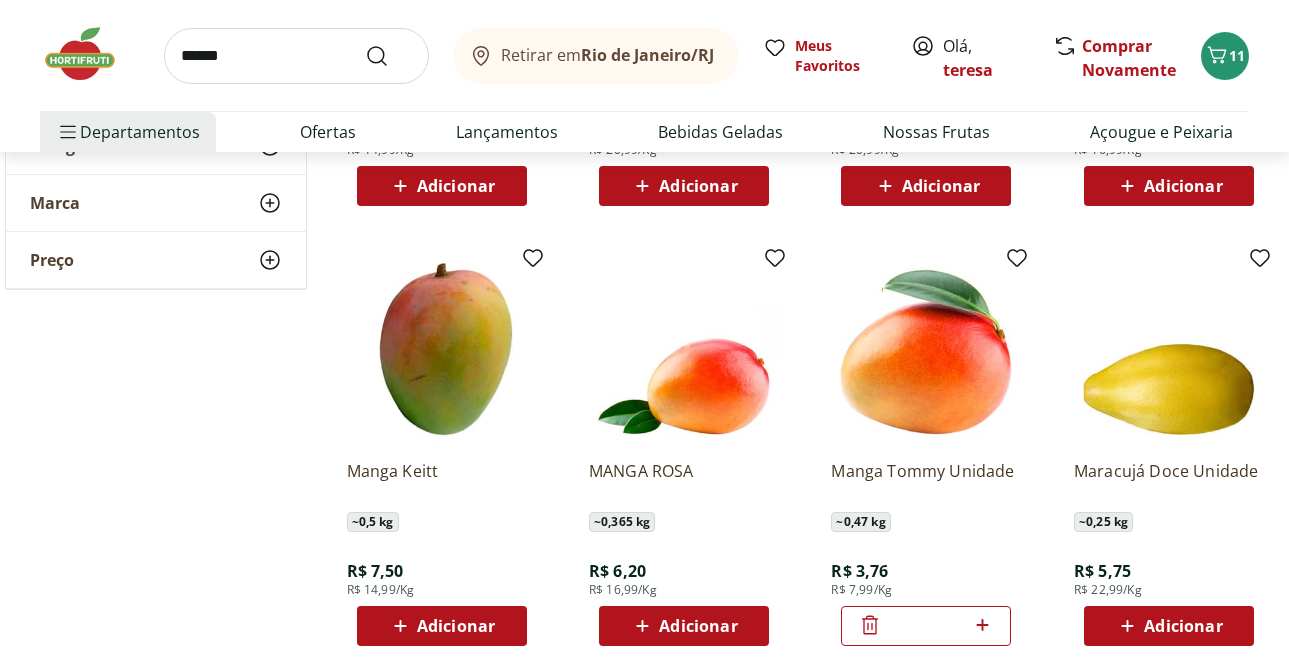scroll, scrollTop: 0, scrollLeft: 0, axis: both 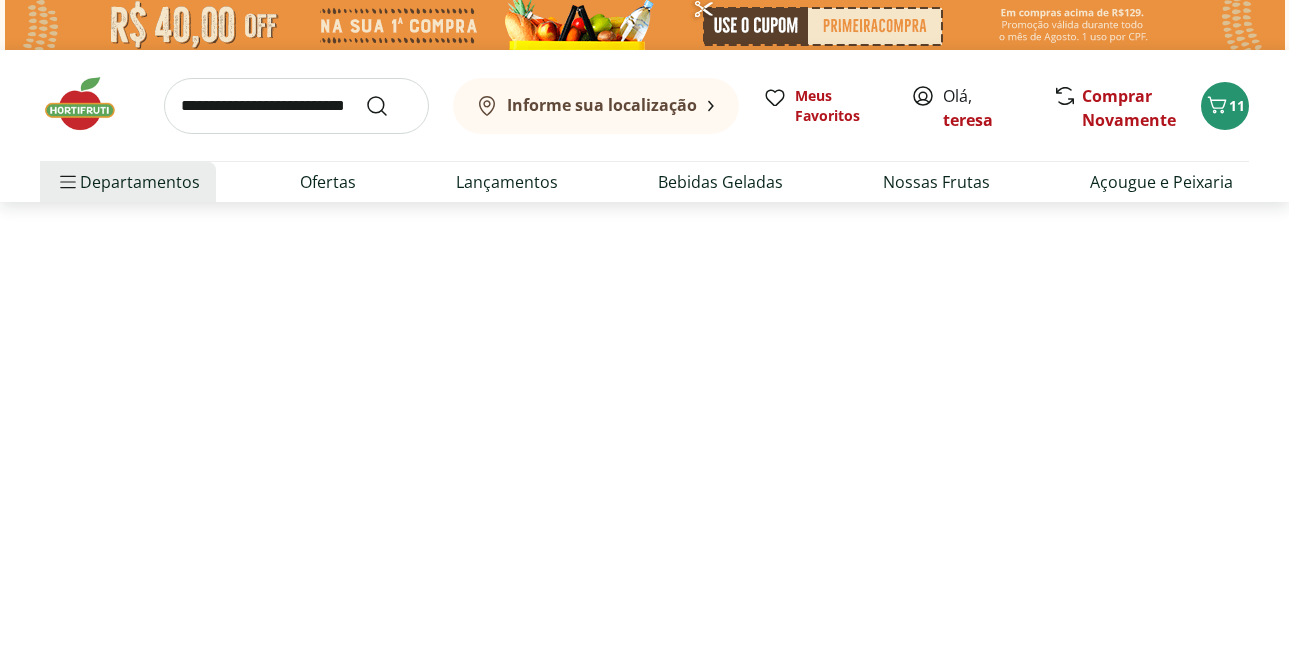 select on "**********" 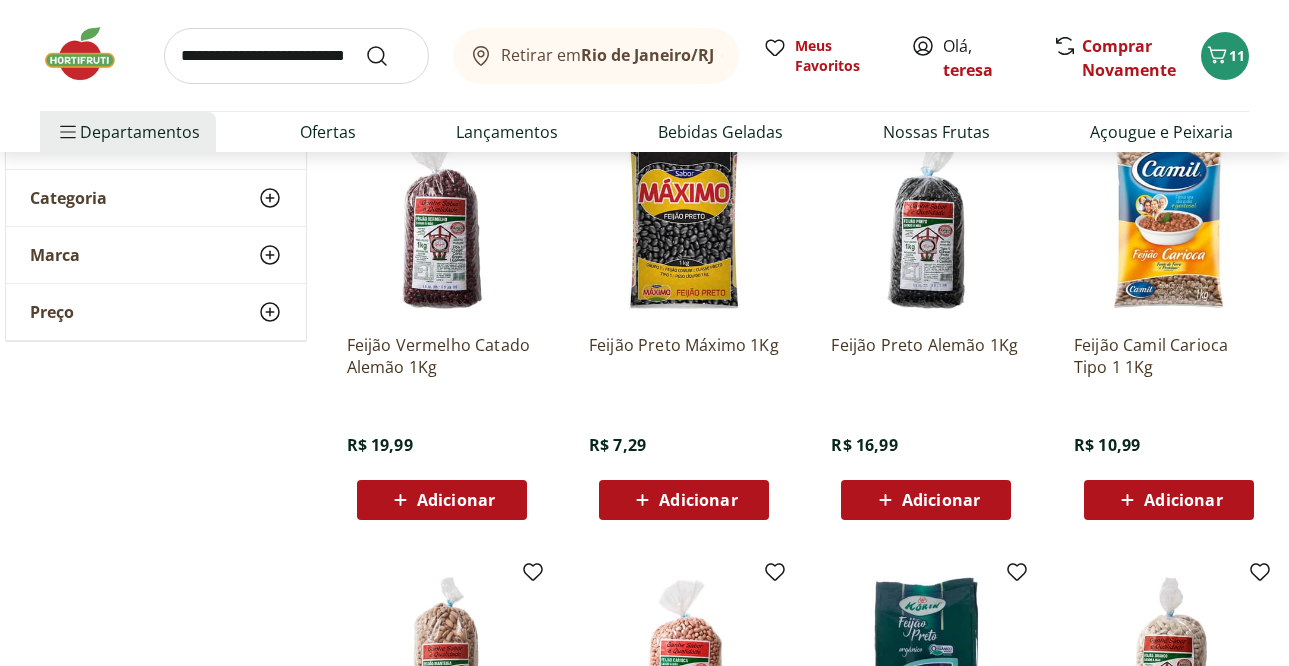 scroll, scrollTop: 300, scrollLeft: 0, axis: vertical 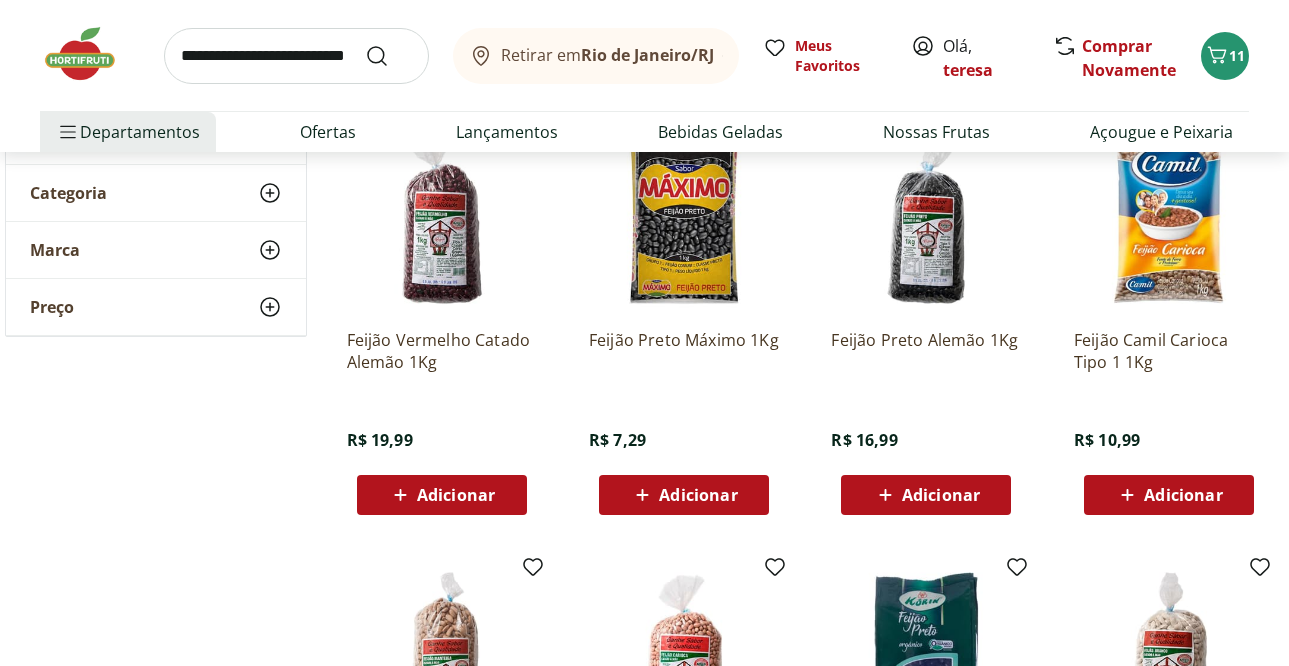 click on "Adicionar" at bounding box center [1169, 495] 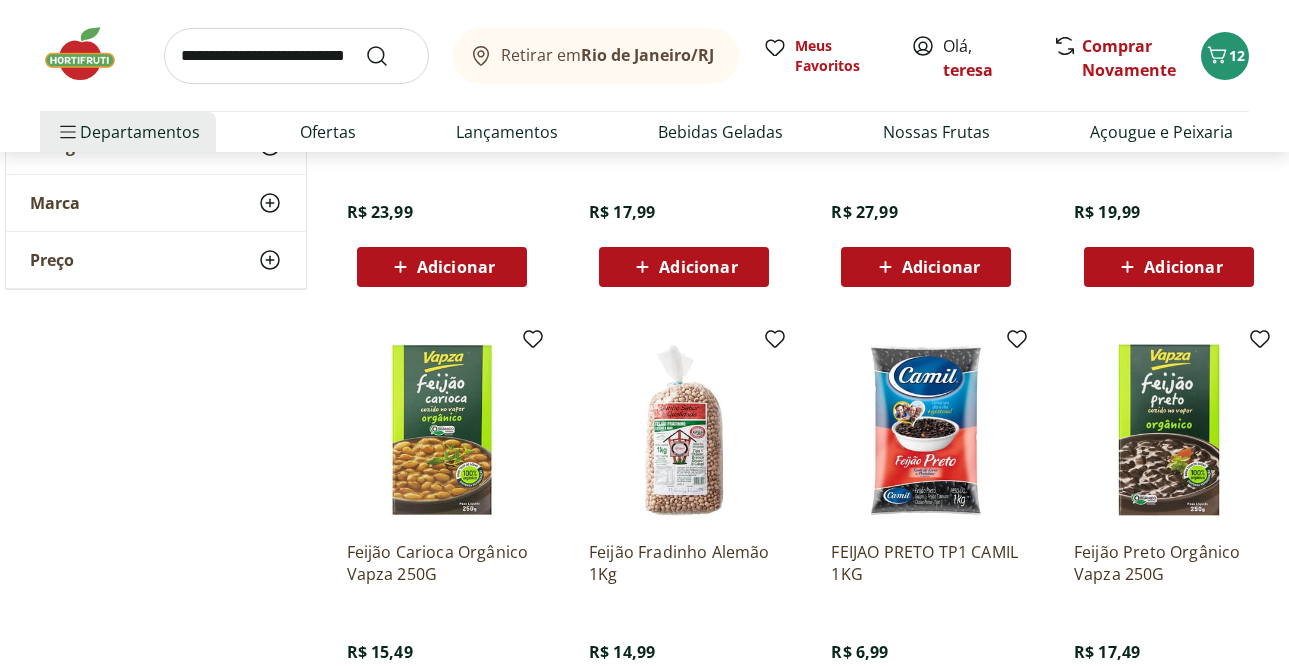 scroll, scrollTop: 1000, scrollLeft: 0, axis: vertical 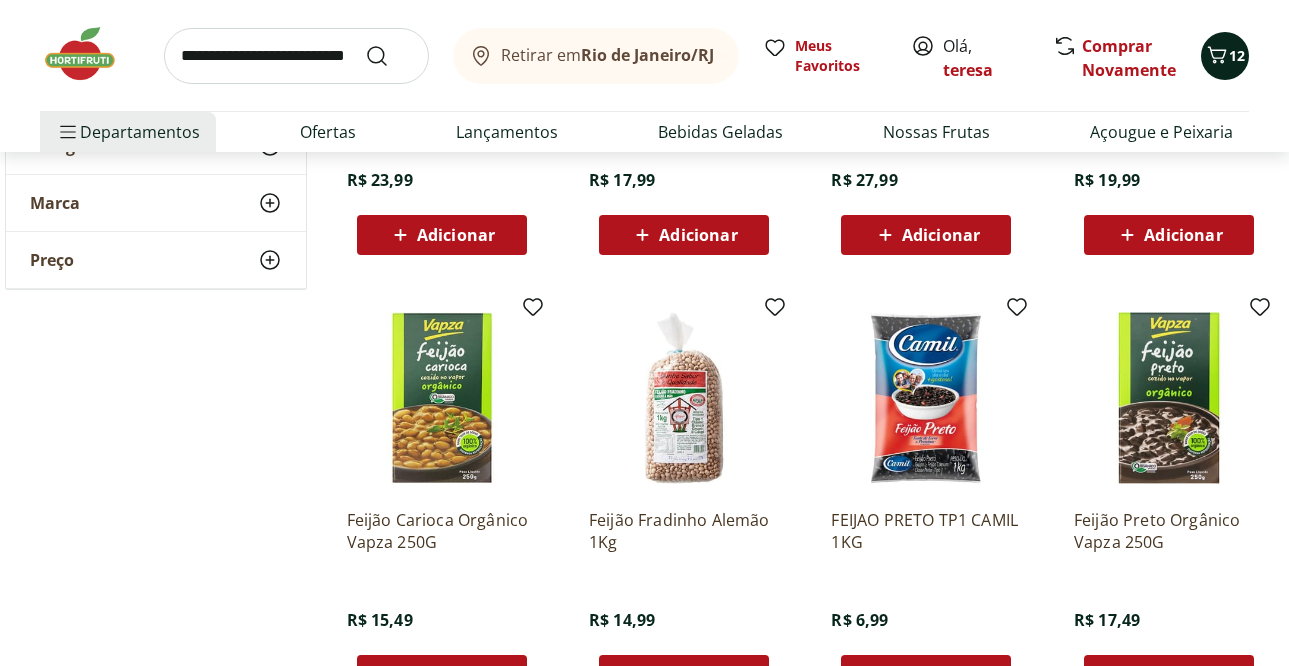 click on "12" at bounding box center [1237, 55] 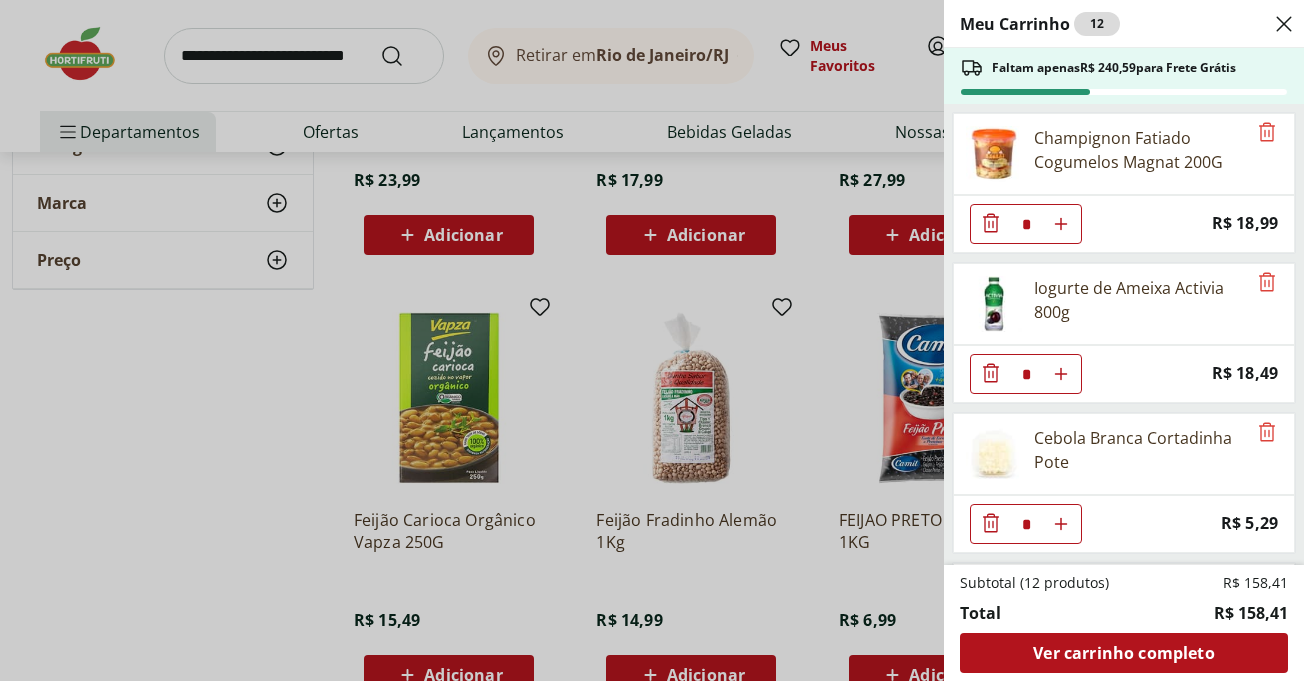 click on "Meu Carrinho 12 Faltam apenas  R$ 240,59  para Frete Grátis Champignon Fatiado Cogumelos Magnat 200G * Price: R$ 18,99 Iogurte de Ameixa Activia 800g * Price: R$ 18,49 Cebola Branca Cortadinha Pote * Price: R$ 5,29 Ervas de Provence Natural da Terra 35g * Price: R$ 16,99 Água de Coco 100% Natural Coco Legal 1L * Price: R$ 18,99 File de Tilápia Mangaratiba * Price: R$ 34,95 Mamão Papaia Unidade * Price: R$ 6,49 Kiwi Gold Unidade * Price: R$ 6,74 UVA VITORIA S SEMENTE 500G * Price: R$ 9,99 Manga Tommy Unidade * Price: R$ 3,76 Feijão Camil Carioca Tipo 1 1Kg * Price: R$ 10,99 Subtotal (12 produtos) R$ 158,41 Total R$ 158,41 Ver carrinho completo" at bounding box center (652, 340) 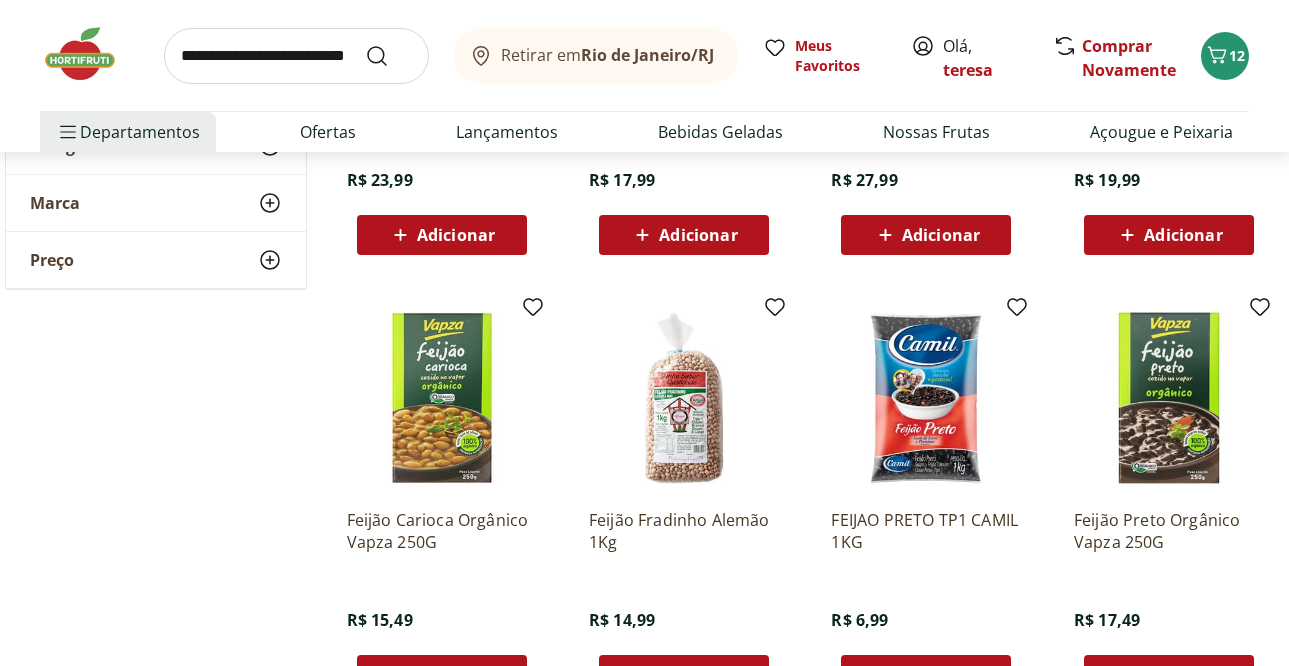 click at bounding box center (90, 54) 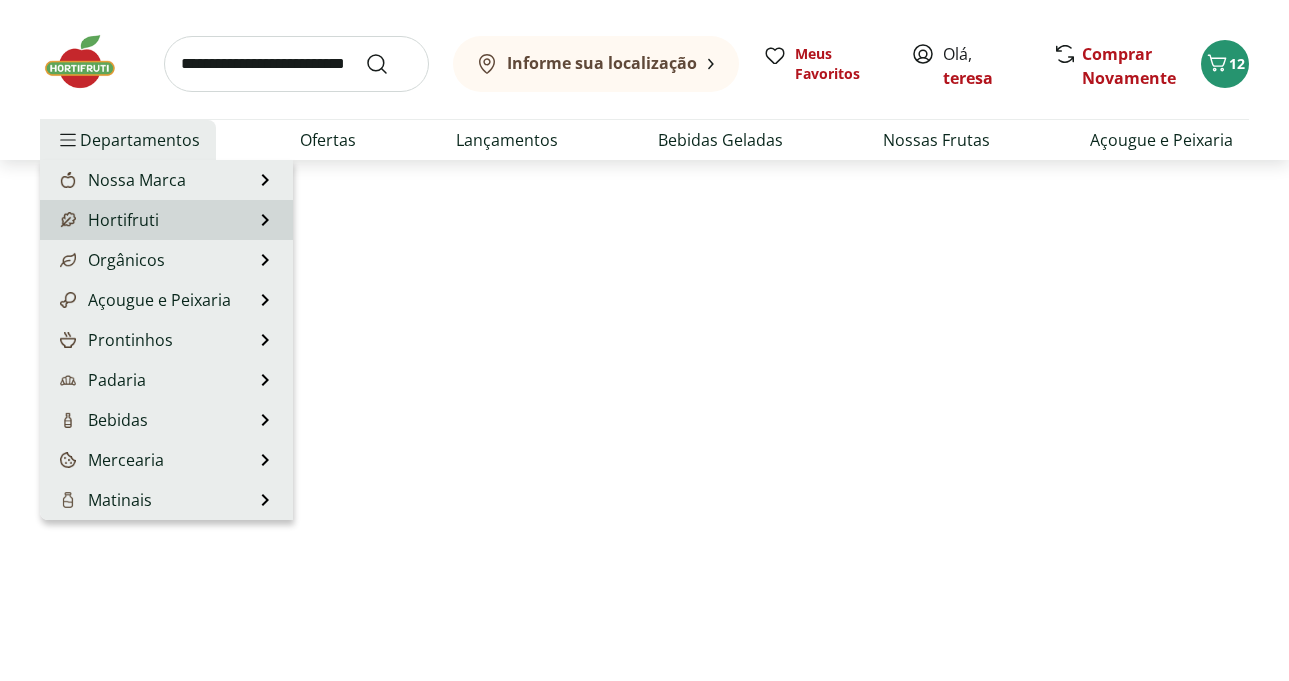scroll, scrollTop: 0, scrollLeft: 0, axis: both 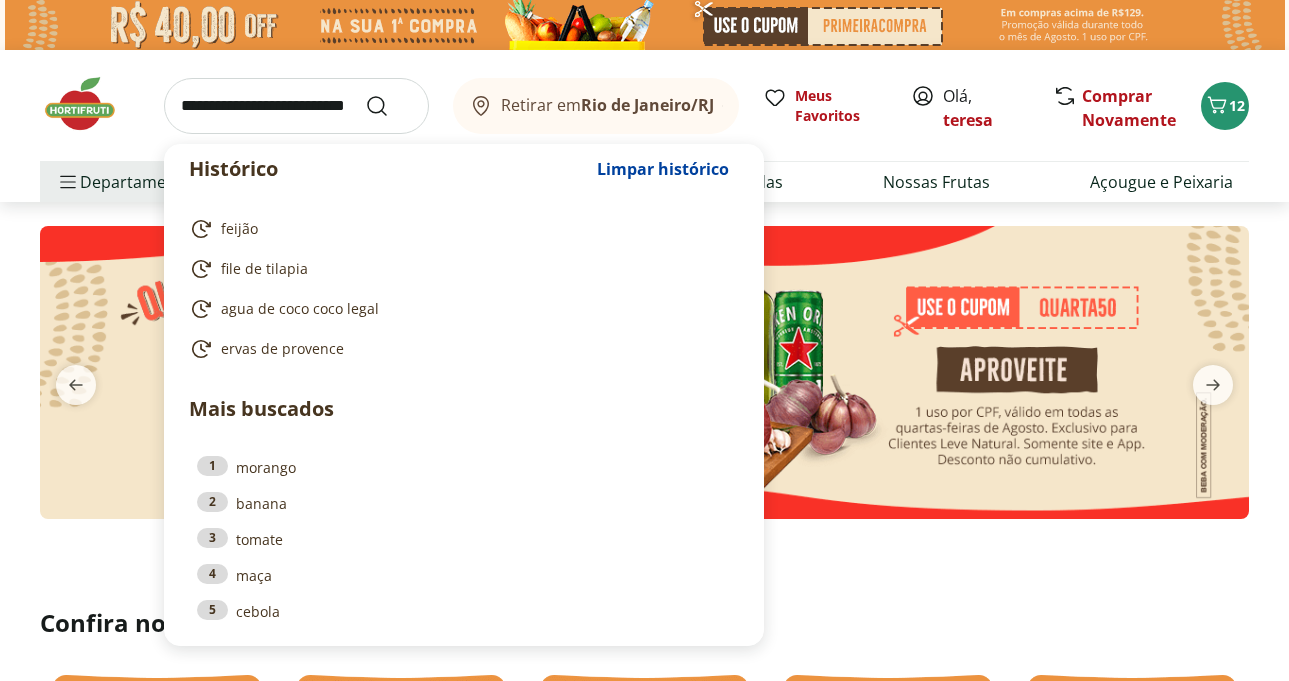 drag, startPoint x: 214, startPoint y: 103, endPoint x: 256, endPoint y: 93, distance: 43.174065 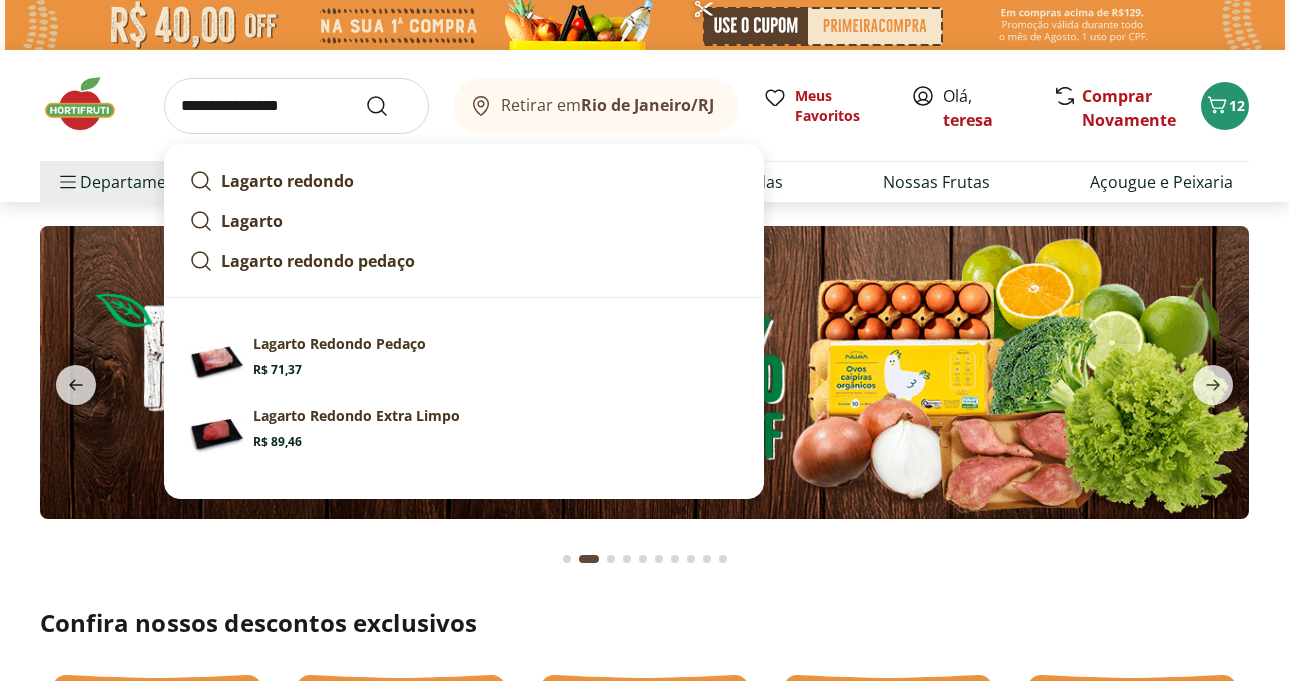 type on "**********" 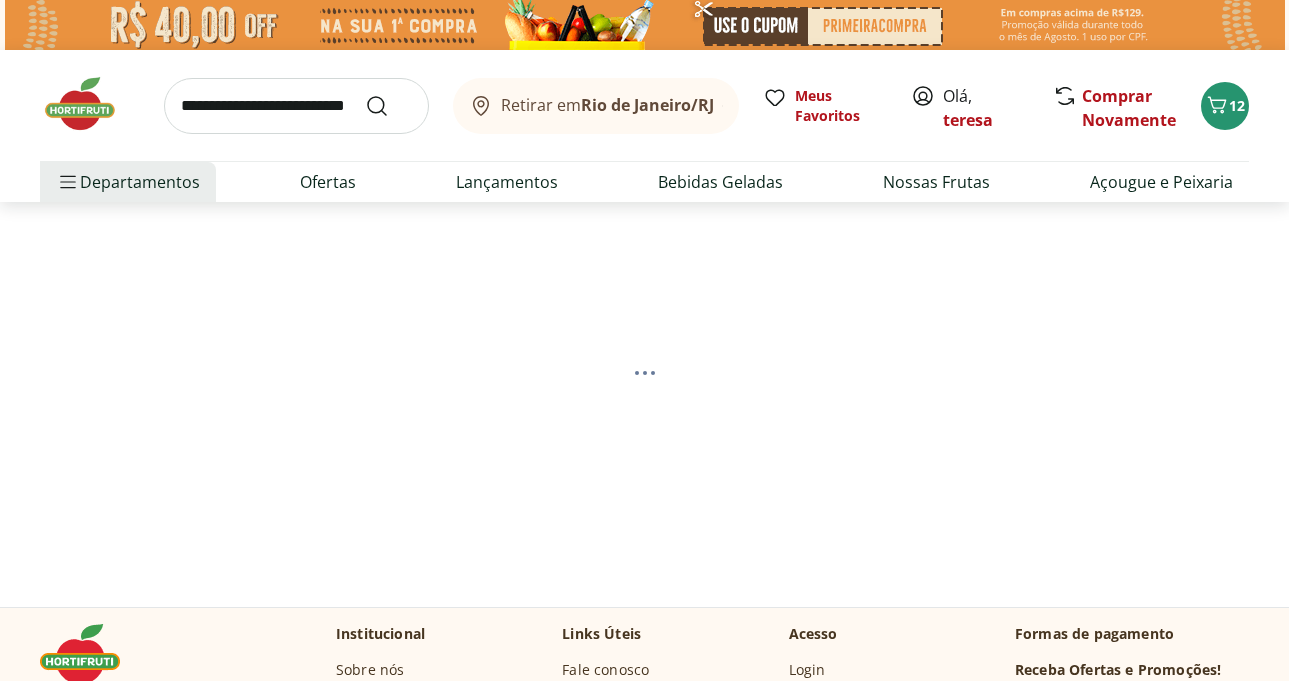 select on "**********" 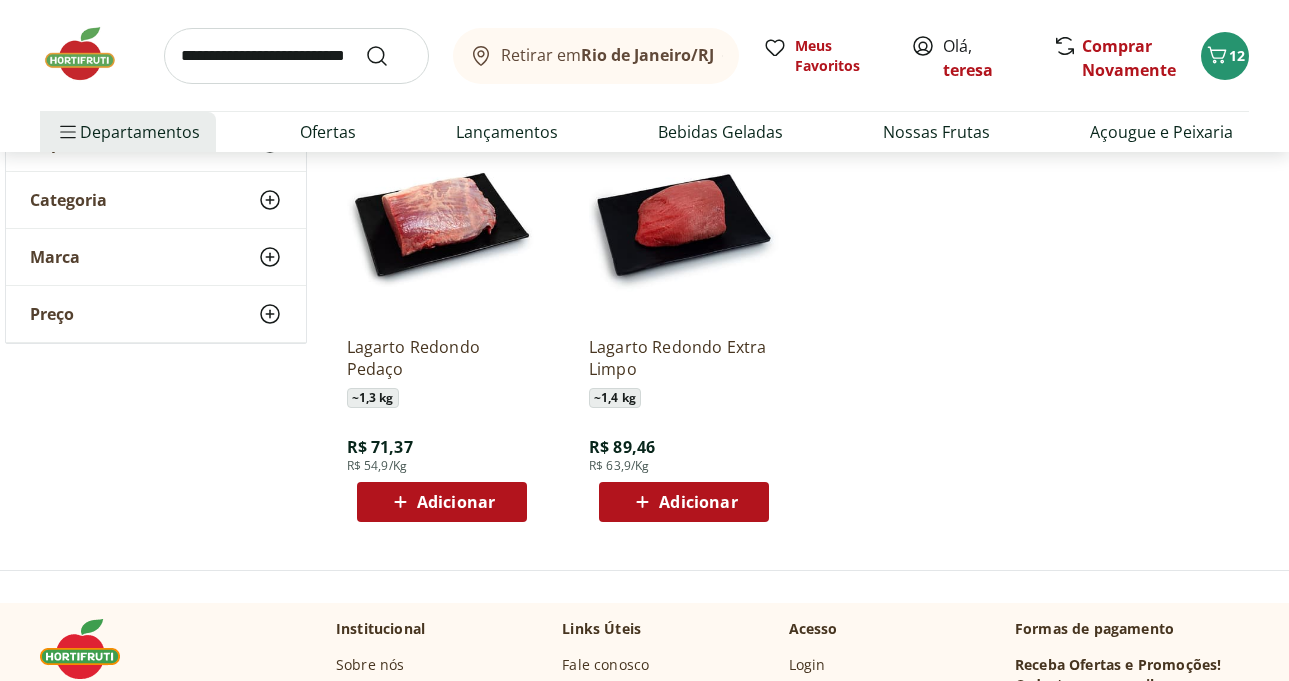 scroll, scrollTop: 300, scrollLeft: 0, axis: vertical 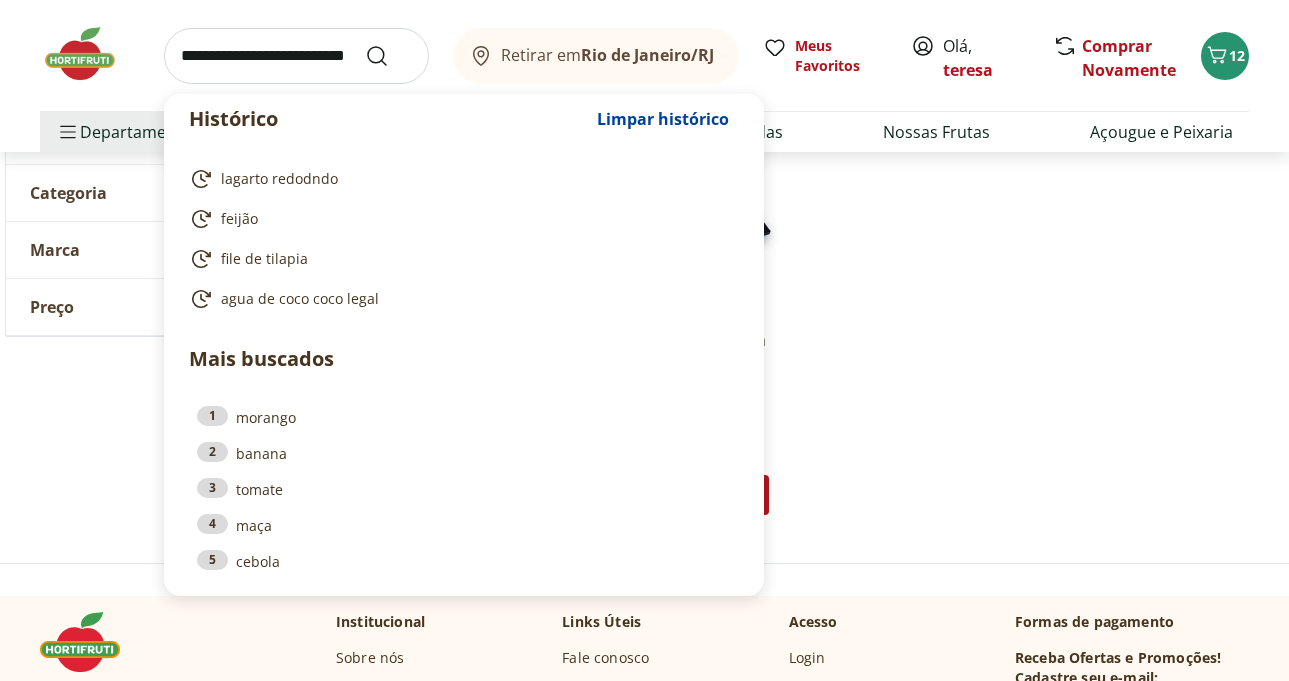 click at bounding box center (296, 56) 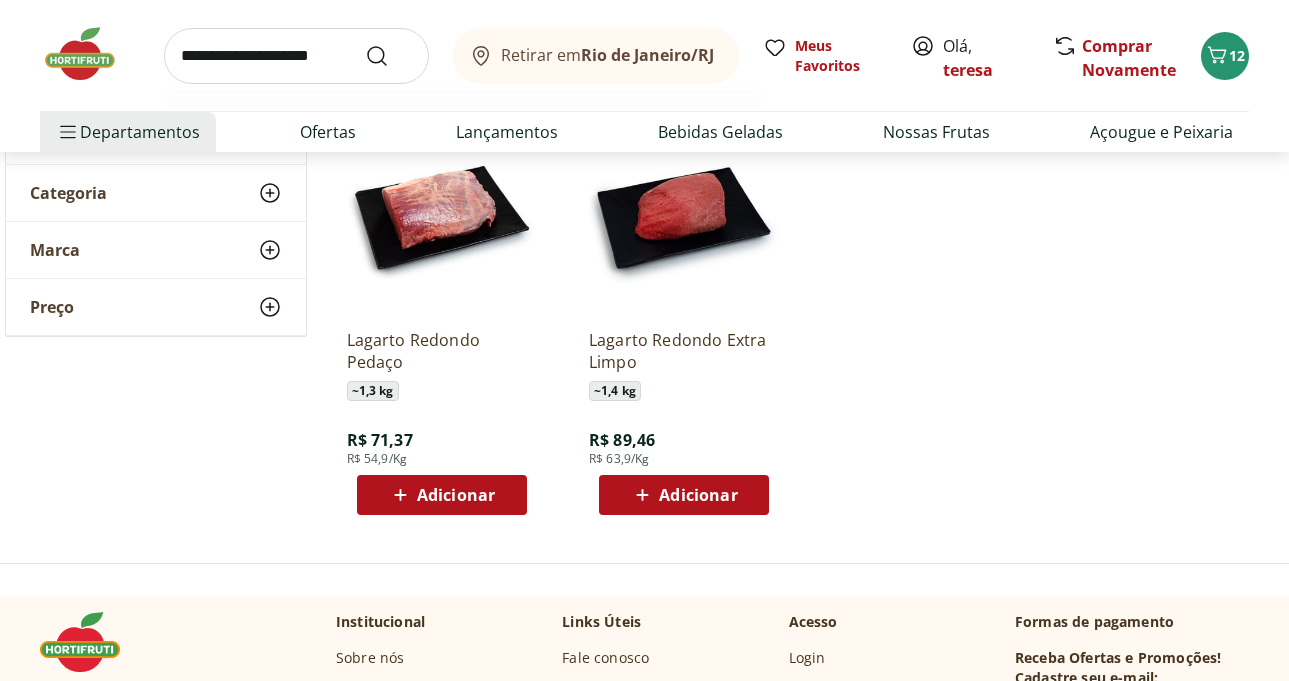 type on "**********" 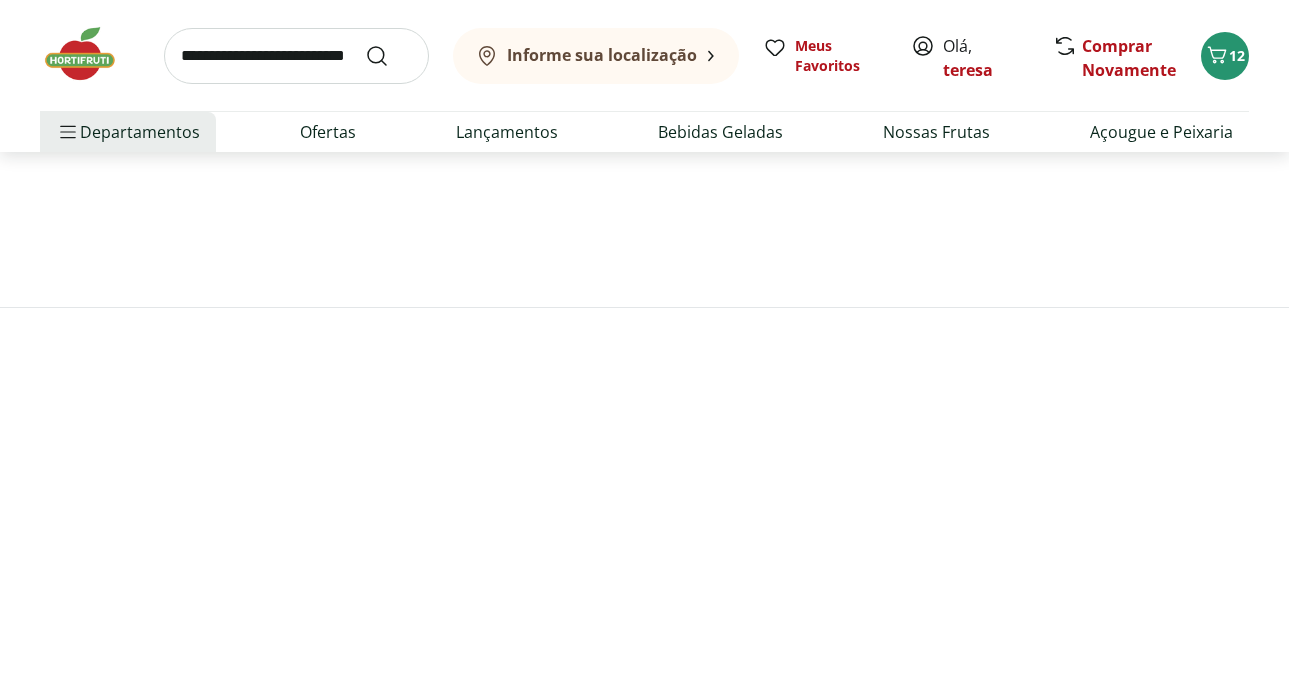 scroll, scrollTop: 0, scrollLeft: 0, axis: both 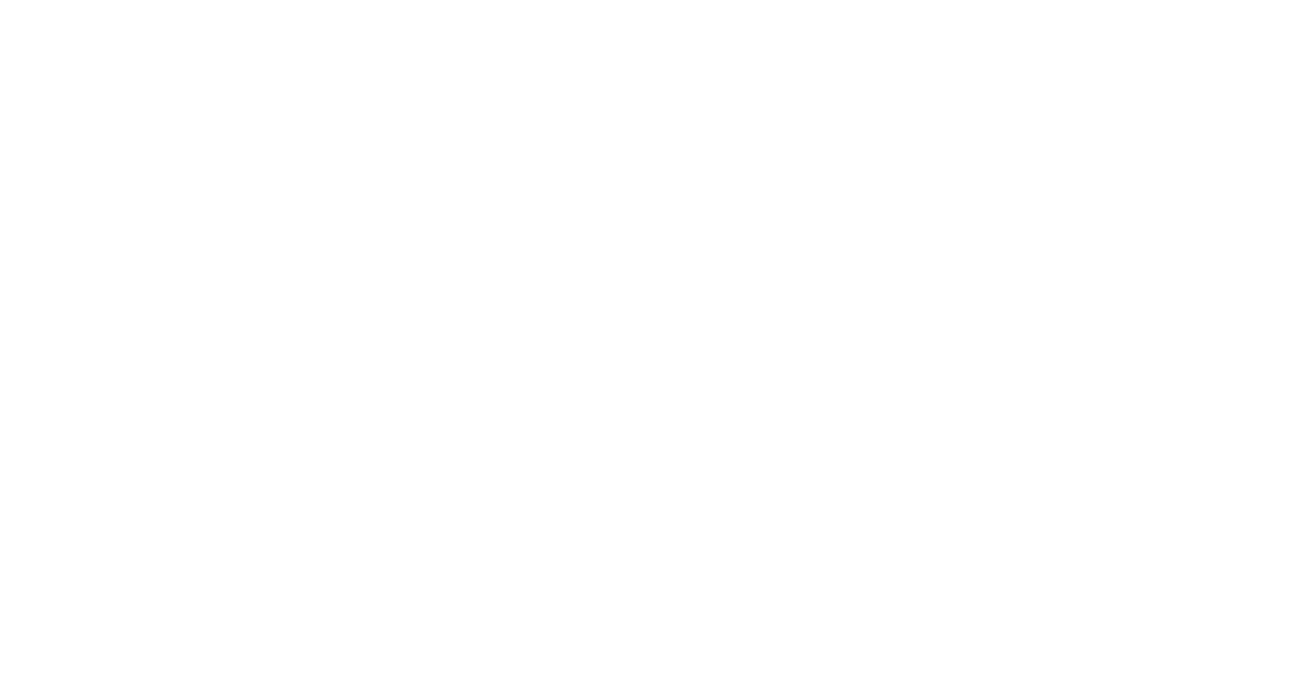 select on "**********" 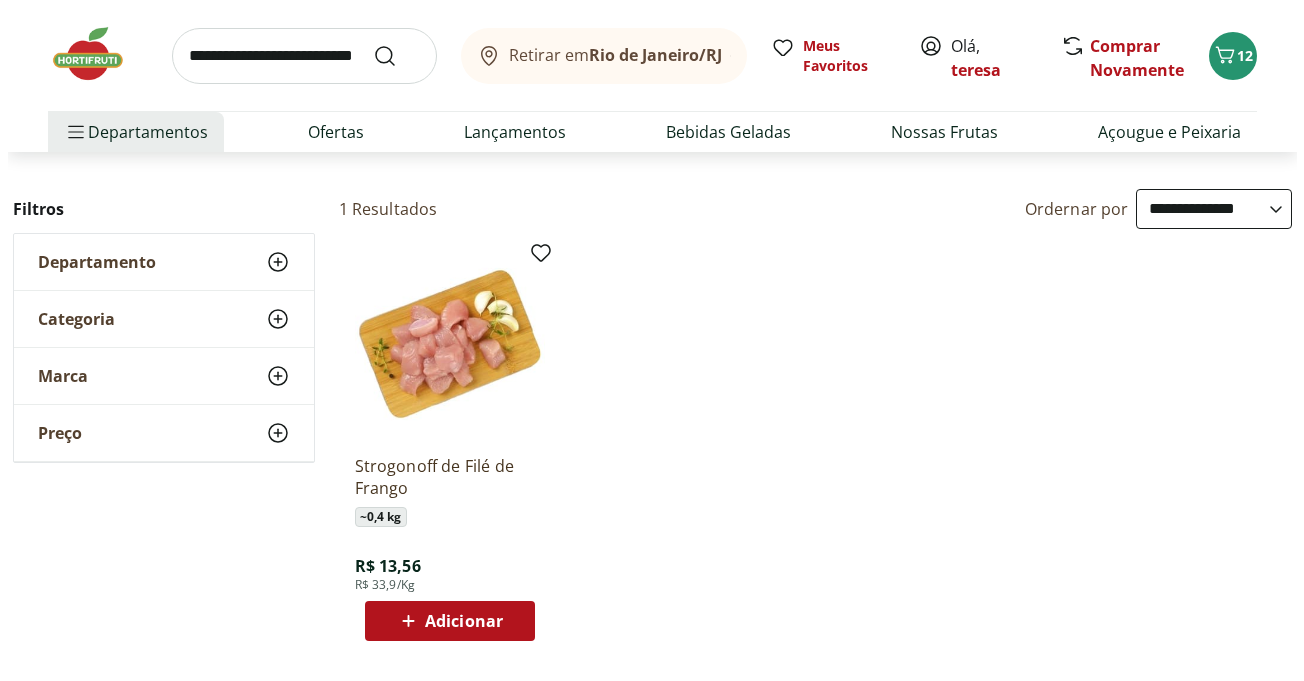scroll, scrollTop: 200, scrollLeft: 0, axis: vertical 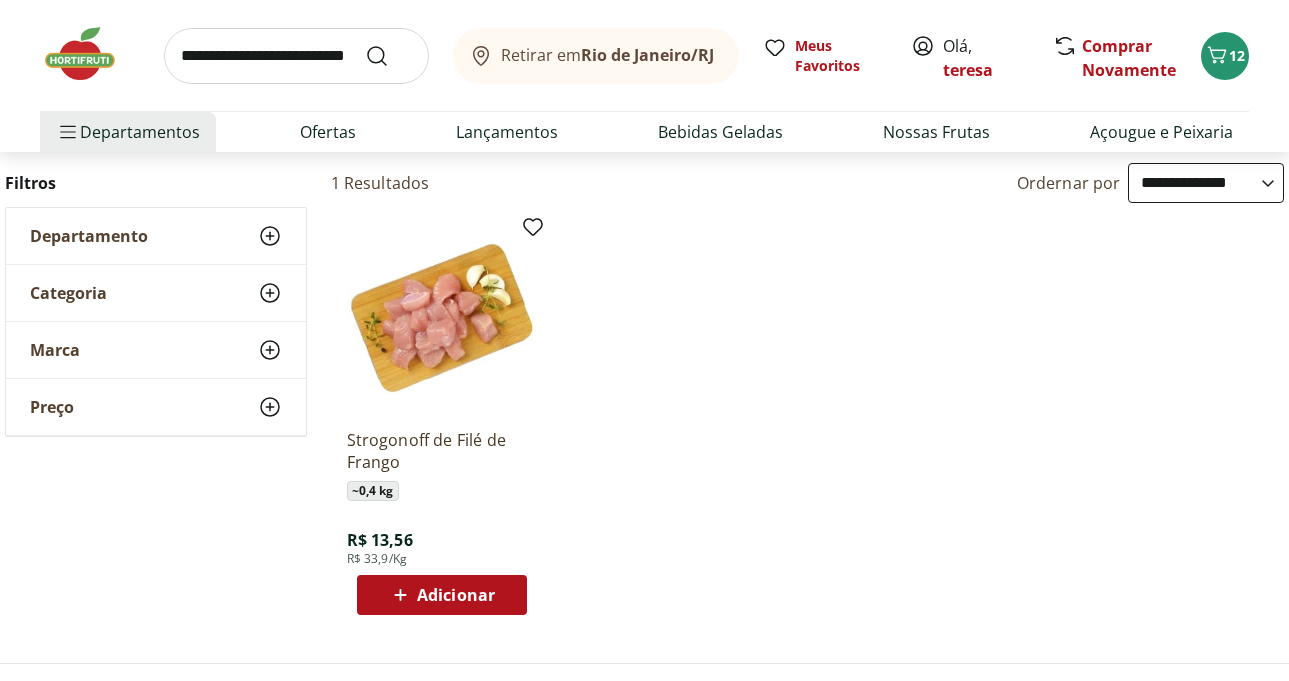 click on "Adicionar" at bounding box center (456, 595) 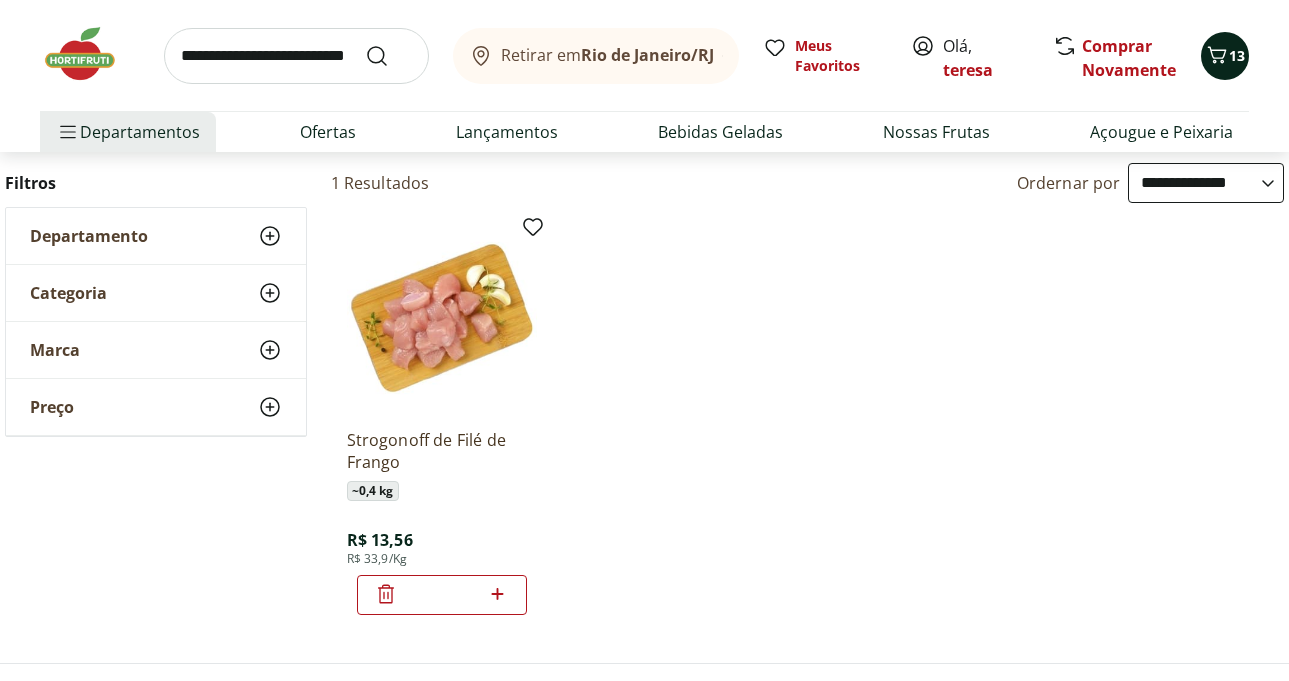 click on "13" at bounding box center [1237, 55] 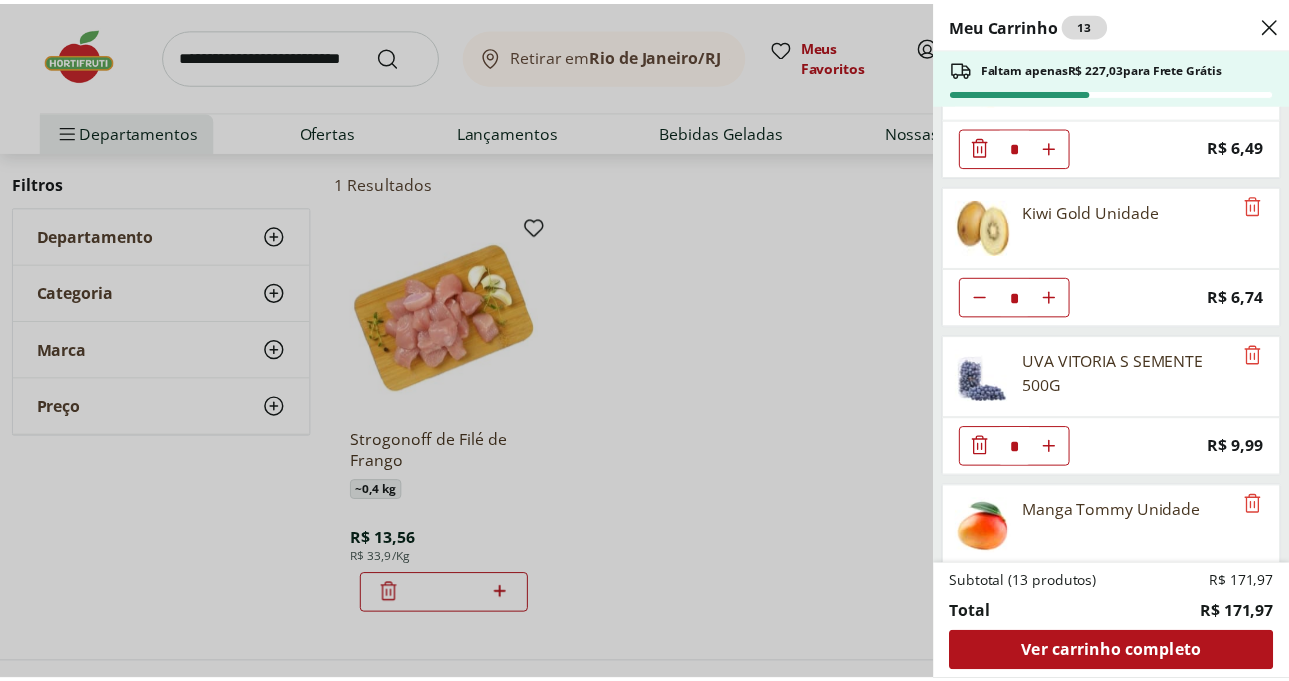 scroll, scrollTop: 1100, scrollLeft: 0, axis: vertical 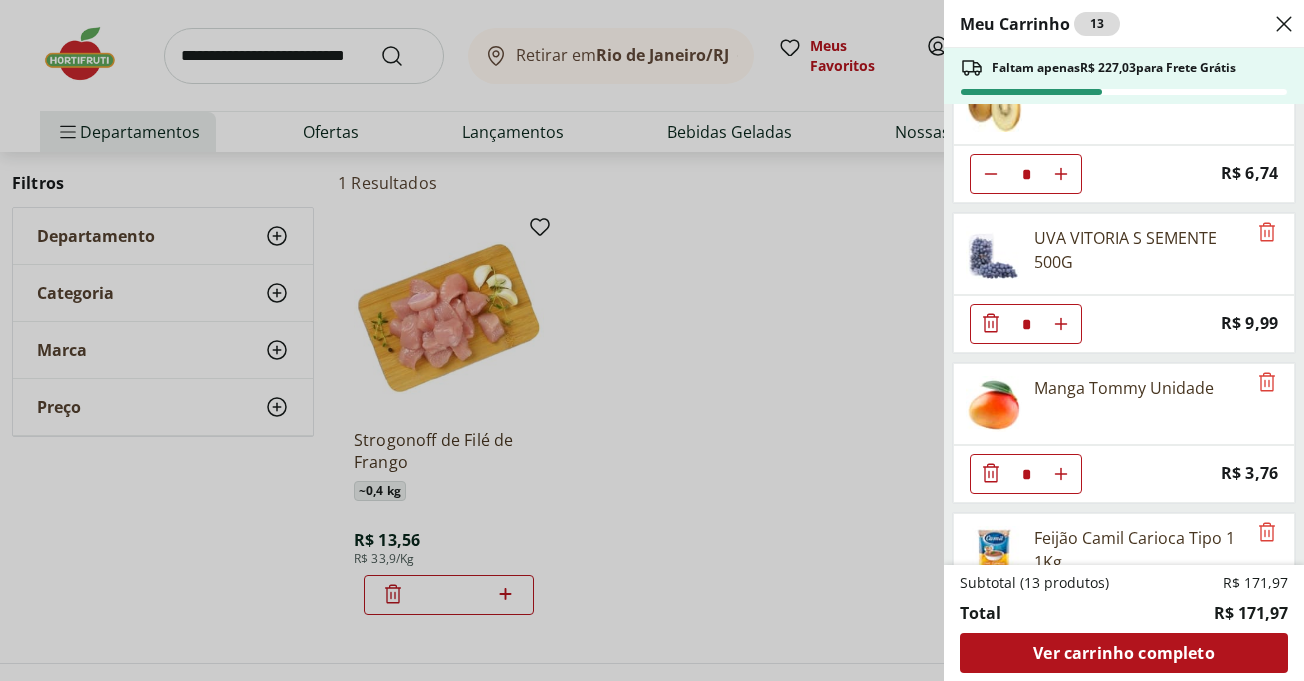 click on "Meu Carrinho 13 Faltam apenas  R$ 227,03  para Frete Grátis Champignon Fatiado Cogumelos Magnat 200G * Price: R$ 18,99 Iogurte de Ameixa Activia 800g * Price: R$ 18,49 Cebola Branca Cortadinha Pote * Price: R$ 5,29 Ervas de Provence Natural da Terra 35g * Price: R$ 16,99 Água de Coco 100% Natural Coco Legal 1L * Price: R$ 18,99 File de Tilápia Mangaratiba * Price: R$ 34,95 Mamão Papaia Unidade * Price: R$ 6,49 Kiwi Gold Unidade * Price: R$ 6,74 UVA VITORIA S SEMENTE 500G * Price: R$ 9,99 Manga Tommy Unidade * Price: R$ 3,76 Feijão Camil Carioca Tipo 1 1Kg * Price: R$ 10,99 Strogonoff de Filé de Frango * Price: R$ 13,56 Subtotal (13 produtos) R$ 171,97 Total R$ 171,97 Ver carrinho completo" at bounding box center [652, 340] 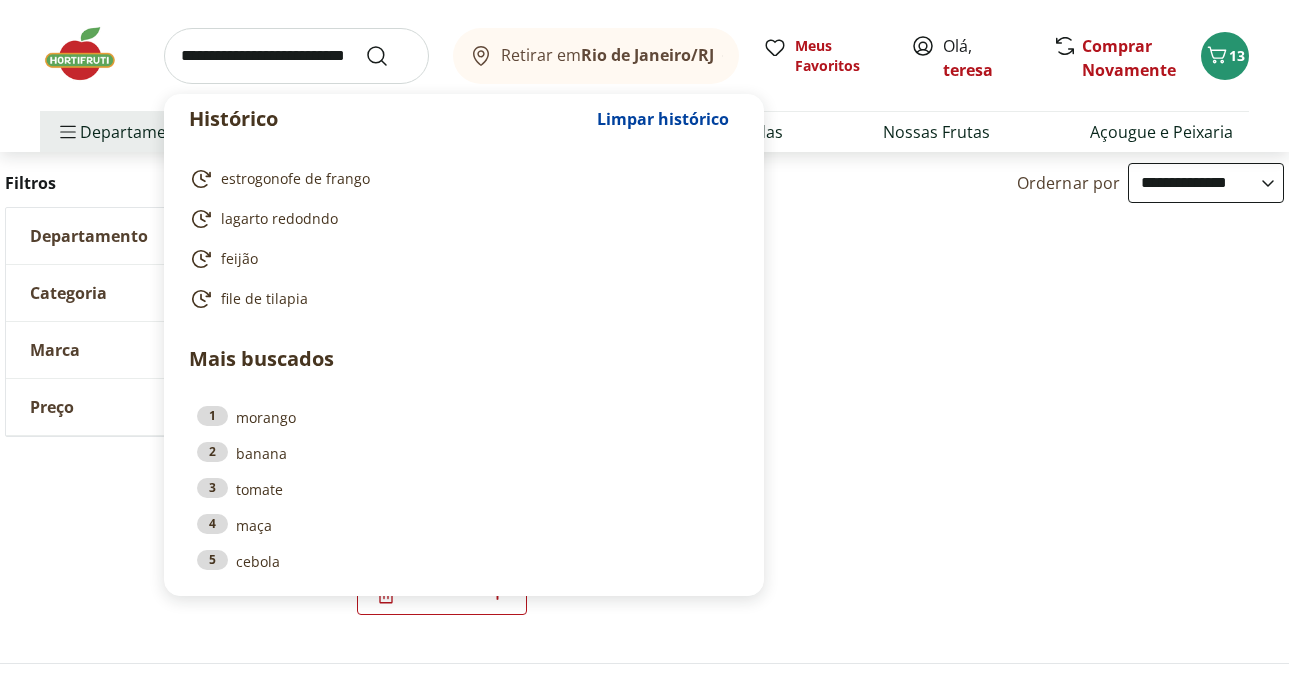 drag, startPoint x: 186, startPoint y: 53, endPoint x: 299, endPoint y: 37, distance: 114.12712 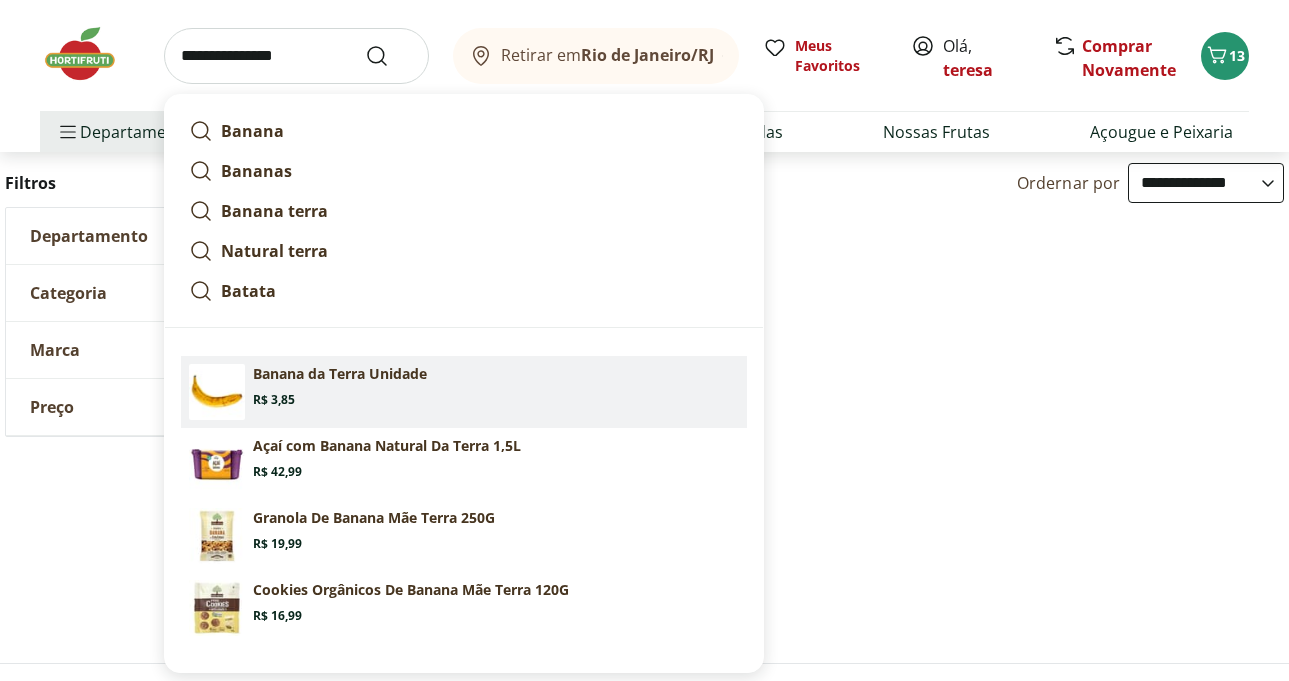 click on "Banana da Terra Unidade Price: R$ 3,85" at bounding box center [464, 392] 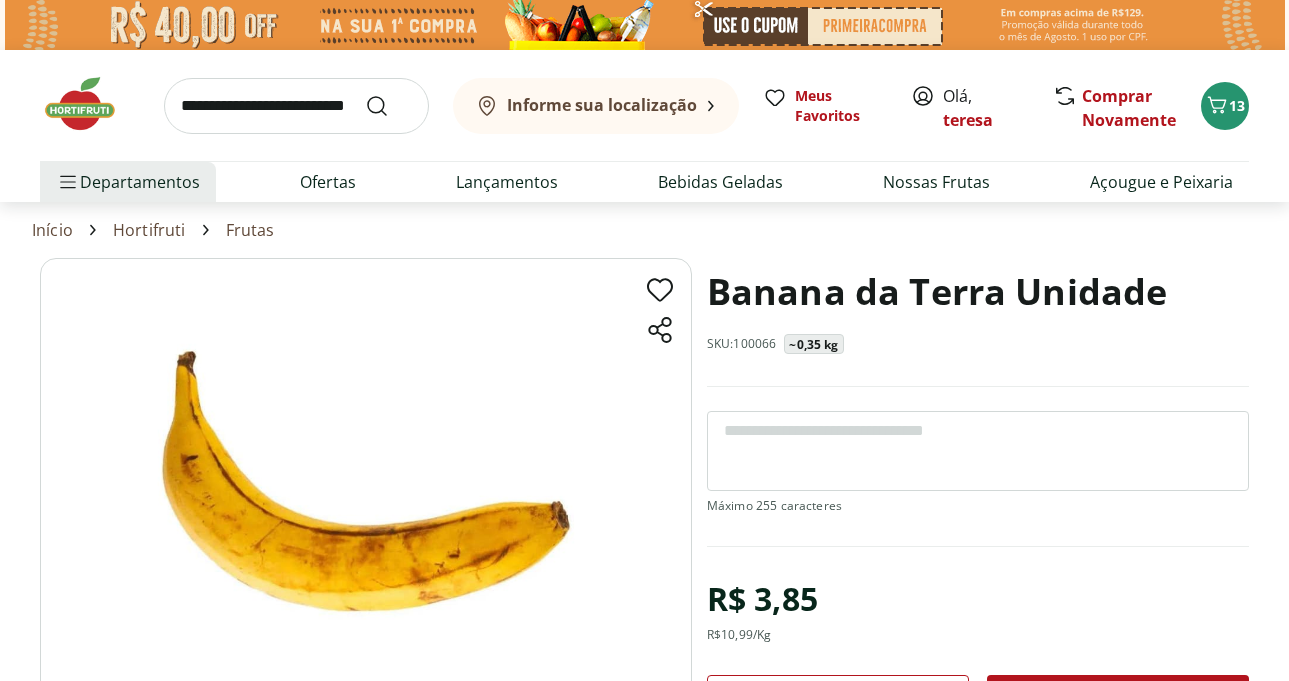 scroll, scrollTop: 0, scrollLeft: 0, axis: both 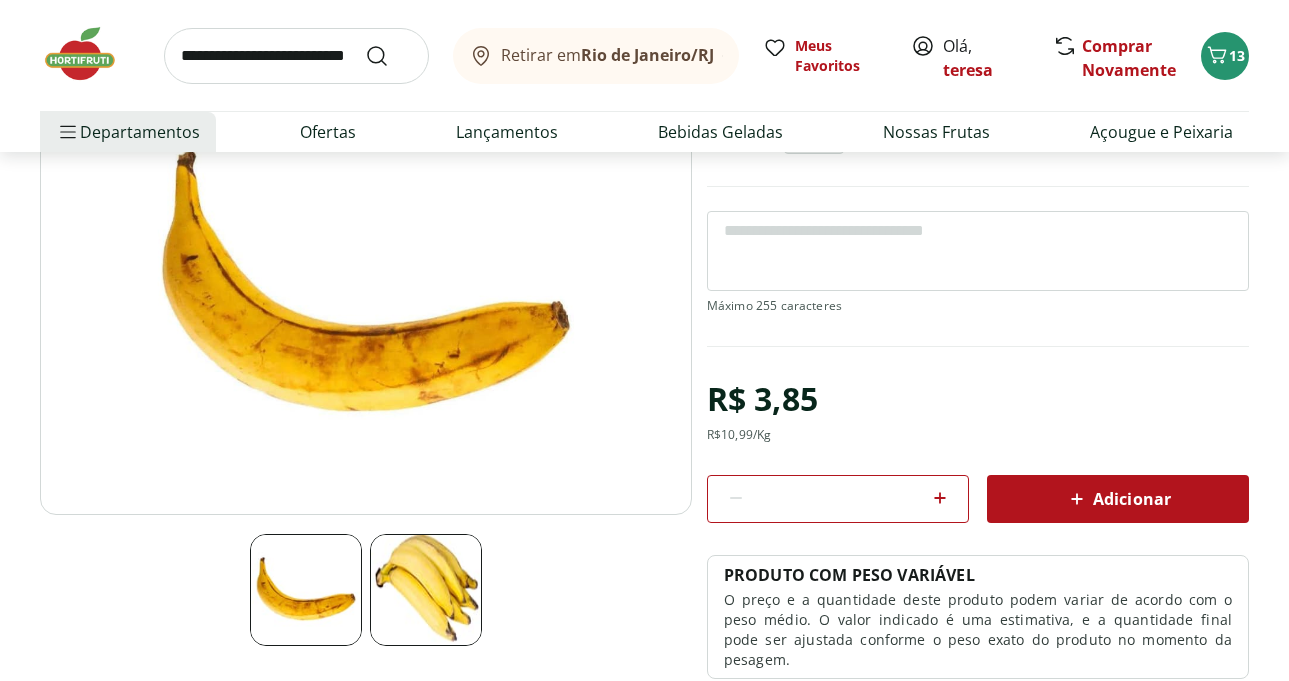 click 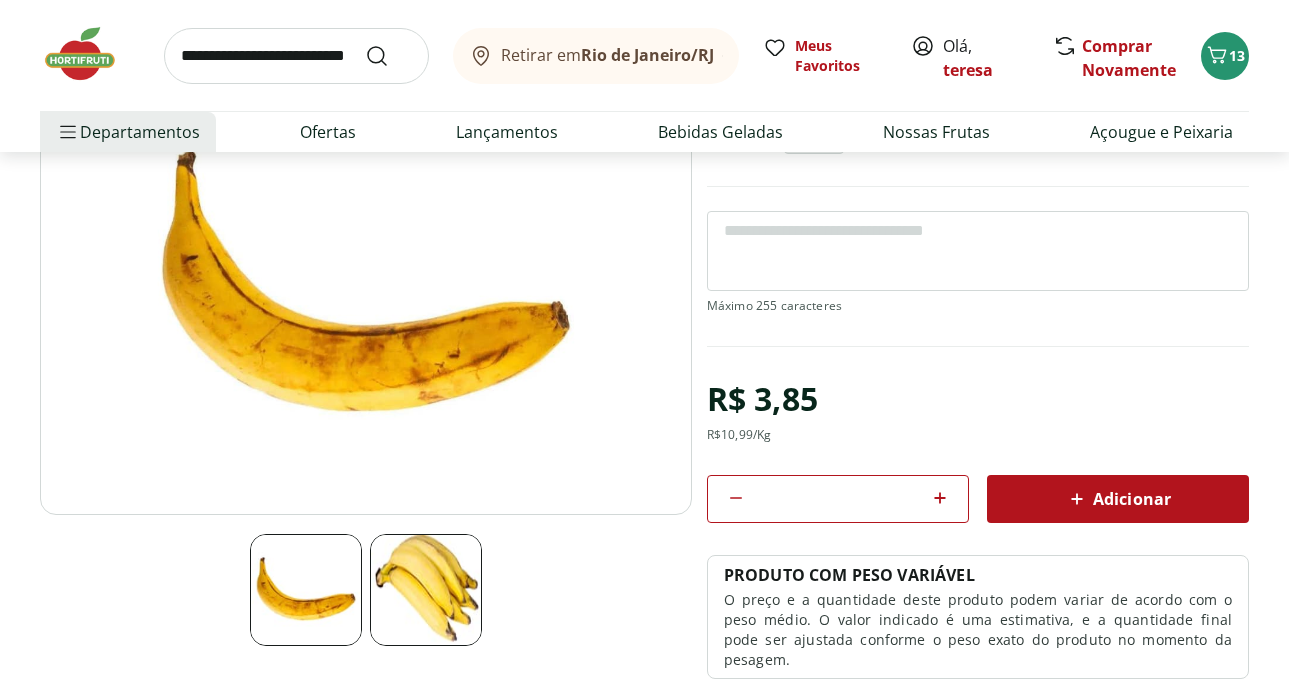 click on "Adicionar" at bounding box center [1118, 499] 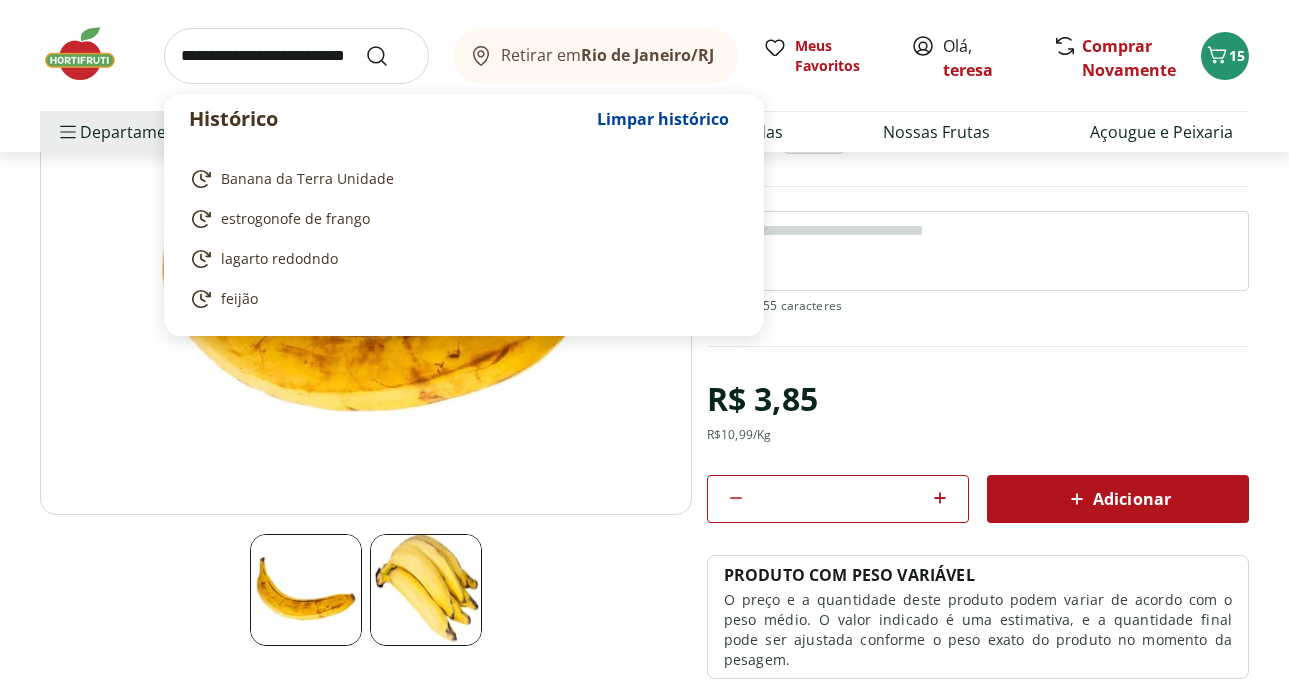 click at bounding box center (296, 56) 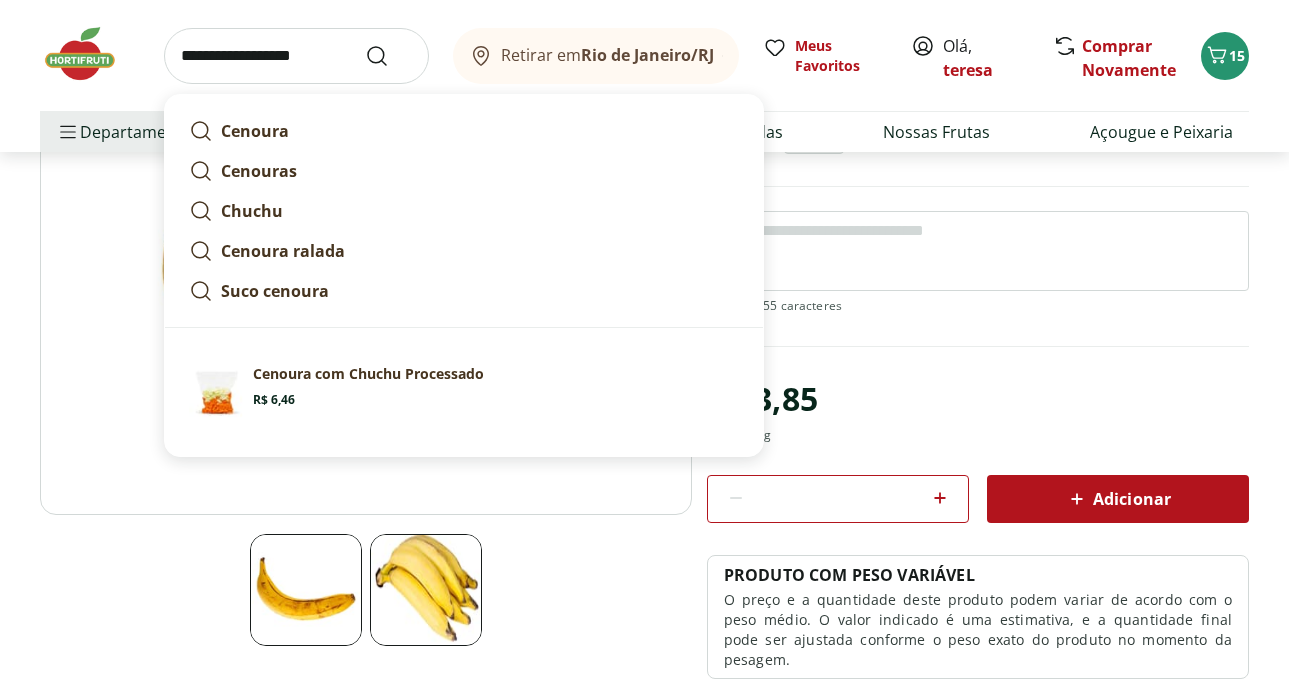 click on "**********" at bounding box center [296, 56] 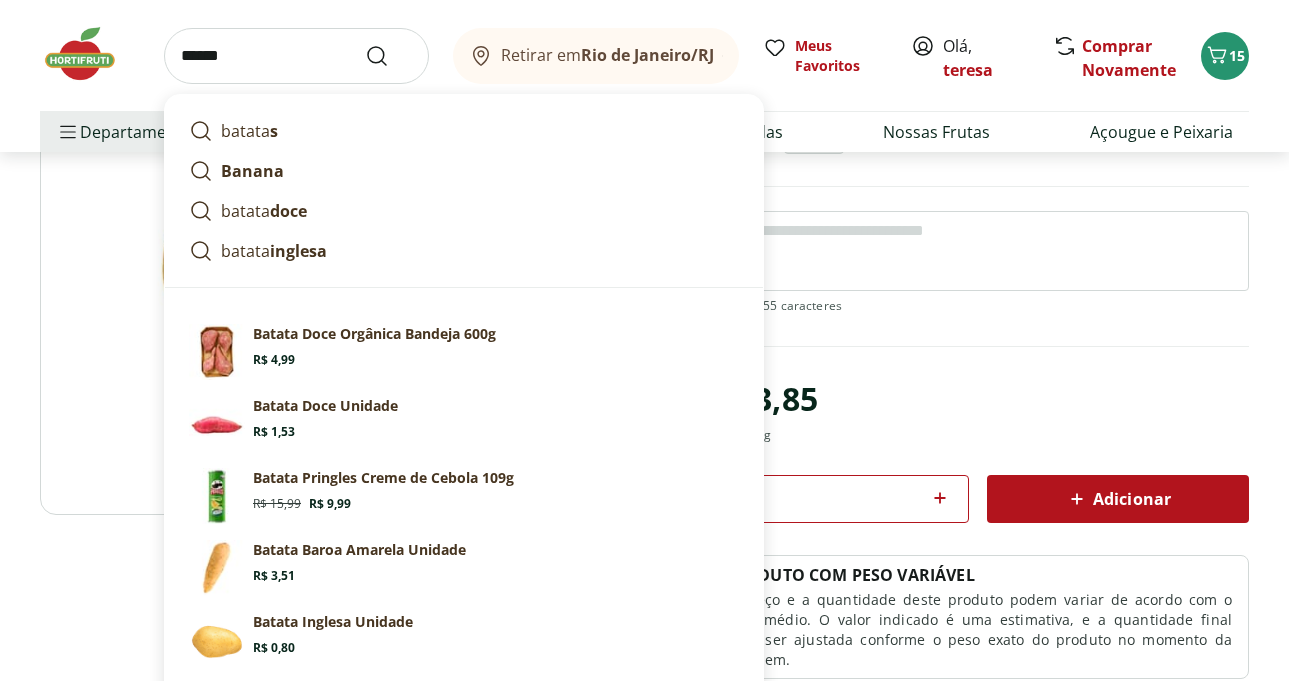 type on "******" 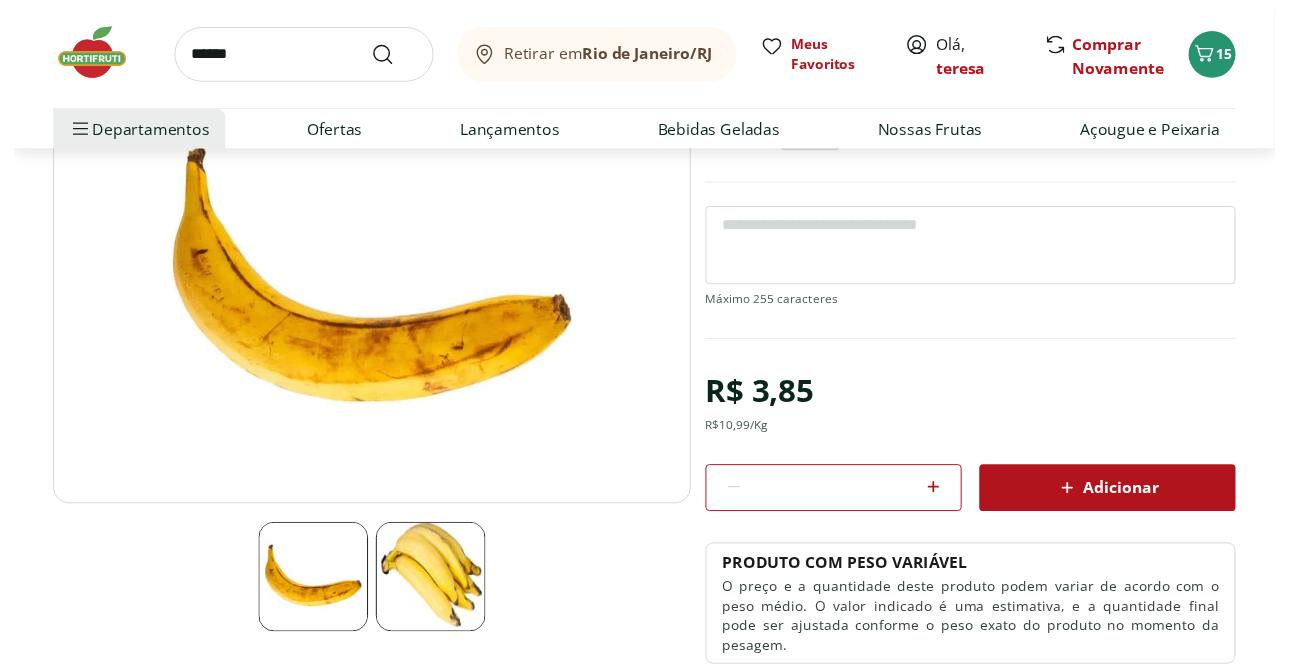scroll, scrollTop: 0, scrollLeft: 0, axis: both 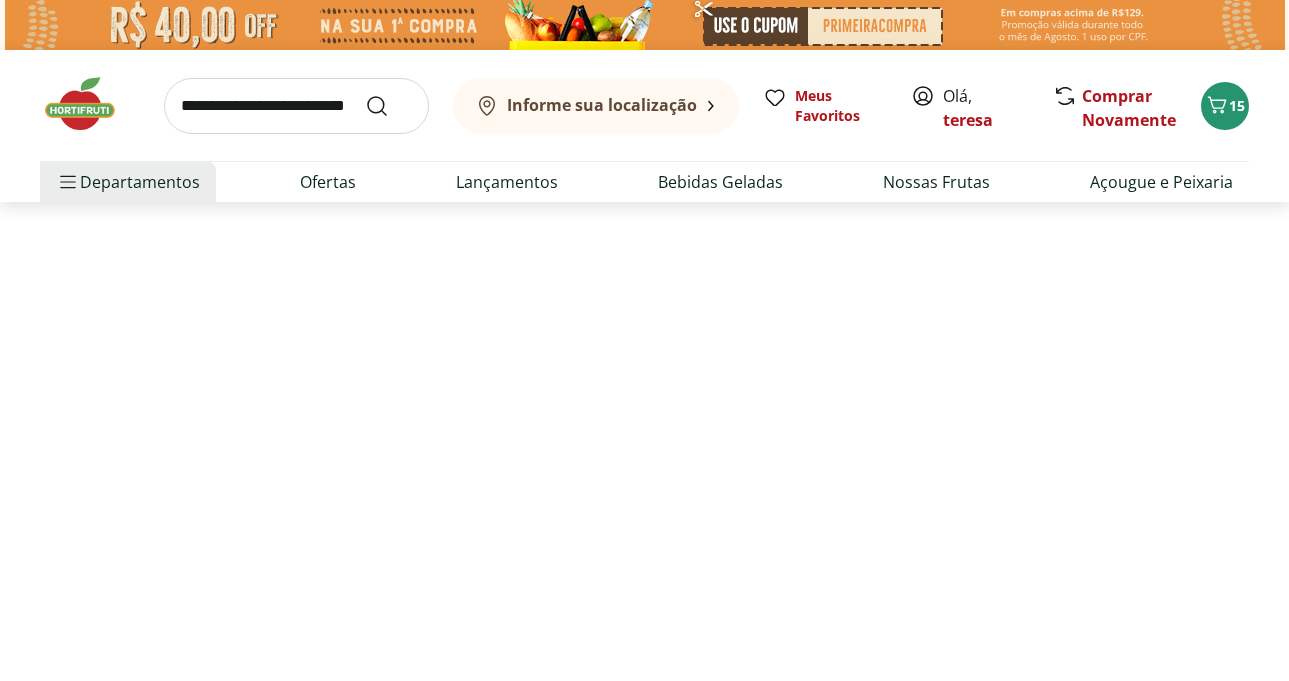select on "**********" 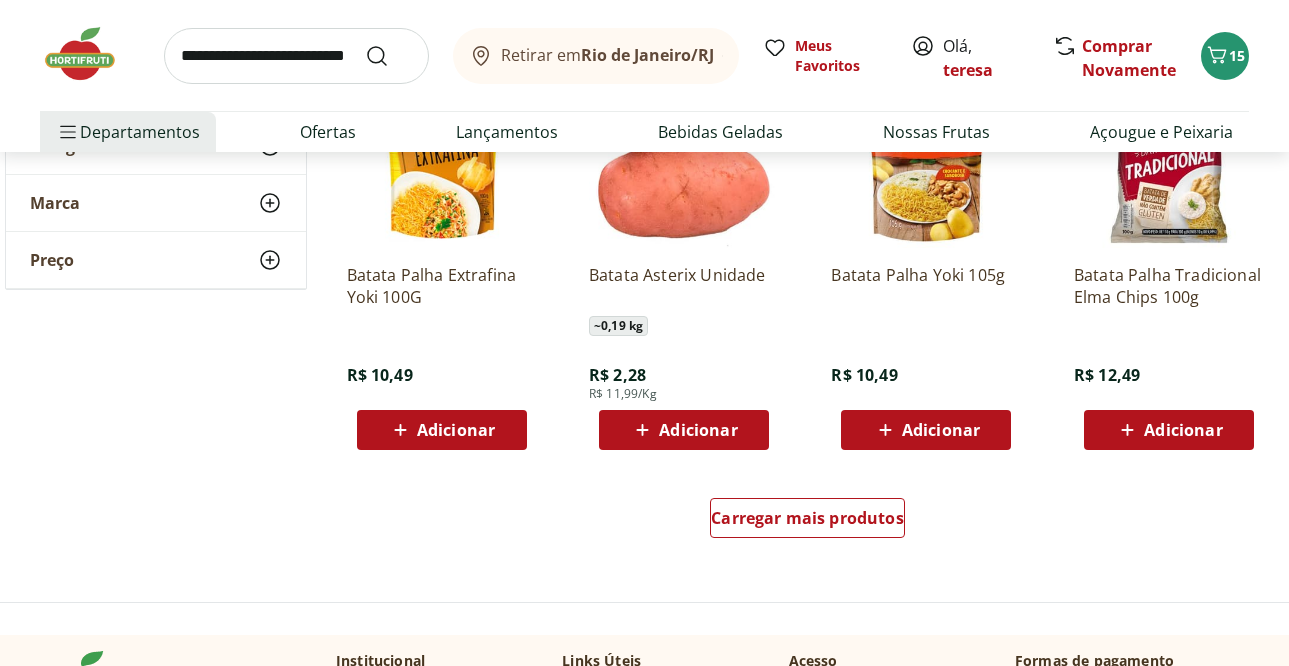 scroll, scrollTop: 1400, scrollLeft: 0, axis: vertical 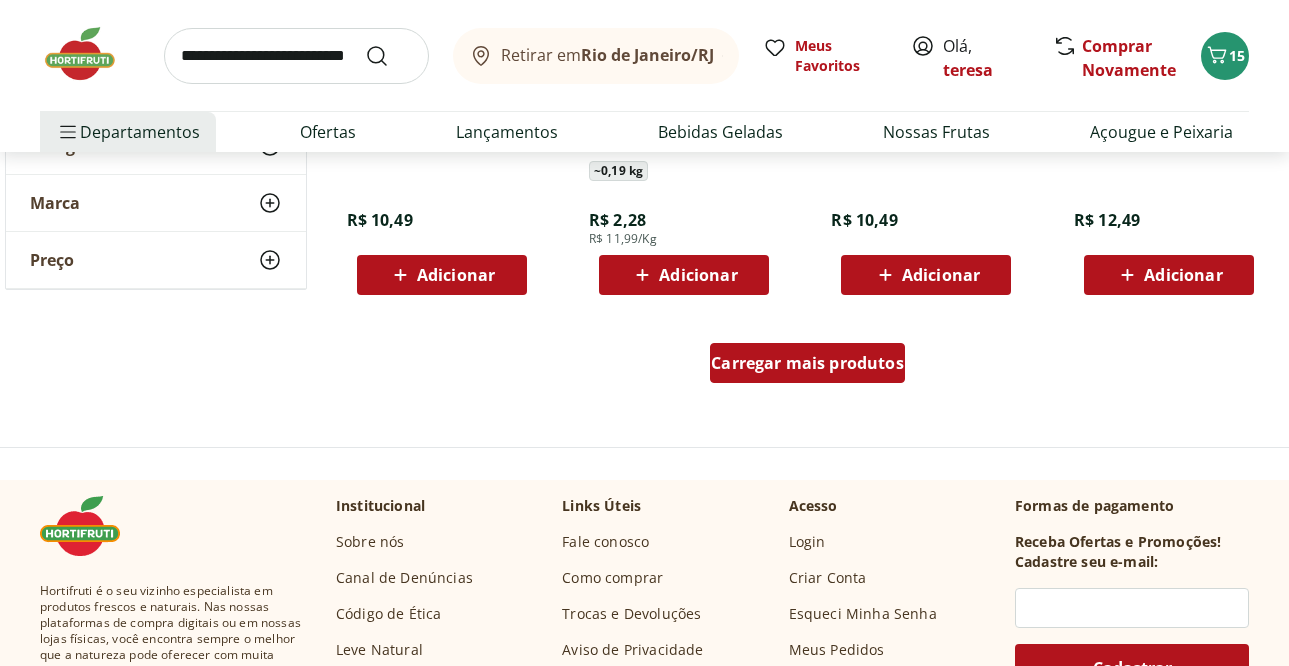 click on "Carregar mais produtos" at bounding box center (807, 363) 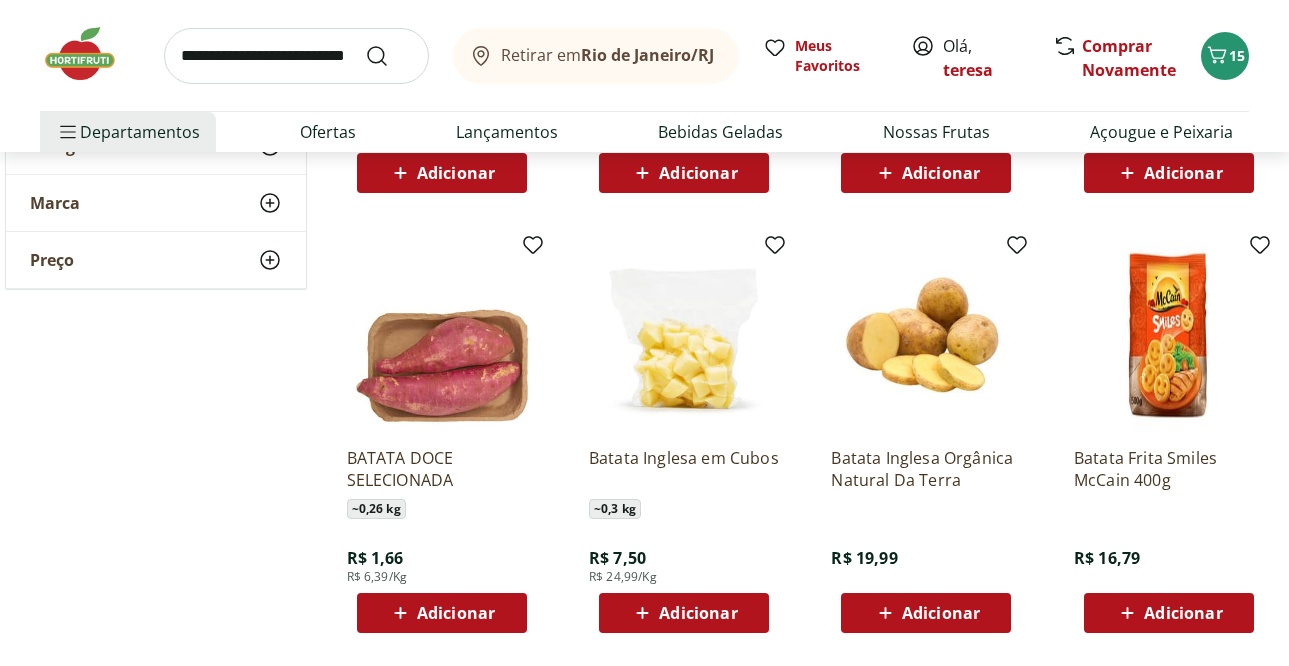 scroll, scrollTop: 2400, scrollLeft: 0, axis: vertical 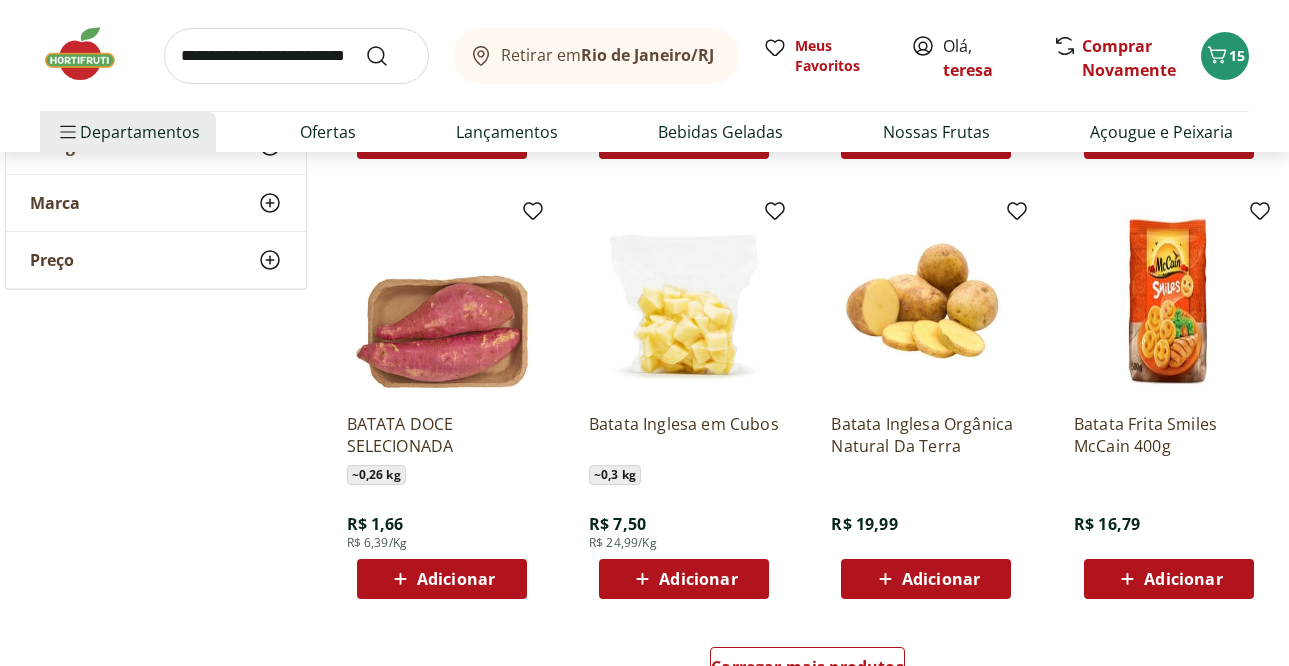 click on "Adicionar" at bounding box center (698, 579) 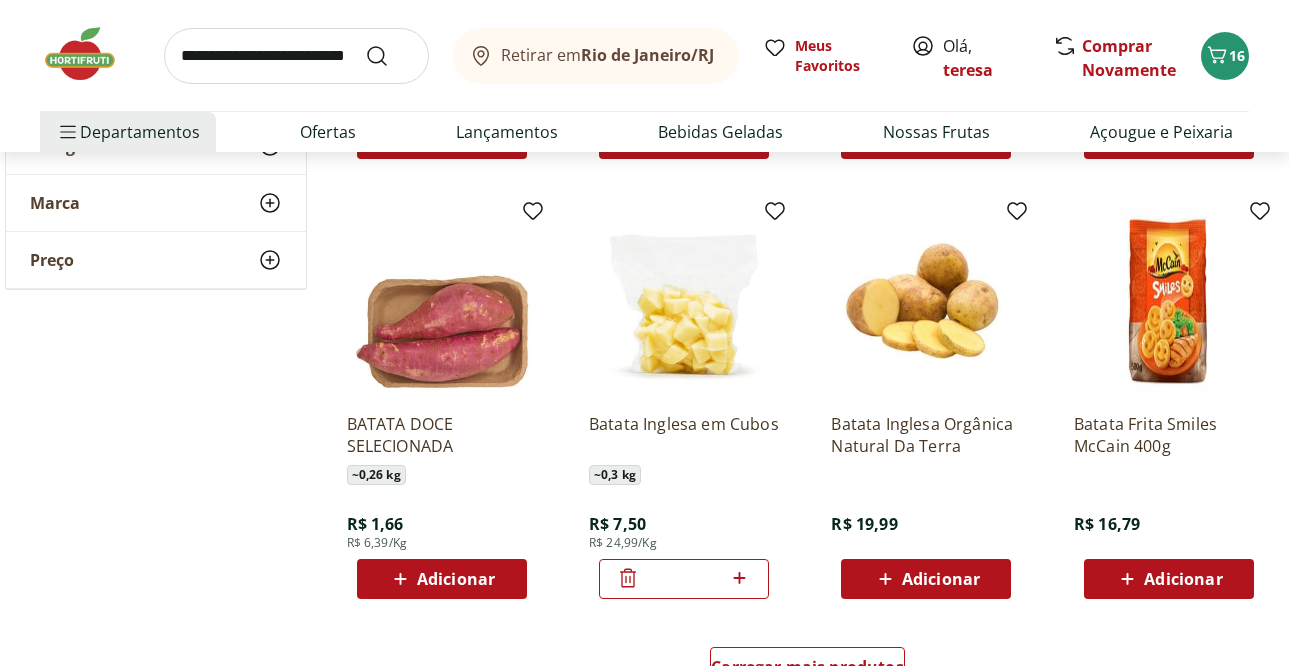 click 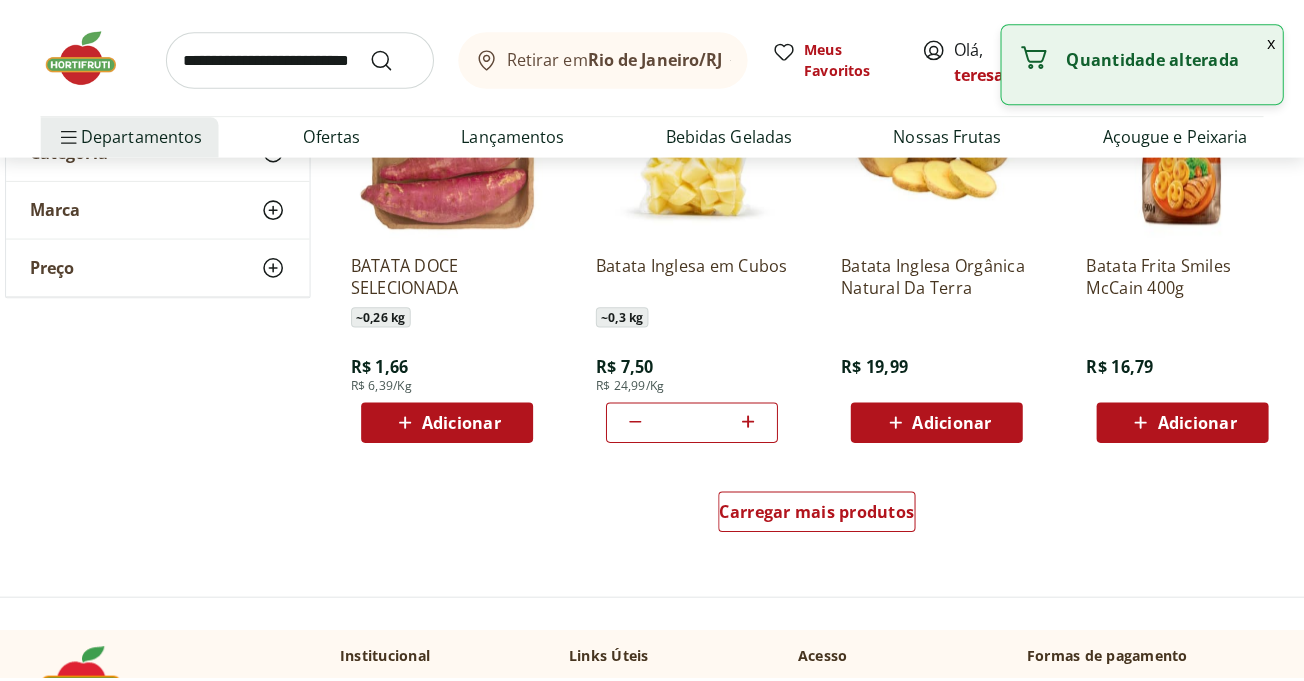 scroll, scrollTop: 2600, scrollLeft: 0, axis: vertical 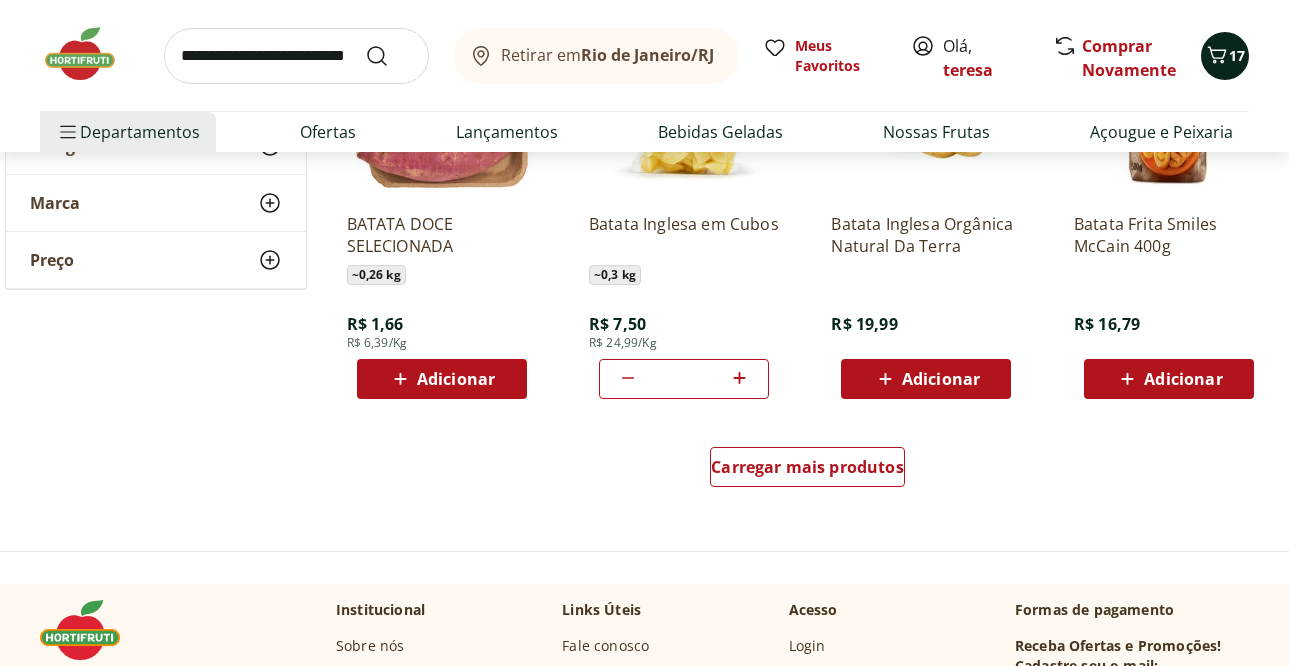 click 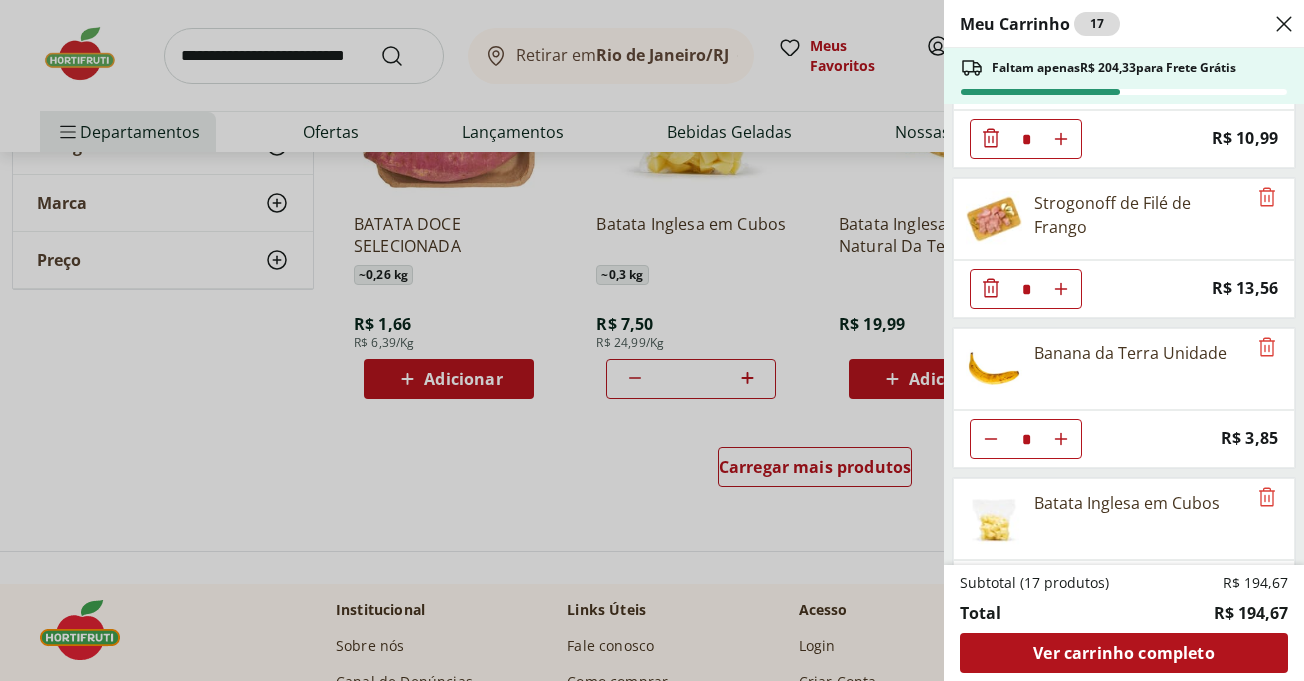 scroll, scrollTop: 1647, scrollLeft: 0, axis: vertical 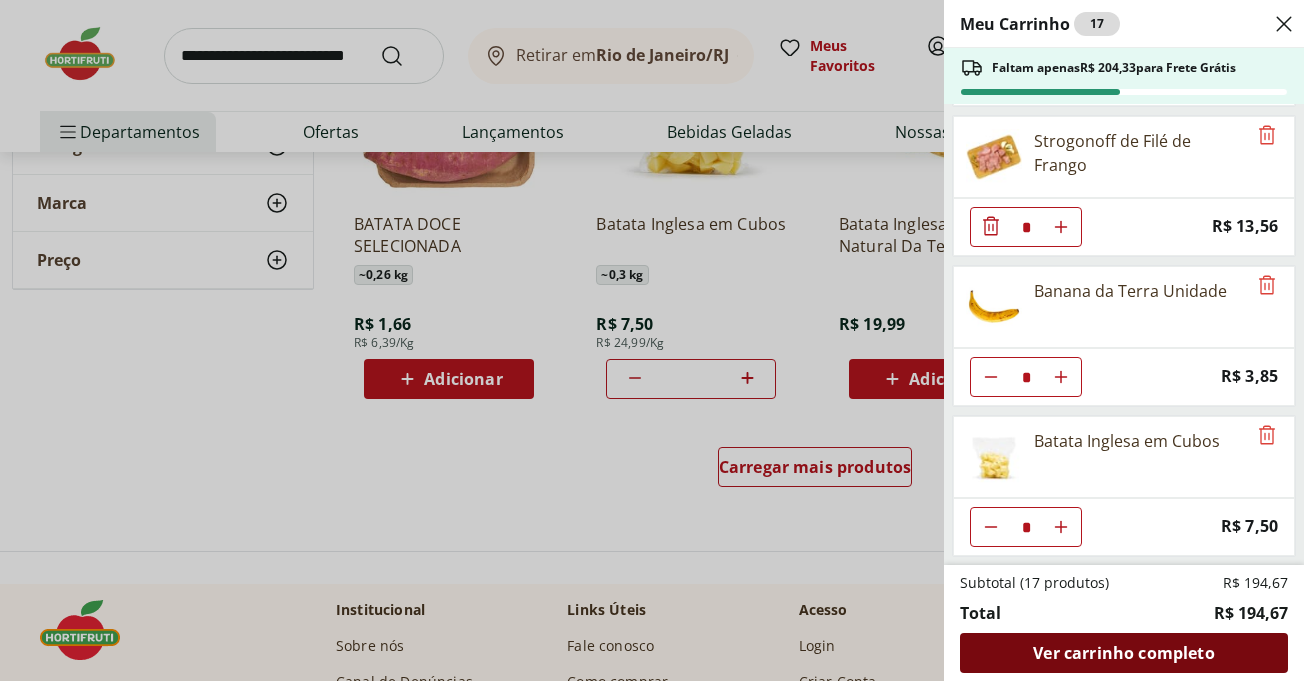 click on "Ver carrinho completo" at bounding box center (1123, 653) 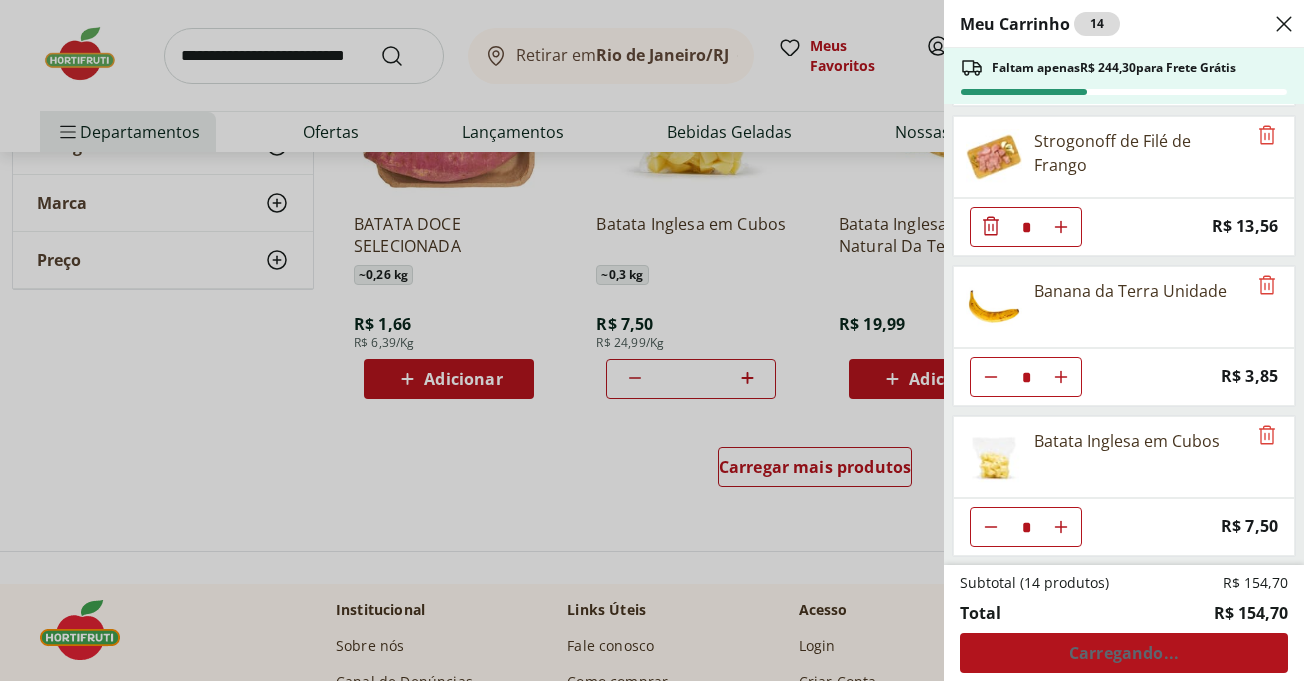 scroll, scrollTop: 1197, scrollLeft: 0, axis: vertical 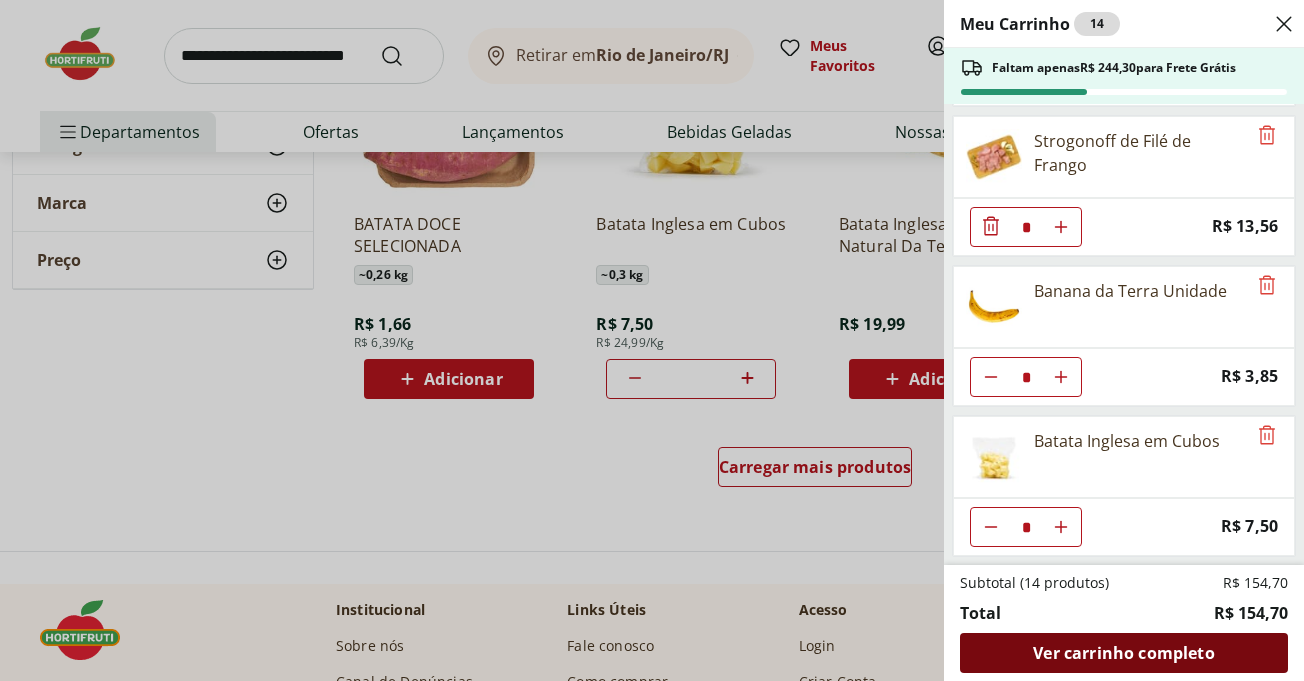 click on "Ver carrinho completo" at bounding box center [1123, 653] 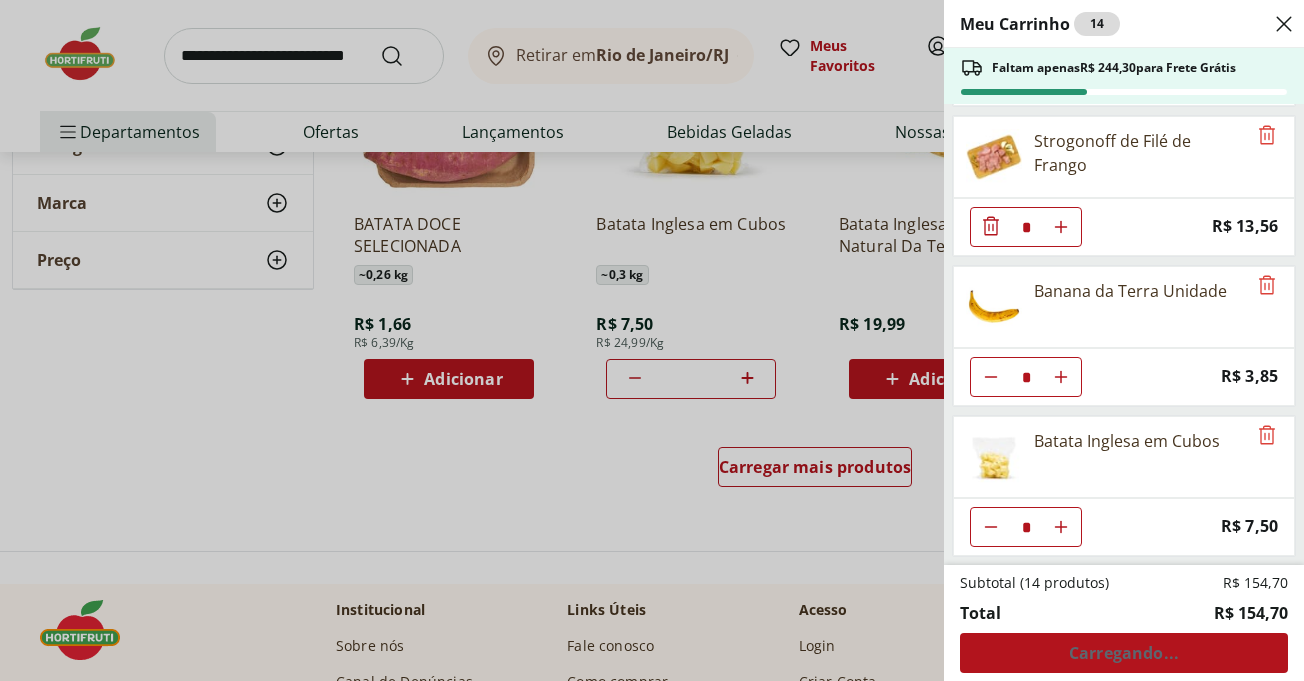 scroll, scrollTop: 200, scrollLeft: 0, axis: vertical 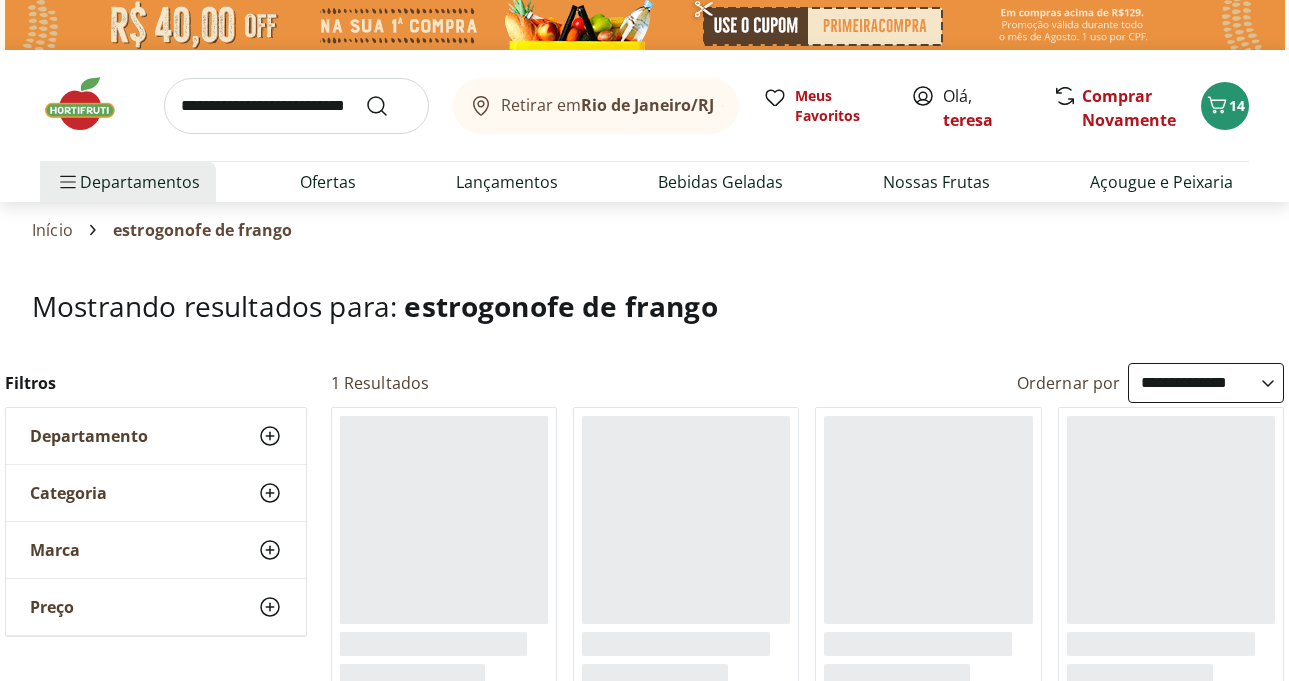 select on "**********" 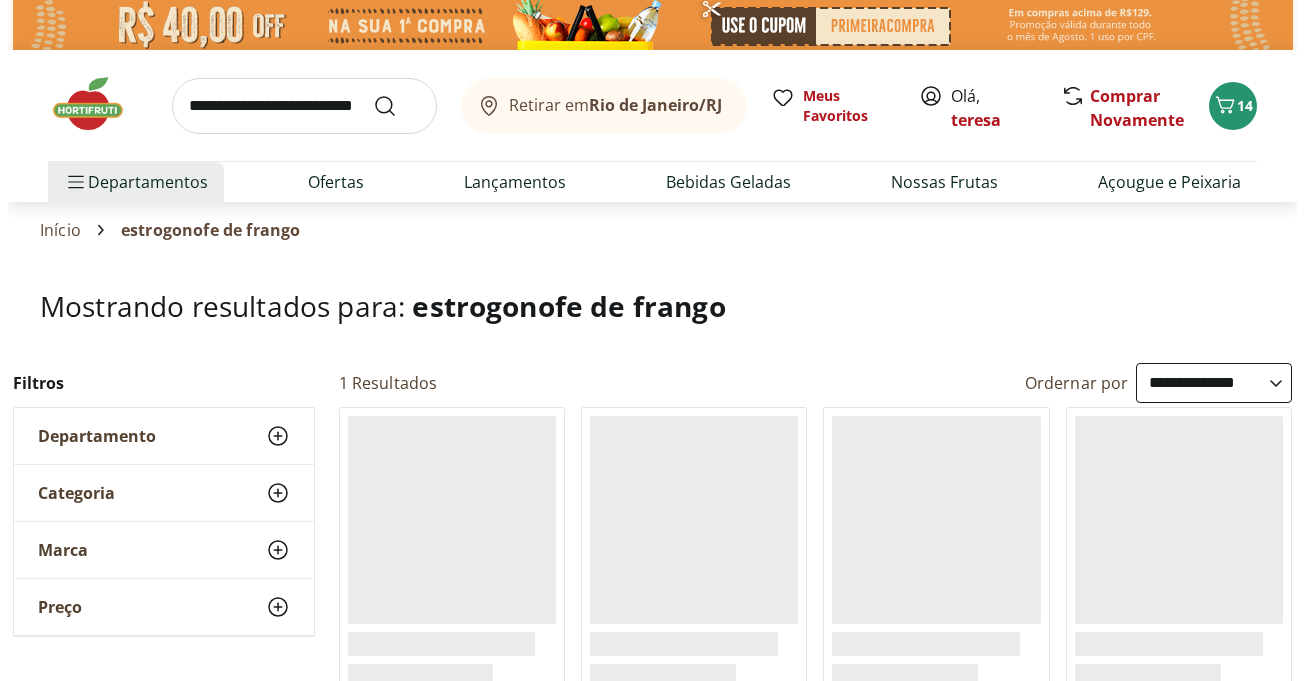 scroll, scrollTop: 0, scrollLeft: 0, axis: both 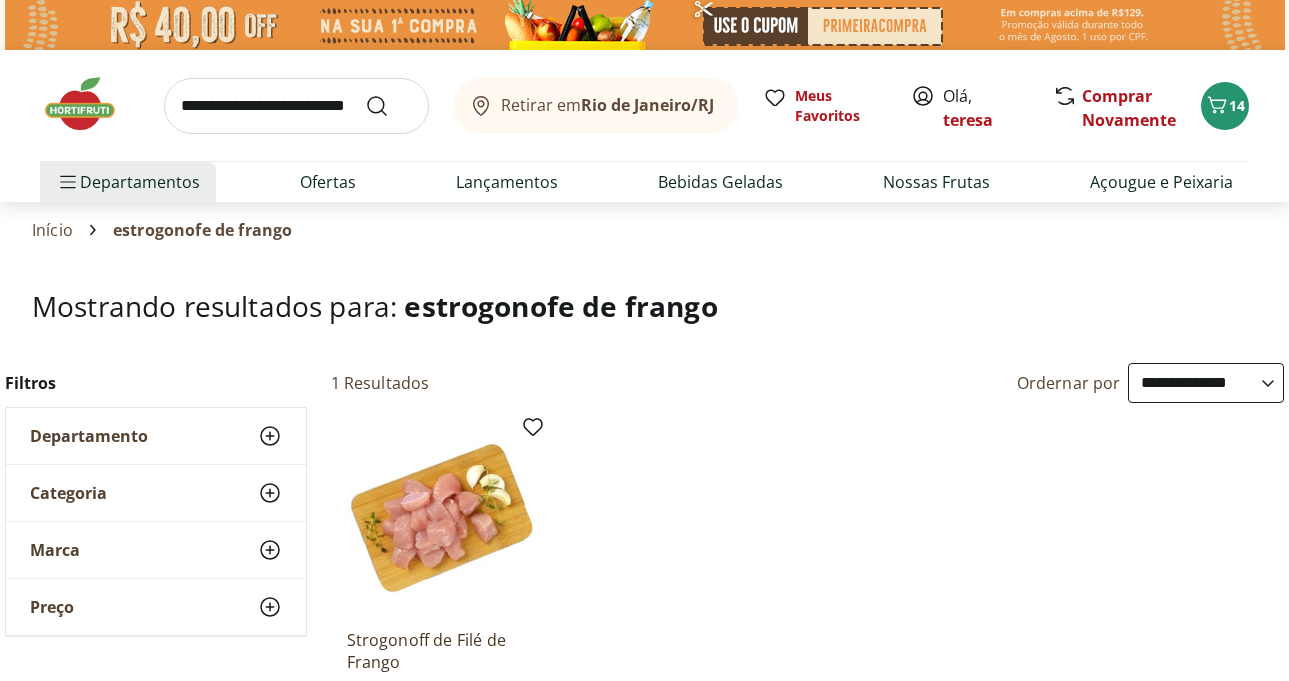 click at bounding box center [90, 104] 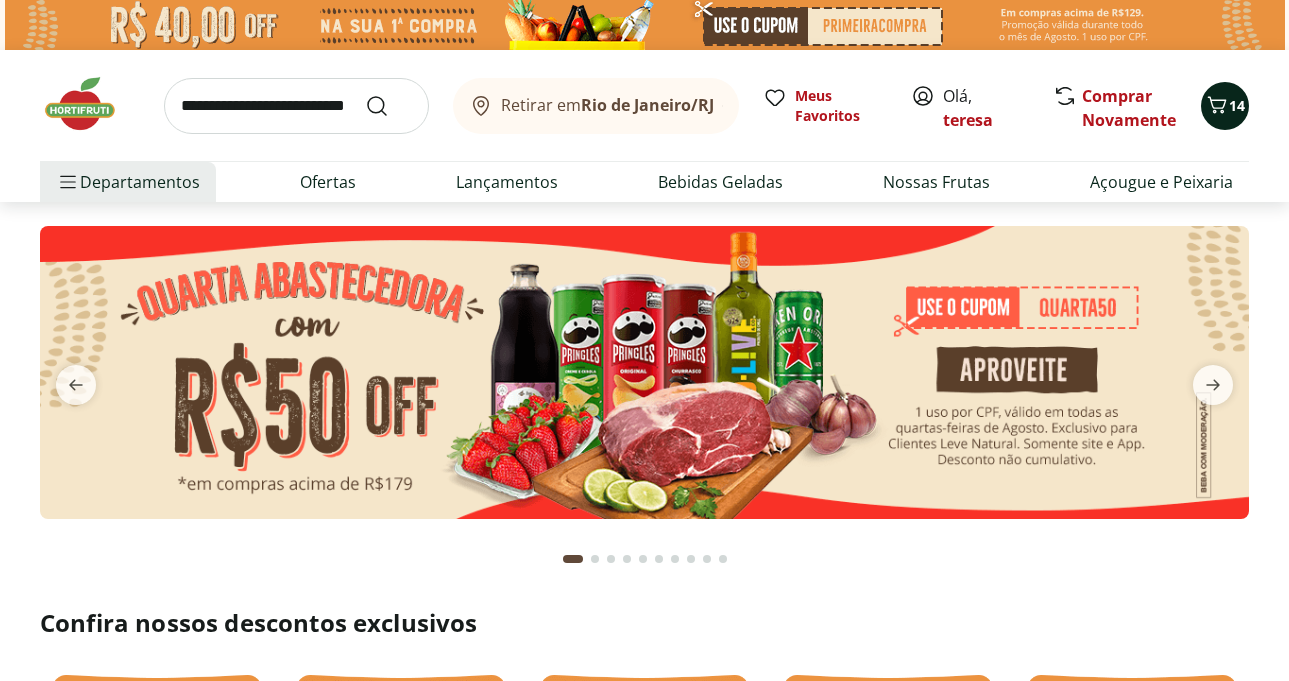 click on "14" at bounding box center (1237, 105) 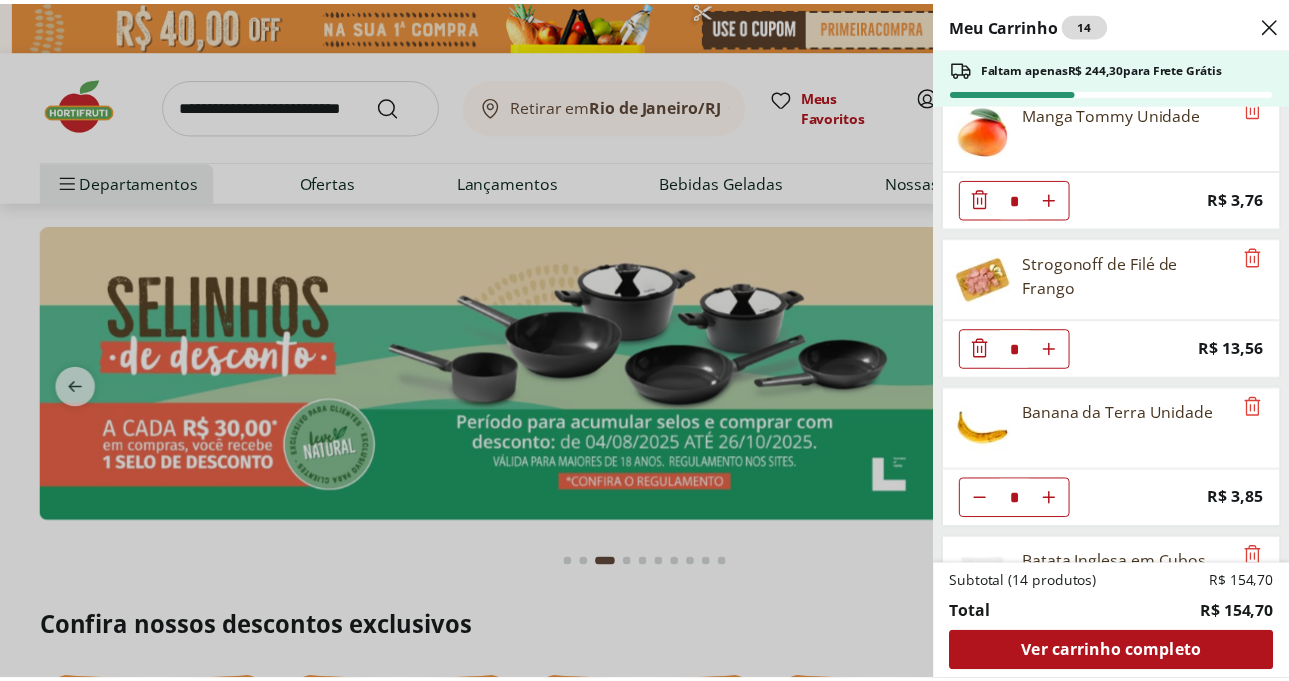 scroll, scrollTop: 1197, scrollLeft: 0, axis: vertical 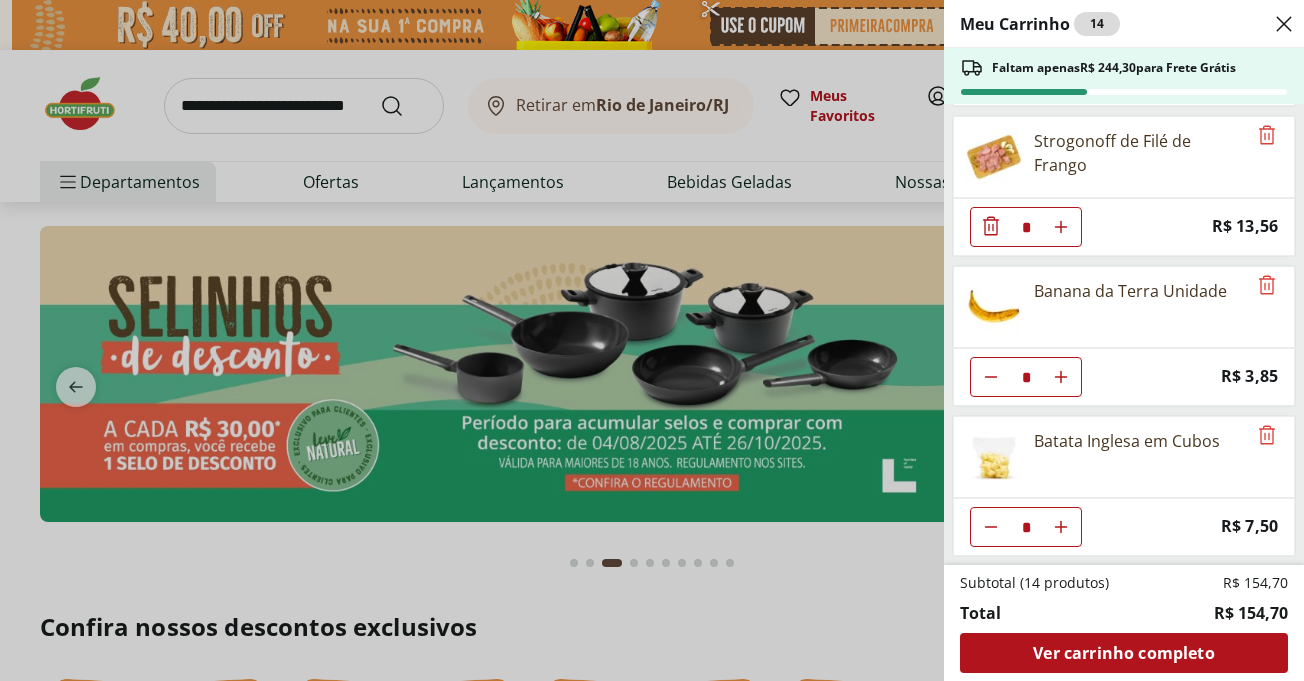 click on "Meu Carrinho 14 Faltam apenas  R$ 244,30  para Frete Grátis Champignon Fatiado Cogumelos Magnat 200G * Price: R$ 18,99 Iogurte de Ameixa Activia 800g * Price: R$ 18,49 Cebola Branca Cortadinha Pote * Price: R$ 5,29 Ervas de Provence Natural da Terra 35g * Price: R$ 16,99 File de Tilápia Mangaratiba * Price: R$ 34,95 Mamão Papaia Unidade * Price: R$ 6,49 Kiwi Gold Unidade * Price: R$ 6,74 Manga Tommy Unidade * Price: R$ 3,76 Strogonoff de Filé de Frango * Price: R$ 13,56 Banana da Terra Unidade * Price: R$ 3,85 Batata Inglesa em Cubos * Price: R$ 7,50 Subtotal (14 produtos) R$ 154,70 Total R$ 154,70 Ver carrinho completo" at bounding box center (652, 340) 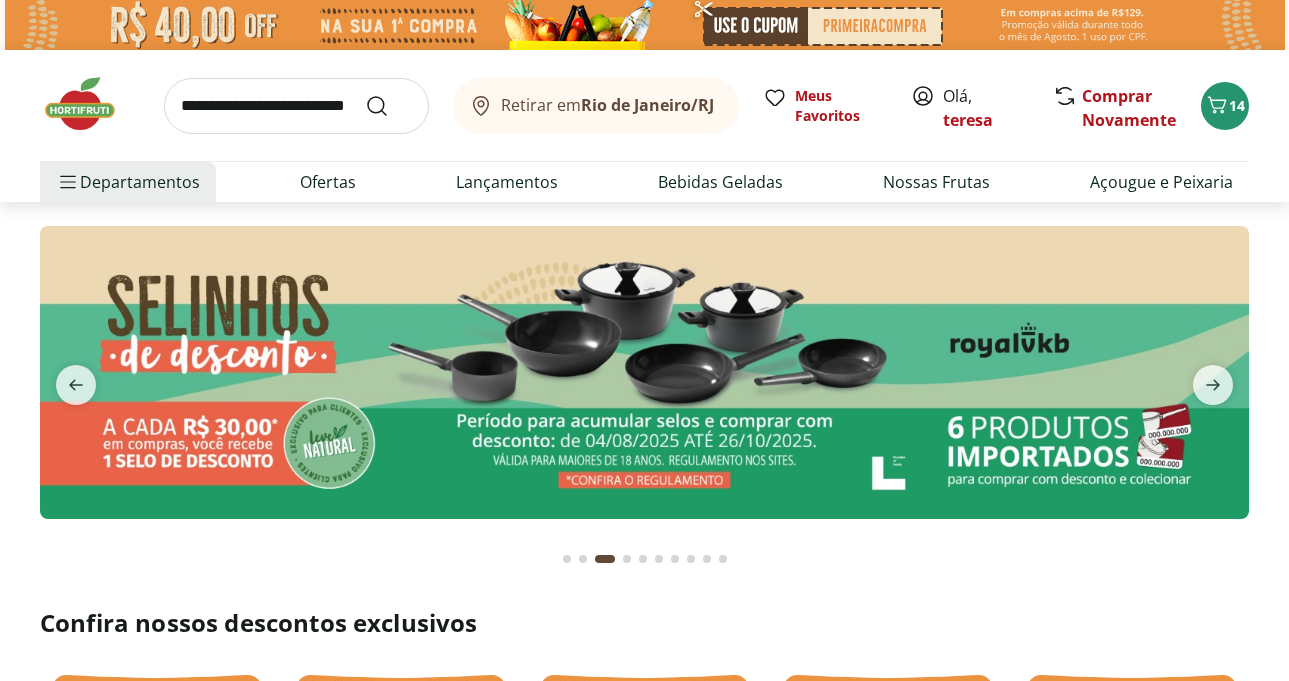 drag, startPoint x: 184, startPoint y: 105, endPoint x: 234, endPoint y: 100, distance: 50.24938 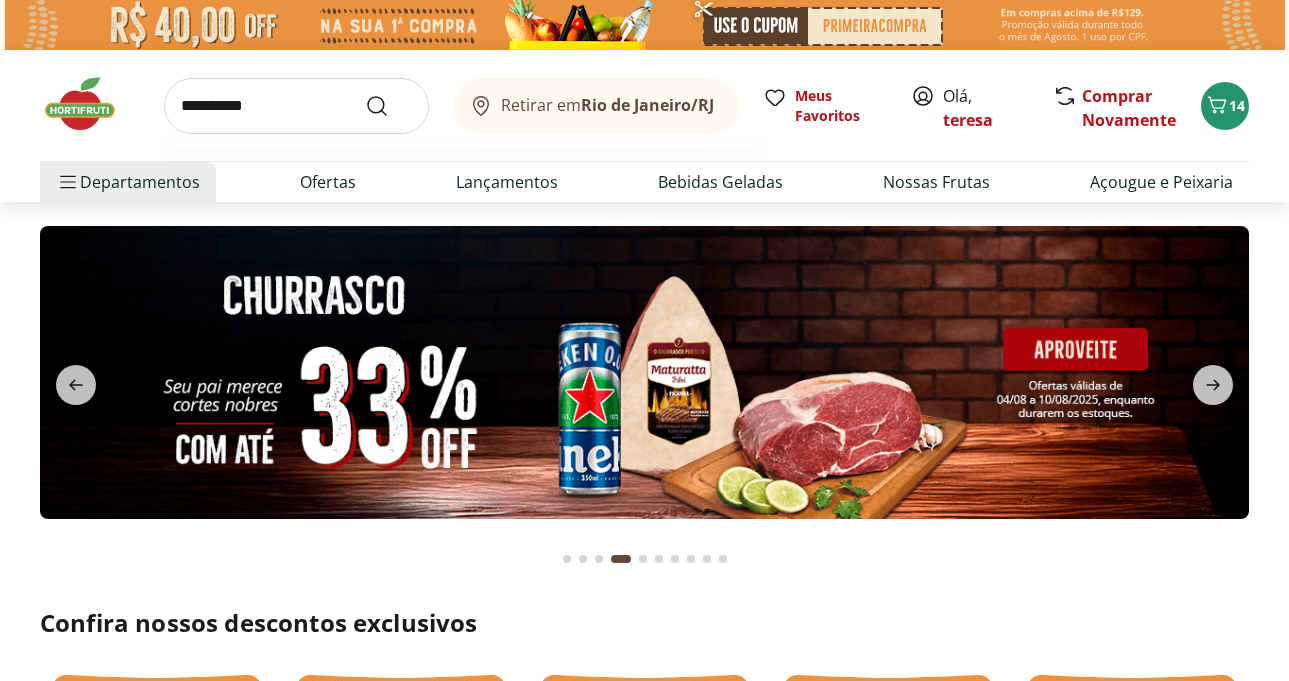 type on "**********" 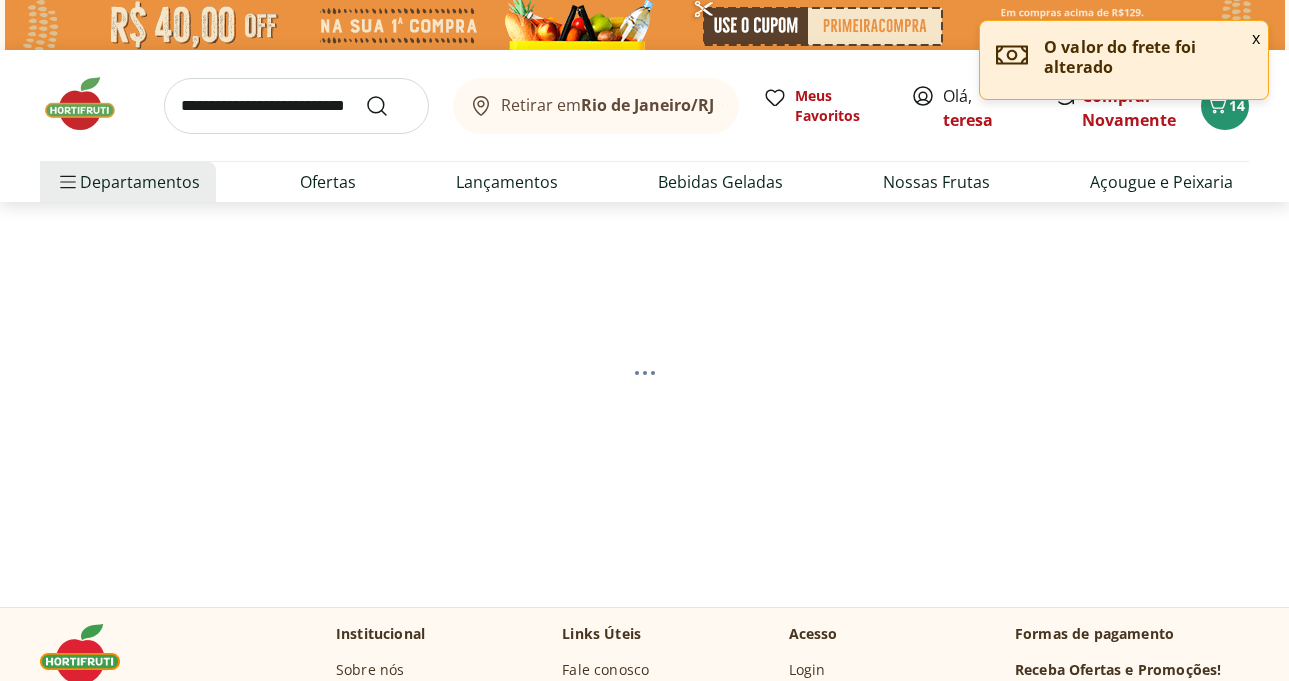 select on "**********" 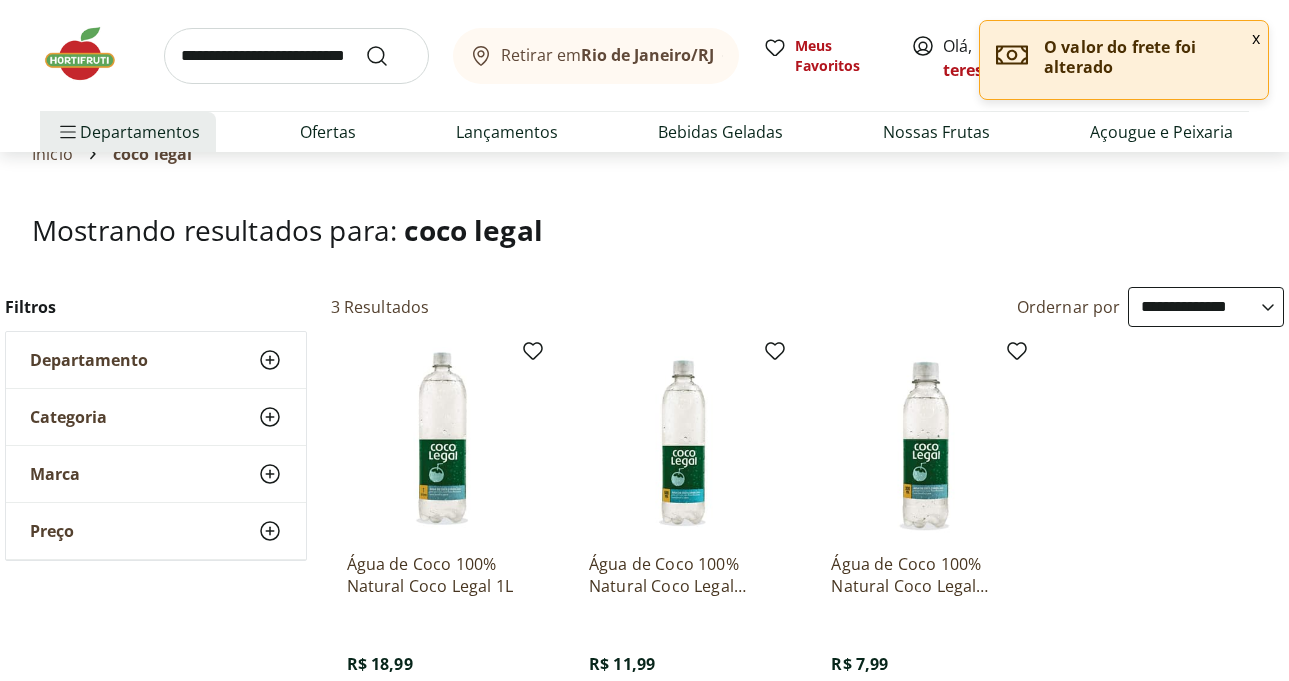 scroll, scrollTop: 200, scrollLeft: 0, axis: vertical 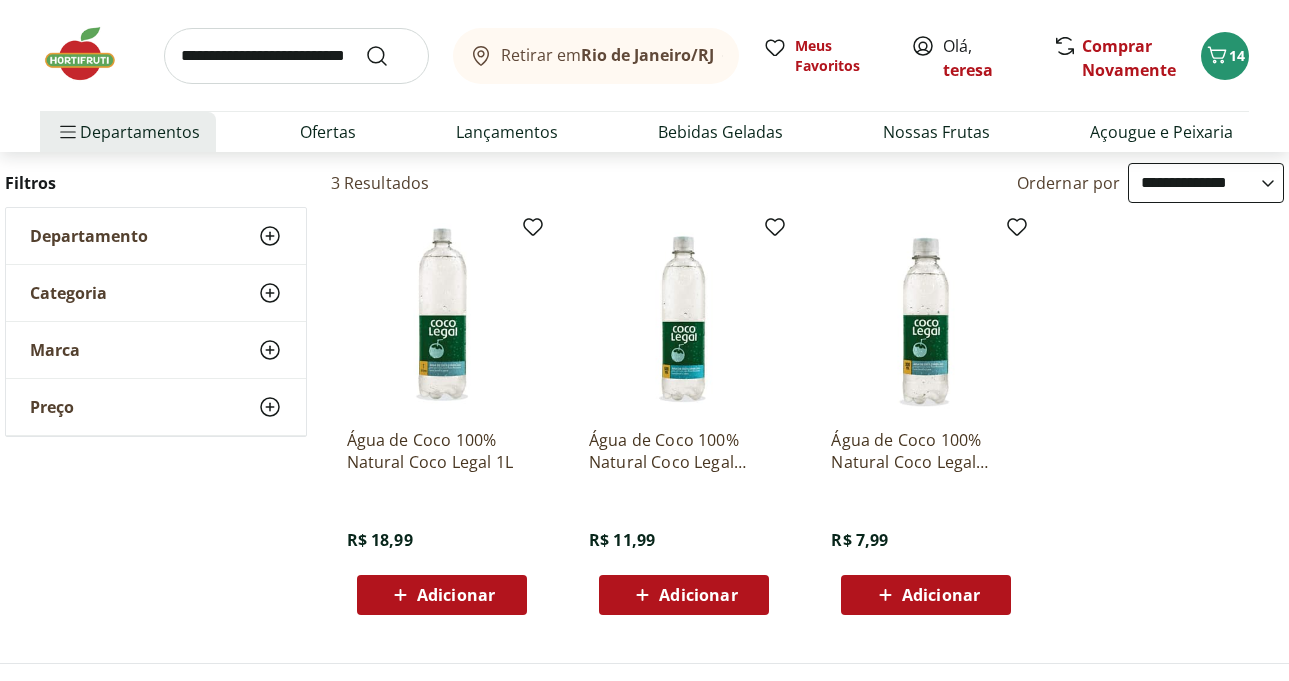 click on "Adicionar" at bounding box center (456, 595) 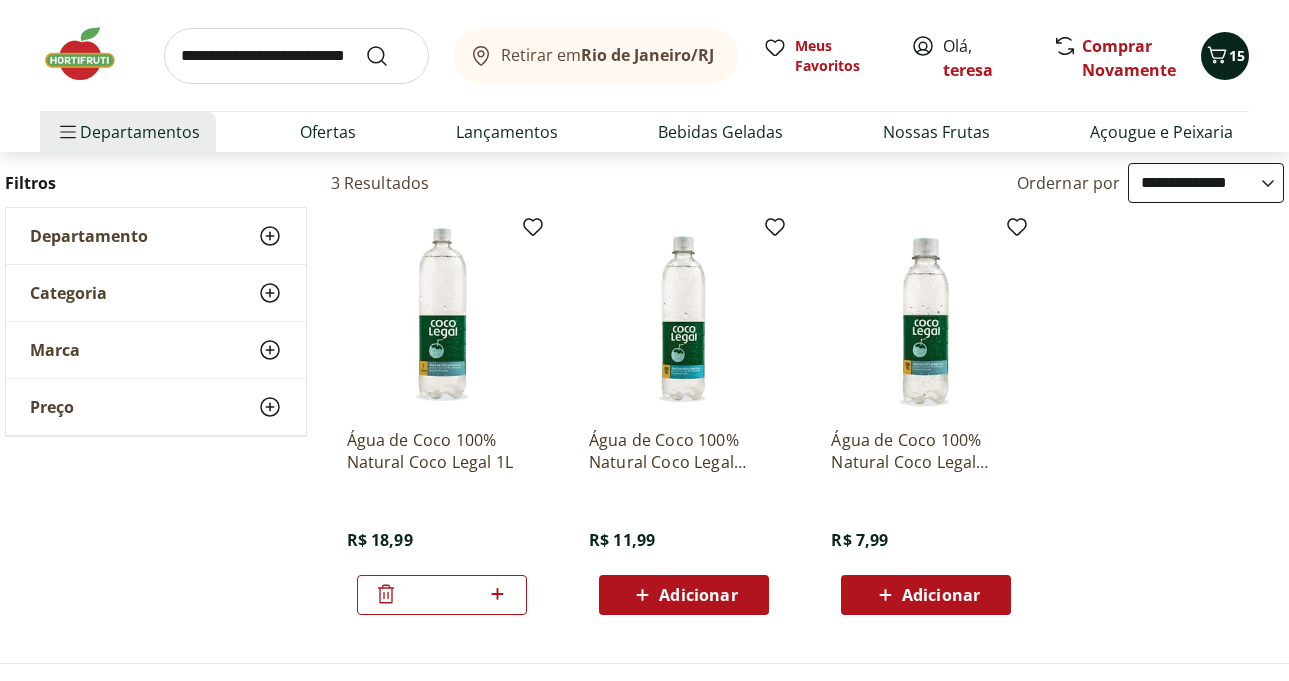 click on "15" at bounding box center (1237, 55) 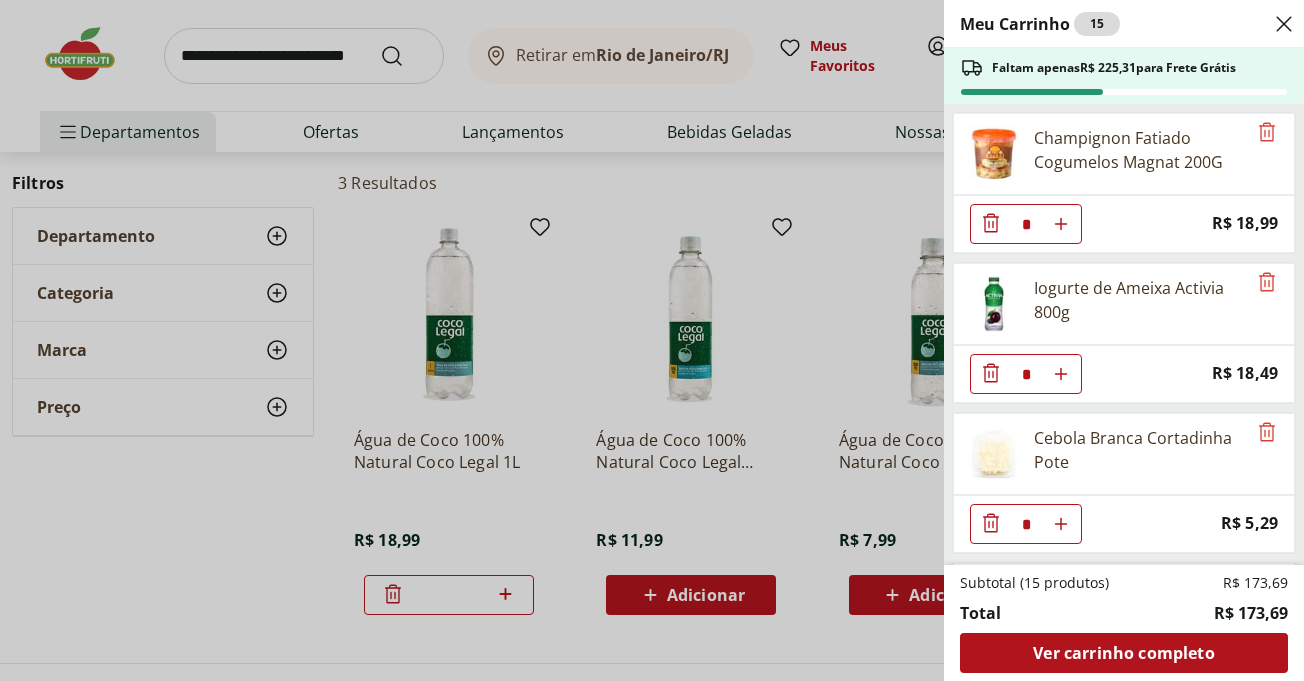 click on "Meu Carrinho 15 Faltam apenas  R$ 225,31  para Frete Grátis Champignon Fatiado Cogumelos Magnat 200G * Price: R$ 18,99 Iogurte de Ameixa Activia 800g * Price: R$ 18,49 Cebola Branca Cortadinha Pote * Price: R$ 5,29 Ervas de Provence Natural da Terra 35g * Price: R$ 16,99 File de Tilápia Mangaratiba * Price: R$ 34,95 Mamão Papaia Unidade * Price: R$ 6,49 Kiwi Gold Unidade * Price: R$ 6,74 Manga Tommy Unidade * Price: R$ 3,76 Strogonoff de Filé de Frango * Price: R$ 13,56 Banana da Terra Unidade * Price: R$ 3,85 Batata Inglesa em Cubos * Price: R$ 7,50 Água de Coco 100% Natural Coco Legal 1L * Price: R$ 18,99 Subtotal (15 produtos) R$ 173,69 Total R$ 173,69 Ver carrinho completo" at bounding box center (652, 340) 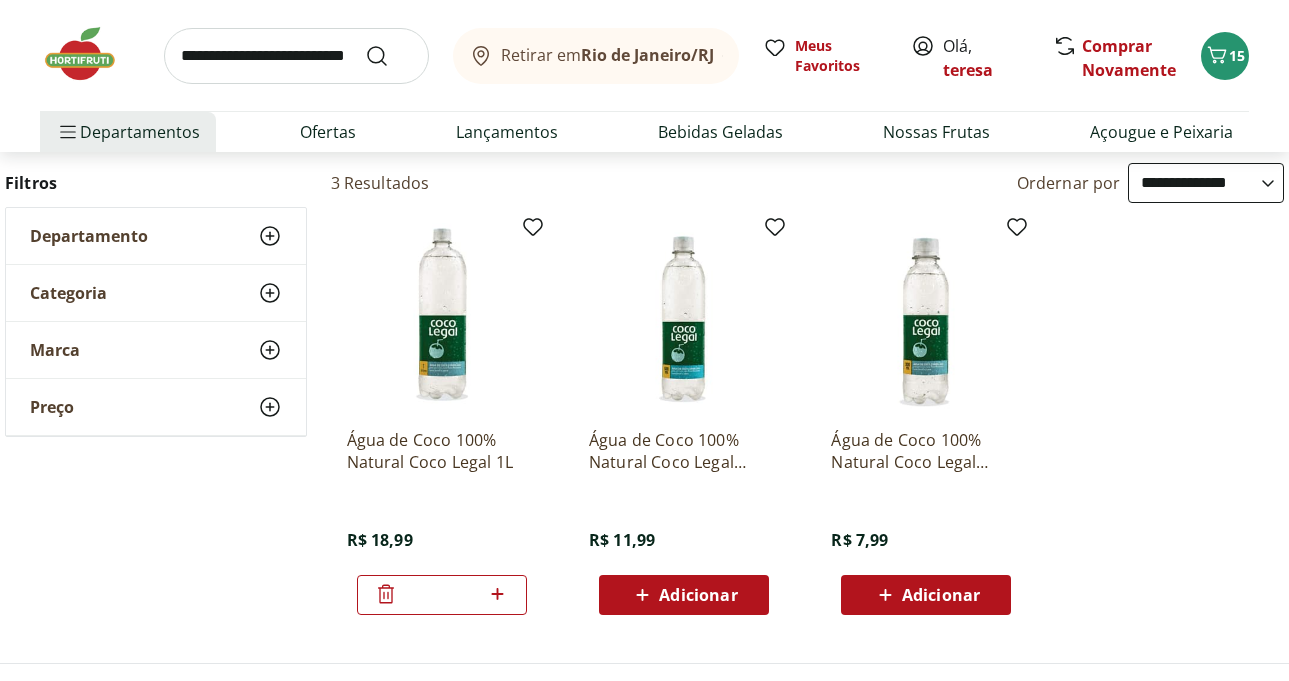 click at bounding box center [296, 56] 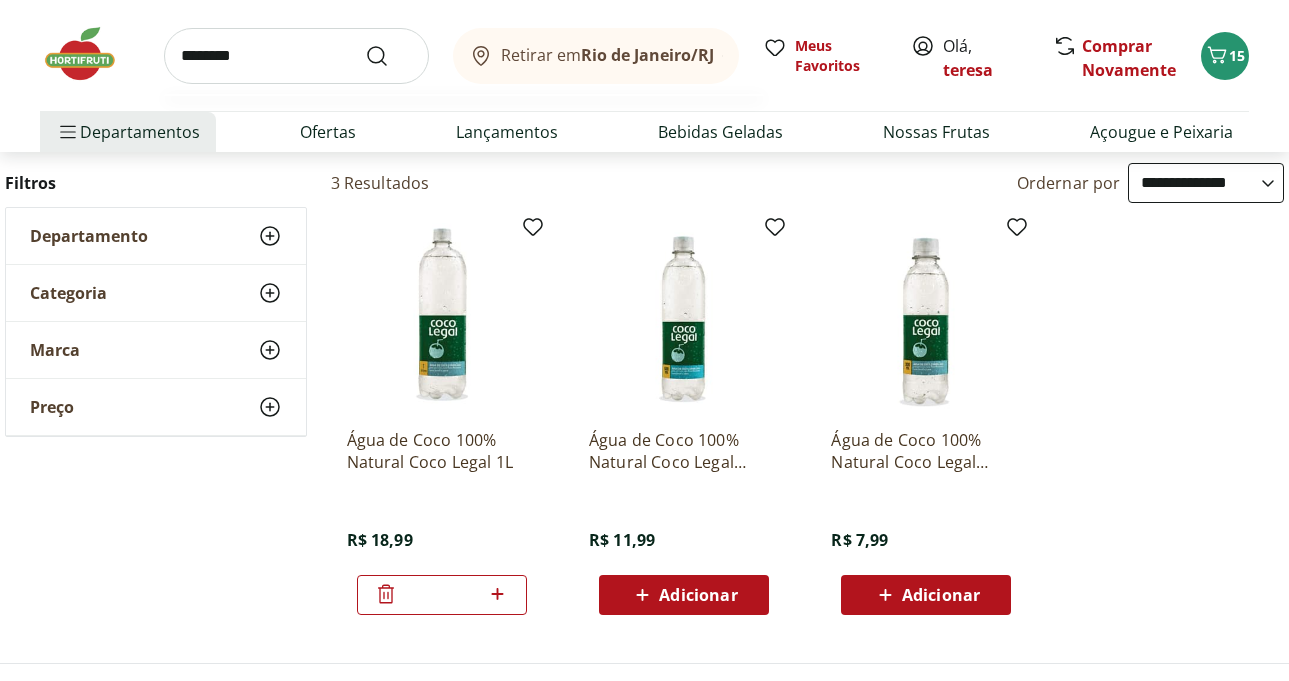 type on "********" 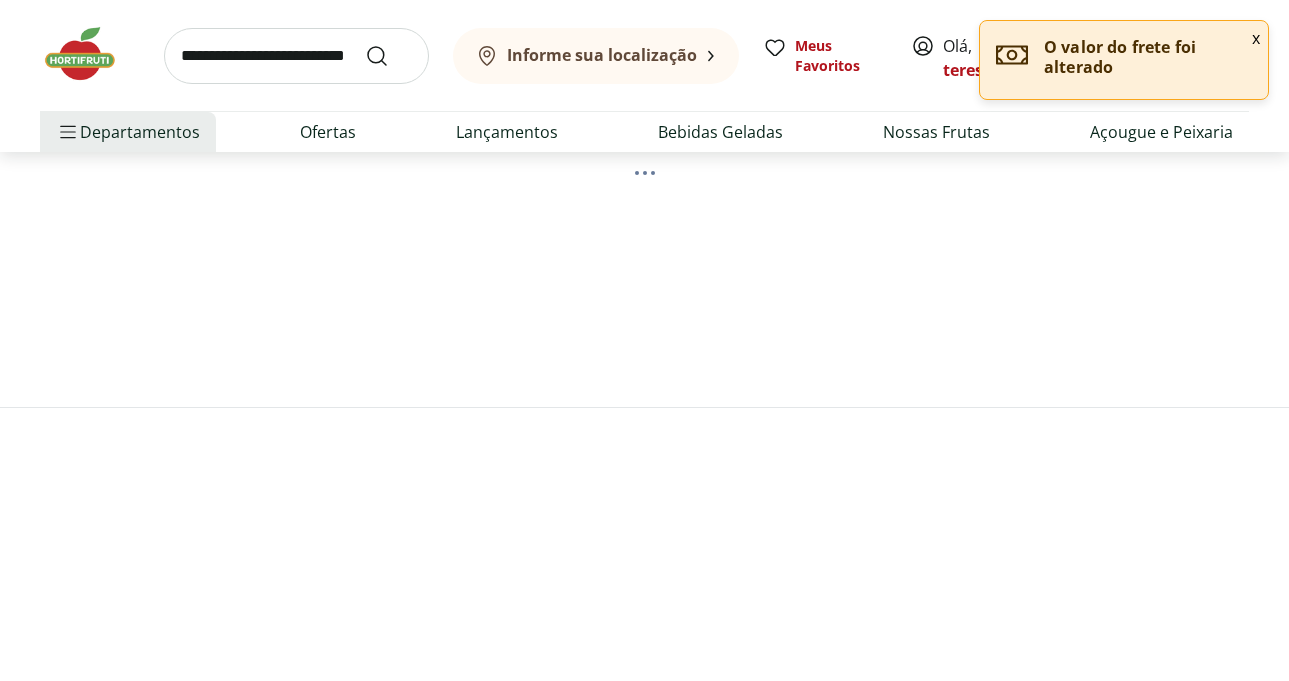 scroll, scrollTop: 0, scrollLeft: 0, axis: both 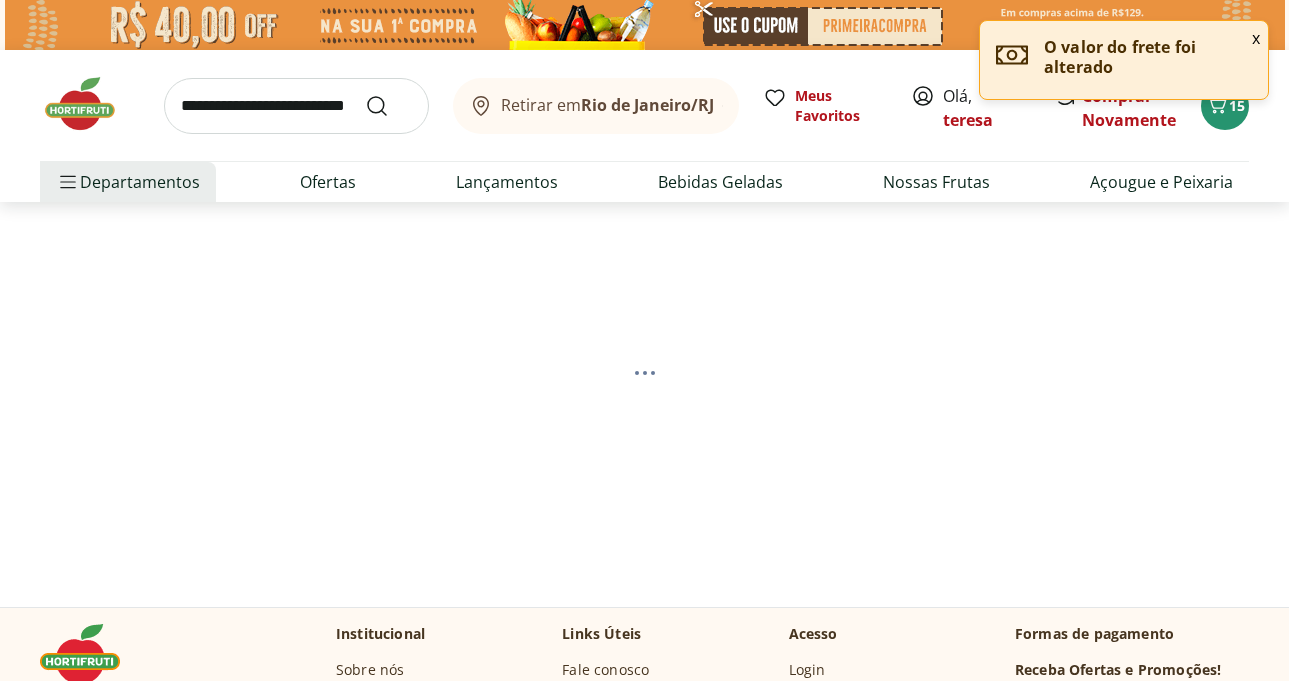 select on "**********" 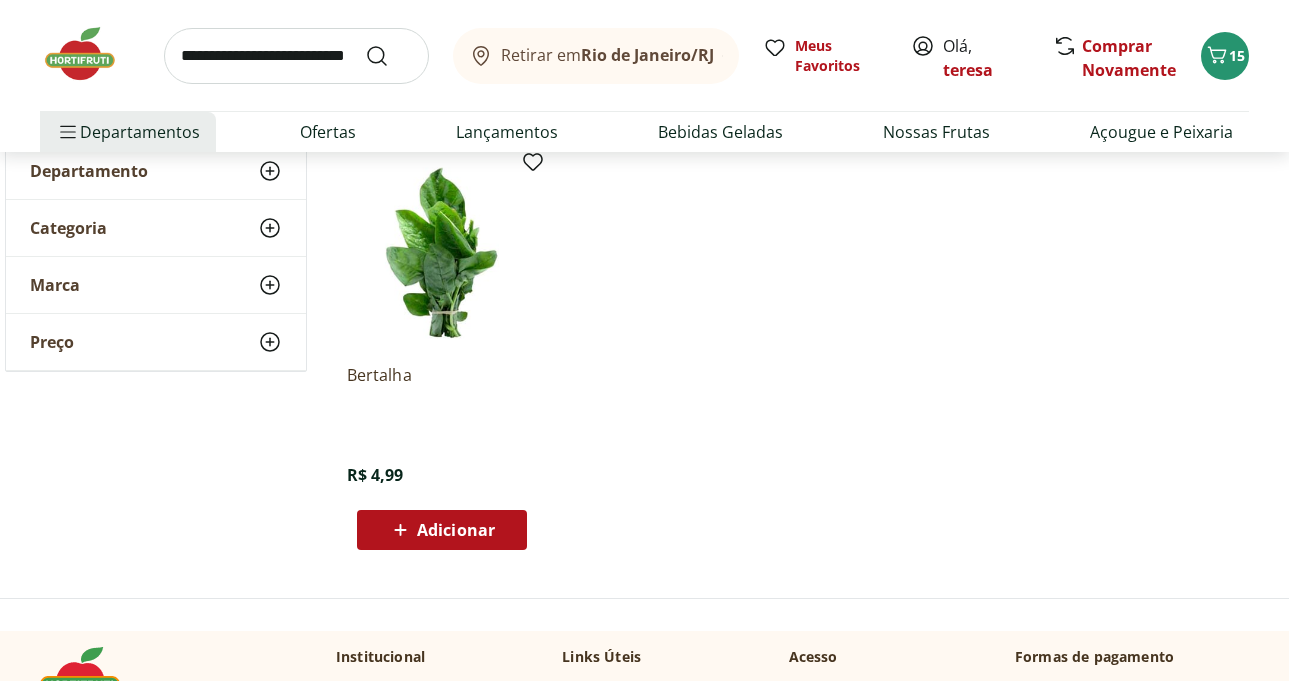 scroll, scrollTop: 300, scrollLeft: 0, axis: vertical 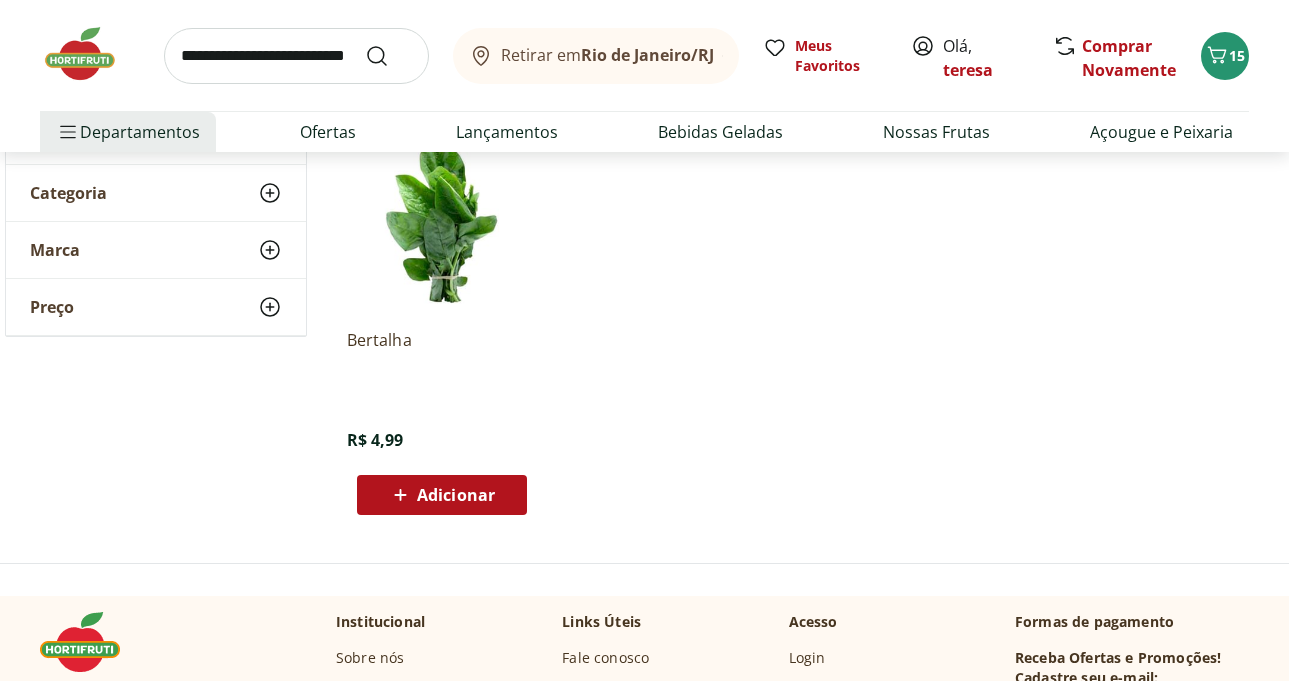 click on "Adicionar" at bounding box center [456, 495] 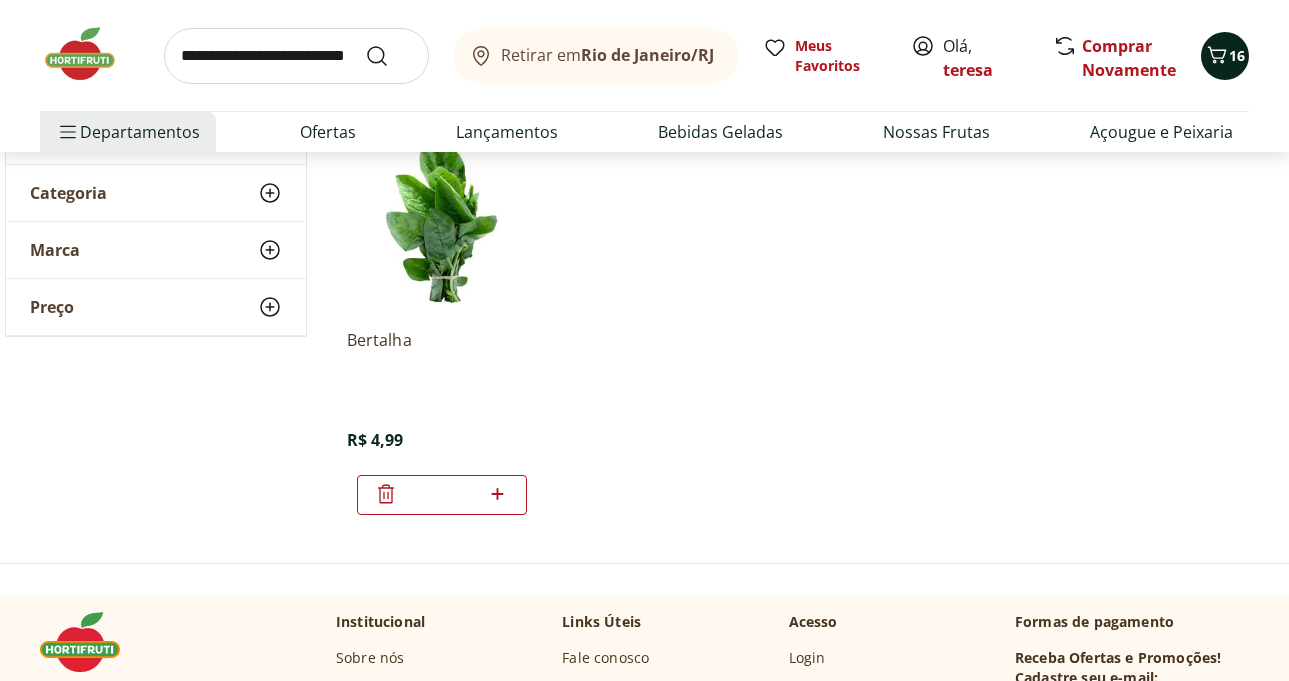 click on "16" at bounding box center (1237, 55) 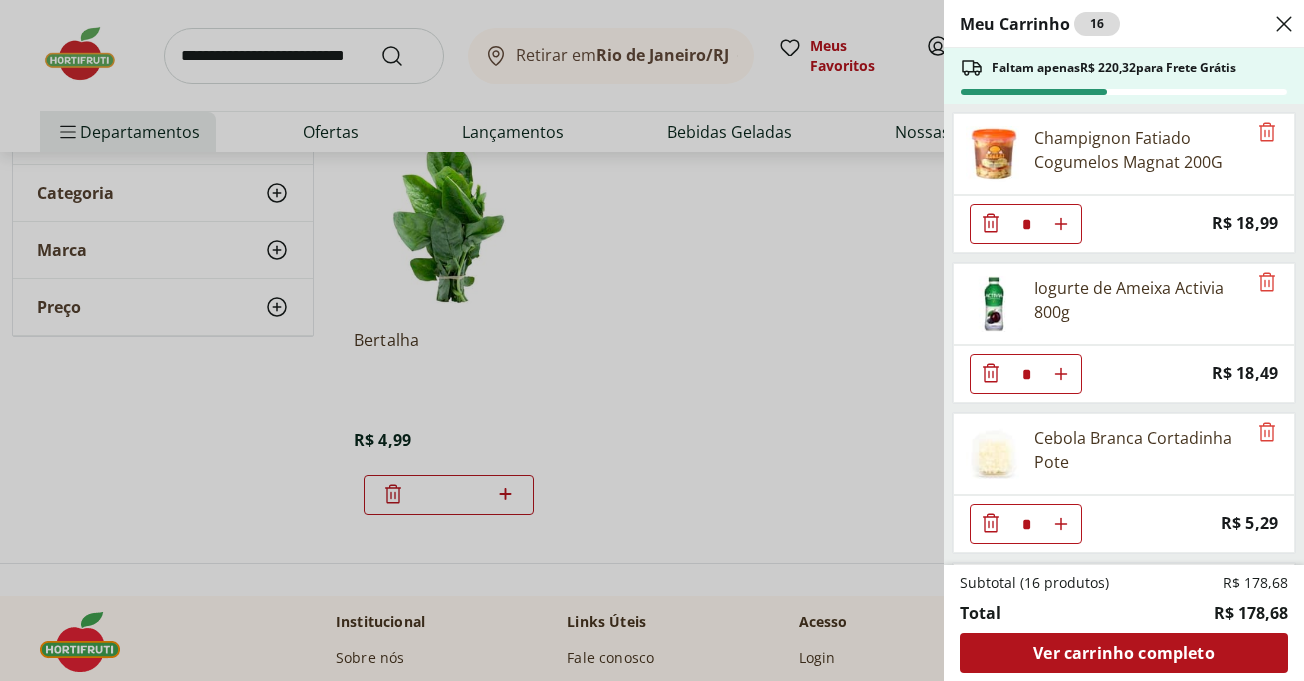 click on "Meu Carrinho 16 Faltam apenas  R$ 220,32  para Frete Grátis Champignon Fatiado Cogumelos Magnat 200G * Price: R$ 18,99 Iogurte de Ameixa Activia 800g * Price: R$ 18,49 Cebola Branca Cortadinha Pote * Price: R$ 5,29 Ervas de Provence Natural da Terra 35g * Price: R$ 16,99 File de Tilápia Mangaratiba * Price: R$ 34,95 Mamão Papaia Unidade * Price: R$ 6,49 Kiwi Gold Unidade * Price: R$ 6,74 Manga Tommy Unidade * Price: R$ 3,76 Strogonoff de Filé de Frango * Price: R$ 13,56 Banana da Terra Unidade * Price: R$ 3,85 Batata Inglesa em Cubos * Price: R$ 7,50 Água de Coco 100% Natural Coco Legal 1L * Price: R$ 18,99 Bertalha * Price: R$ 4,99 Subtotal (16 produtos) R$ 178,68 Total R$ 178,68 Ver carrinho completo" at bounding box center [652, 340] 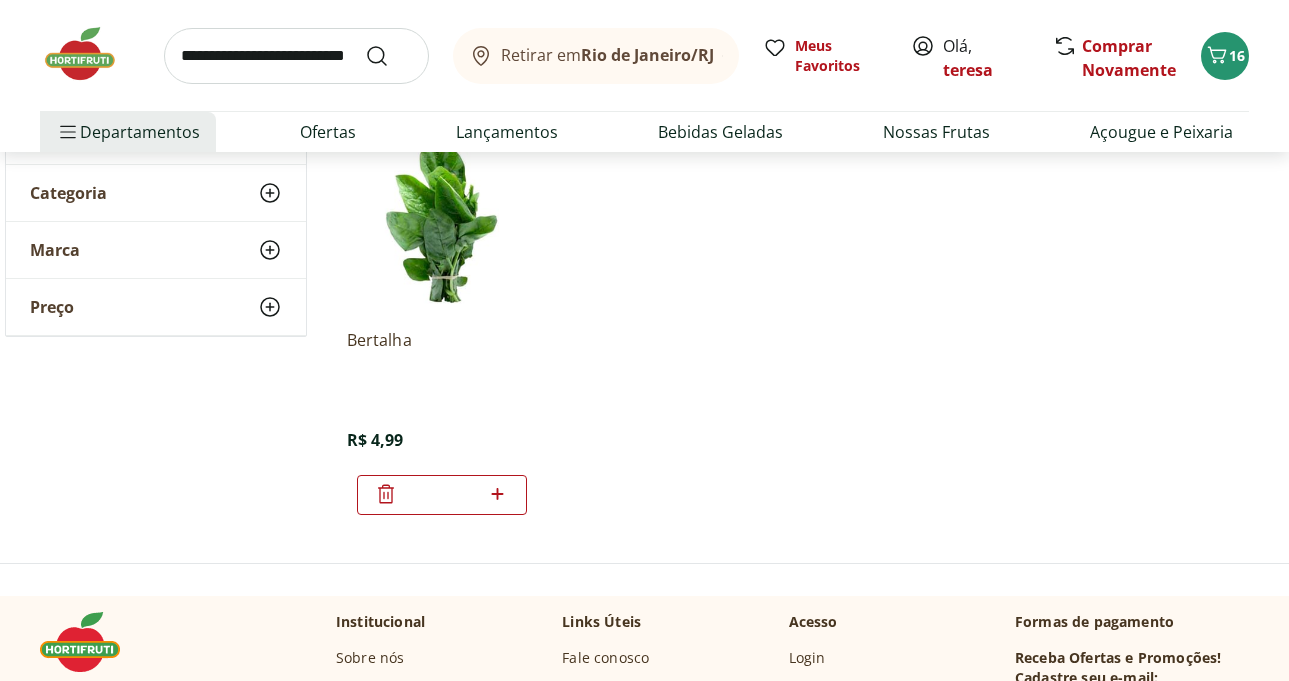 click at bounding box center [90, 54] 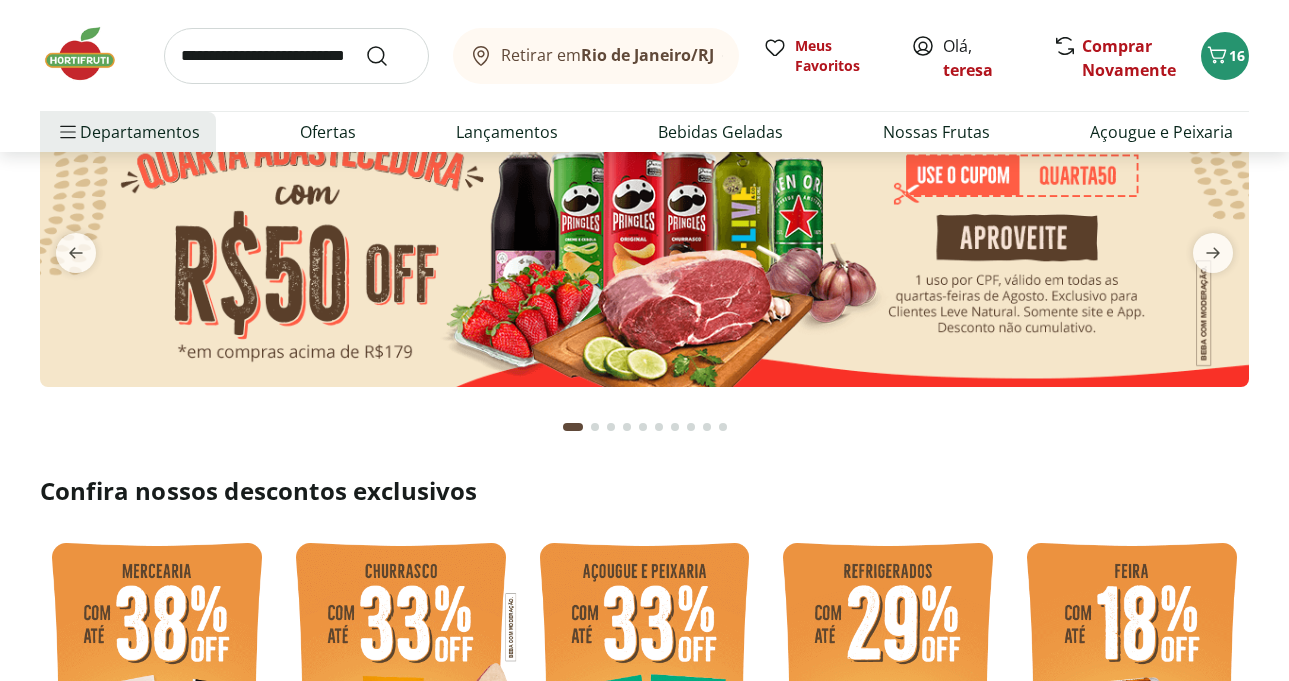 scroll, scrollTop: 0, scrollLeft: 0, axis: both 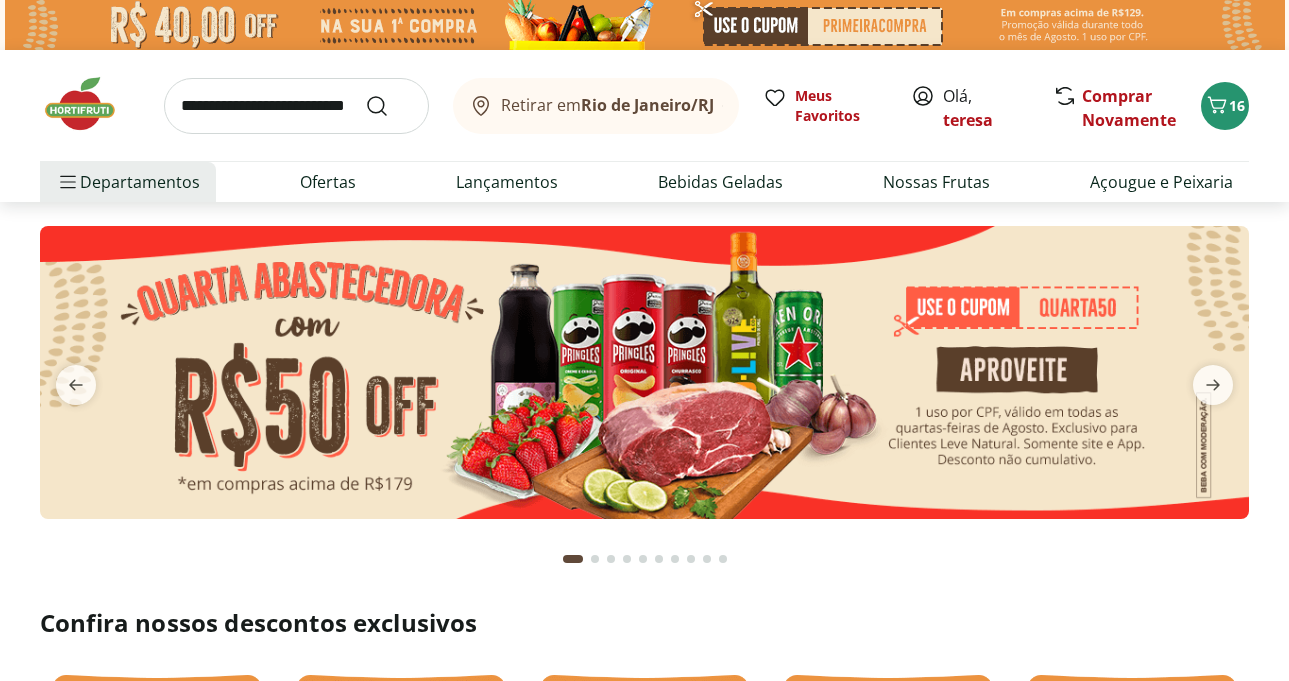 click at bounding box center [90, 104] 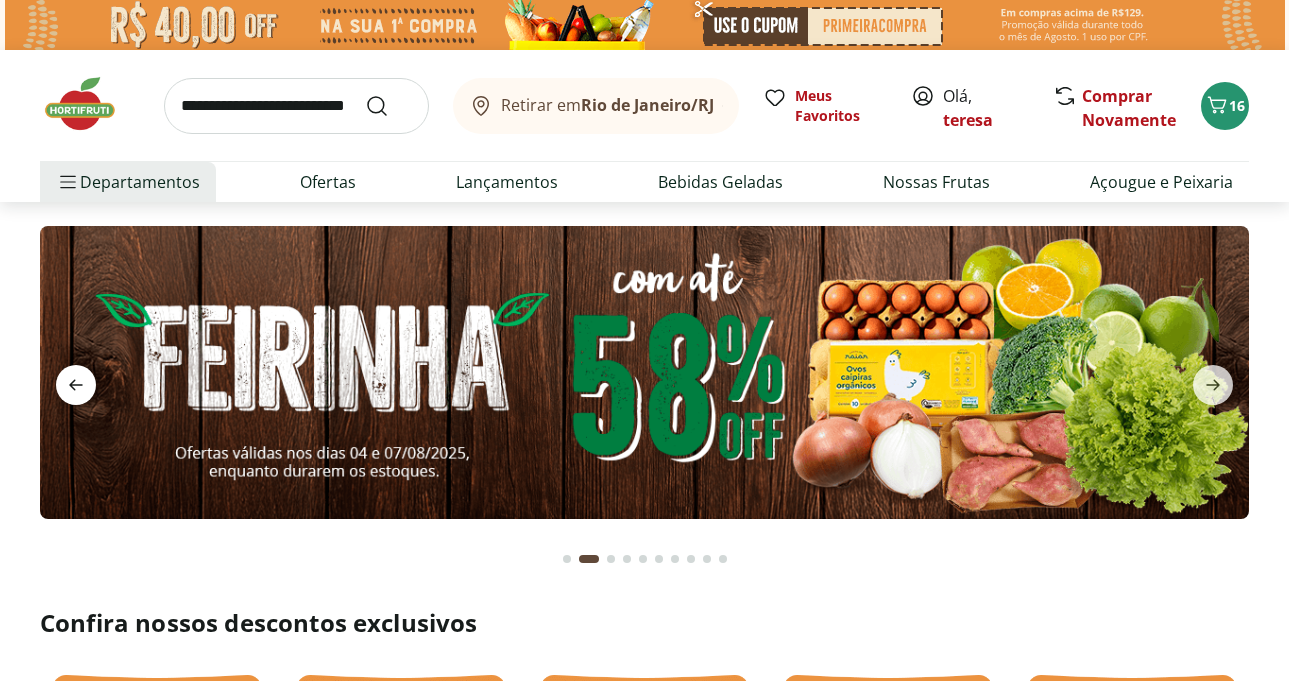 click 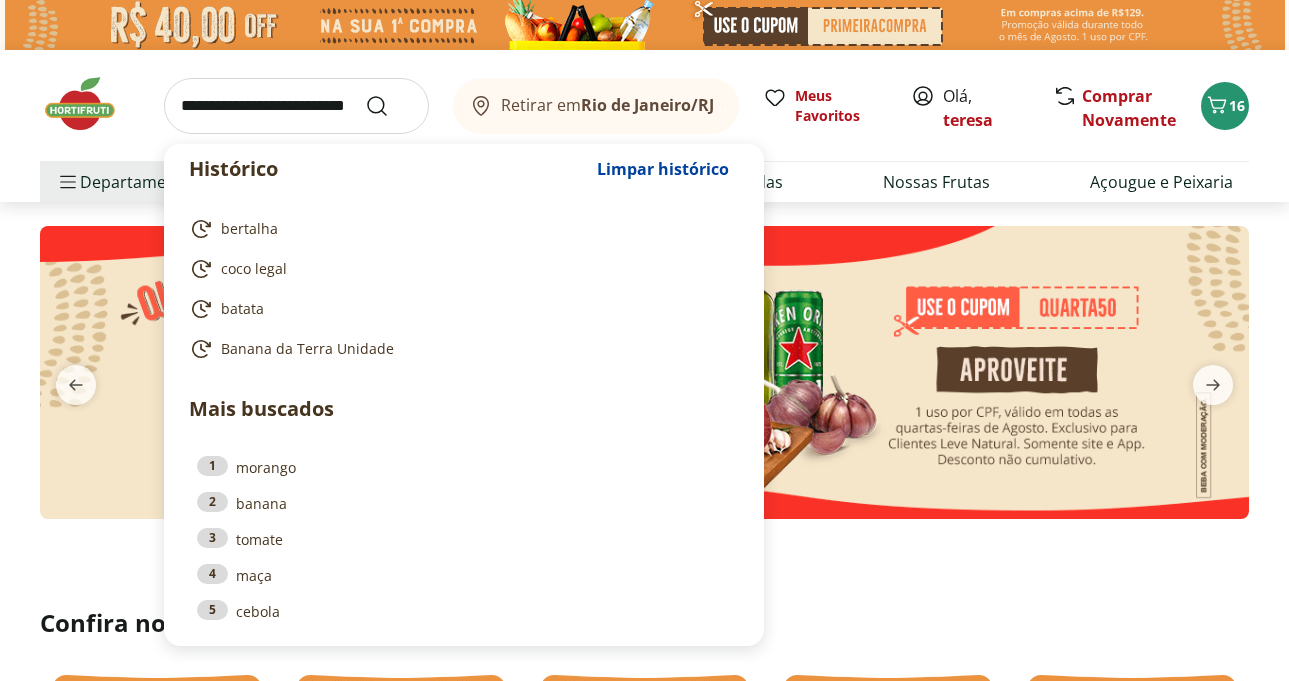 drag, startPoint x: 188, startPoint y: 110, endPoint x: 196, endPoint y: 99, distance: 13.601471 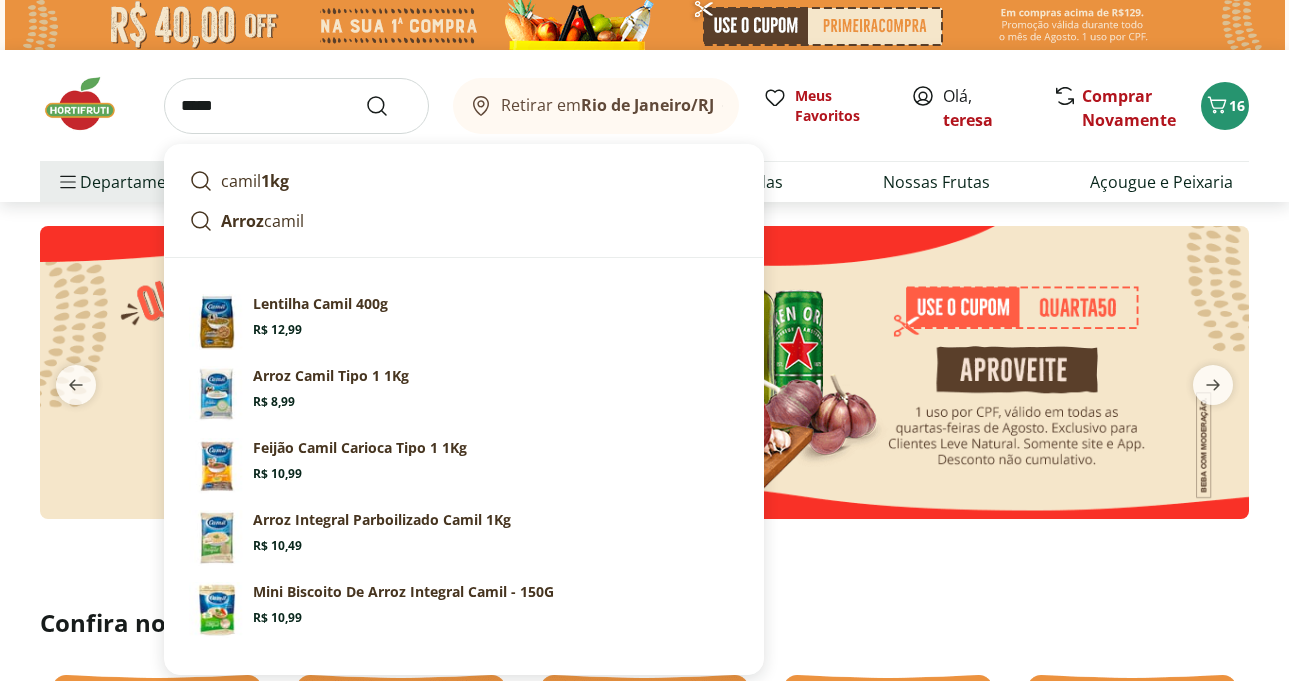 type on "*****" 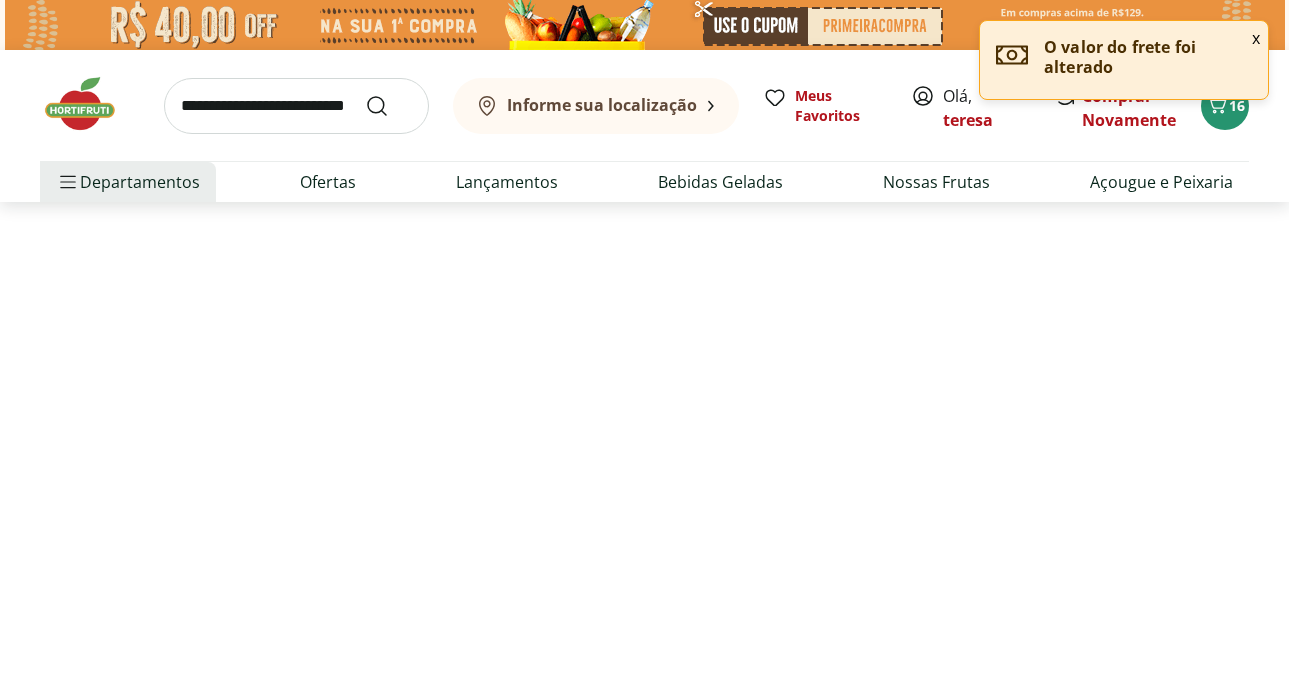select on "**********" 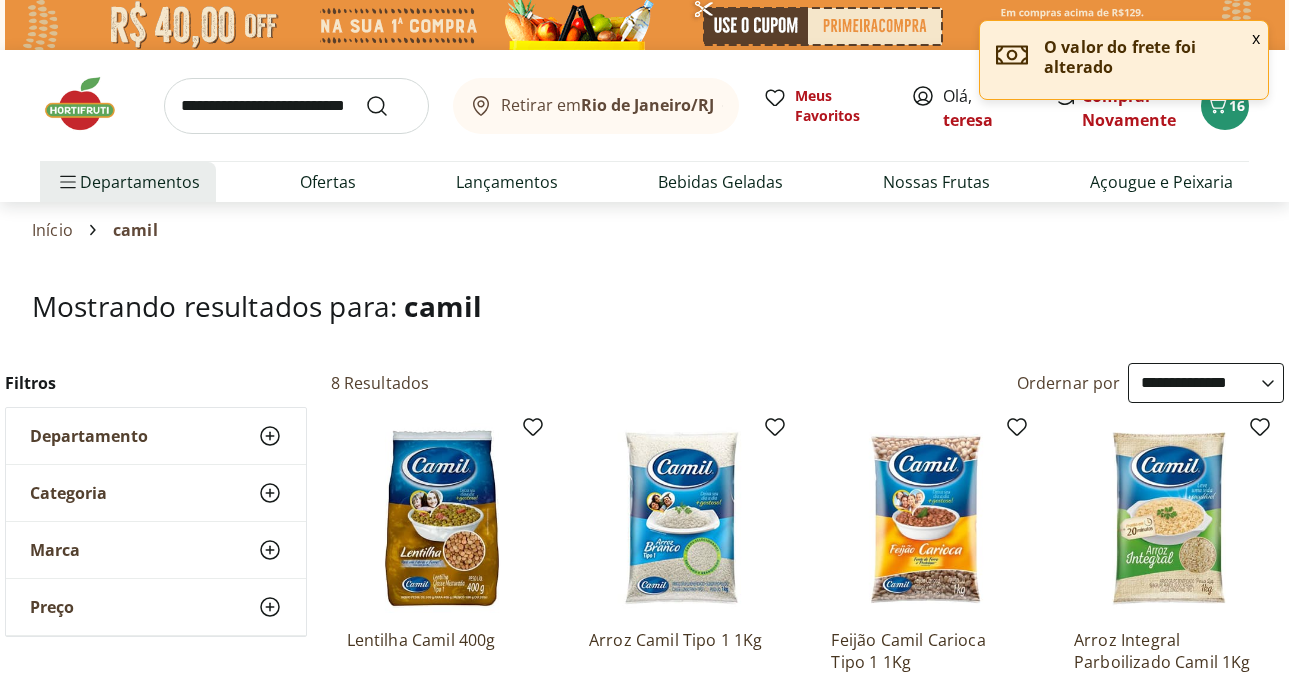 scroll, scrollTop: 200, scrollLeft: 0, axis: vertical 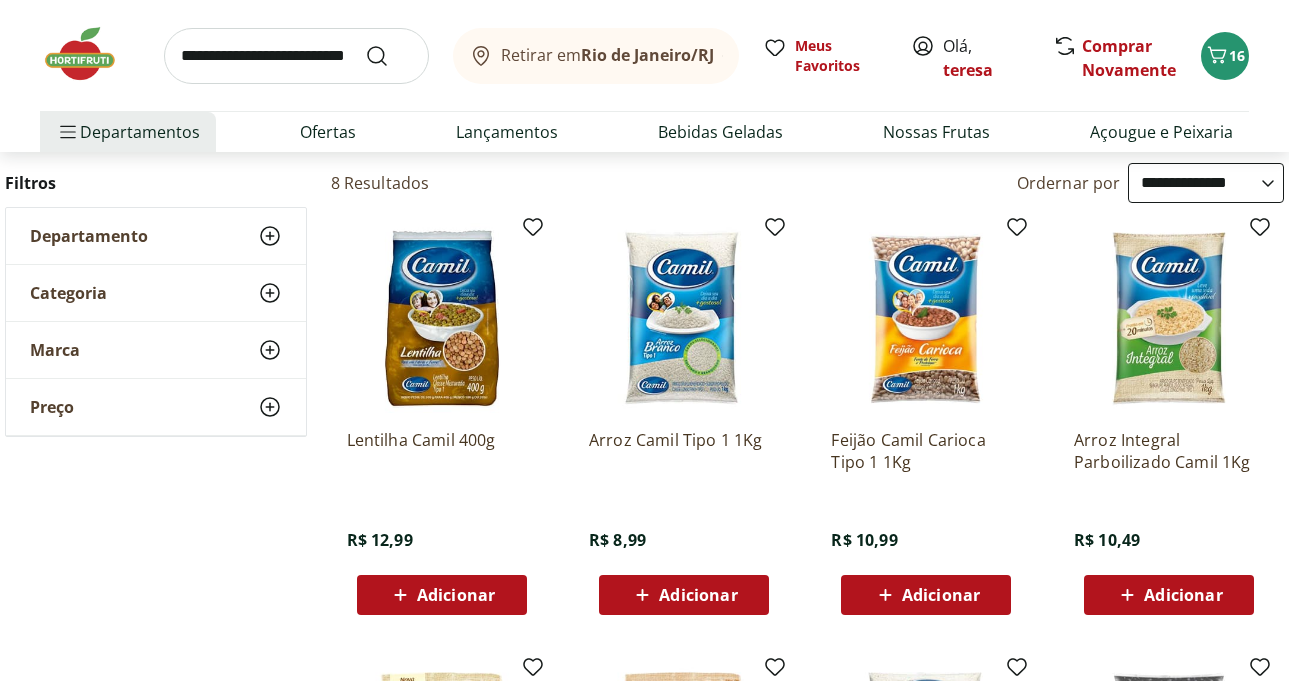 click on "Adicionar" at bounding box center [941, 595] 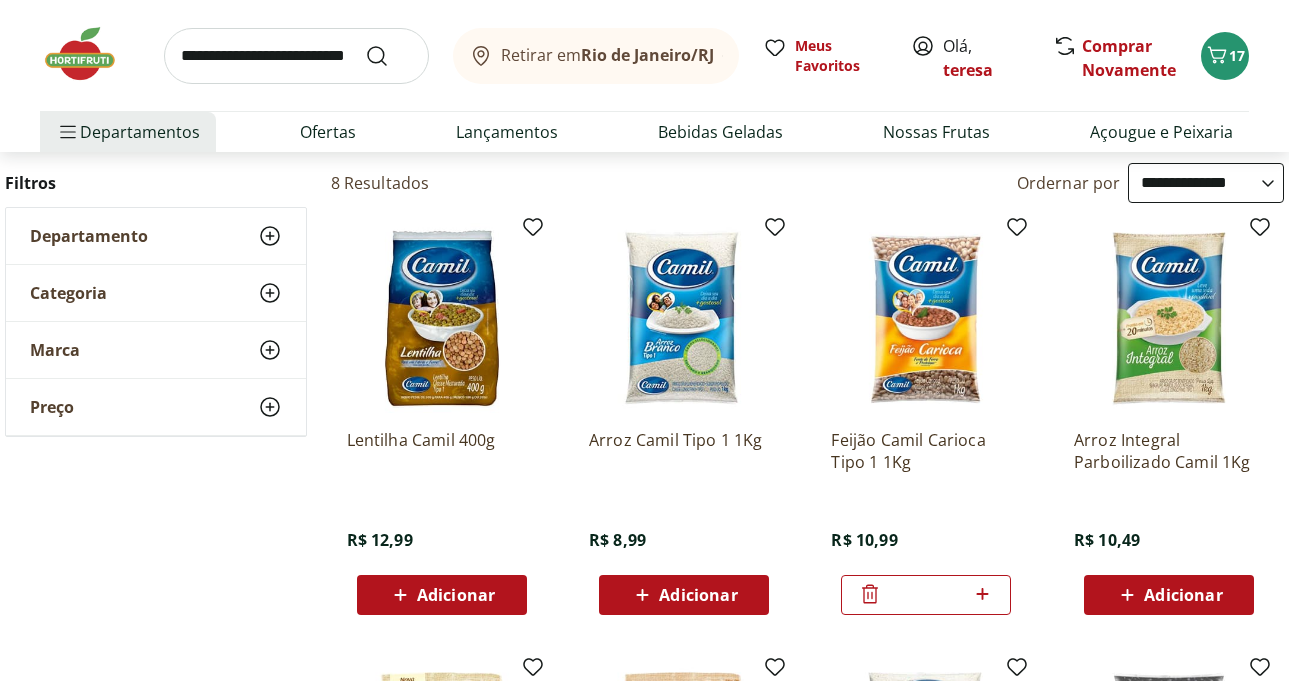 click at bounding box center [296, 56] 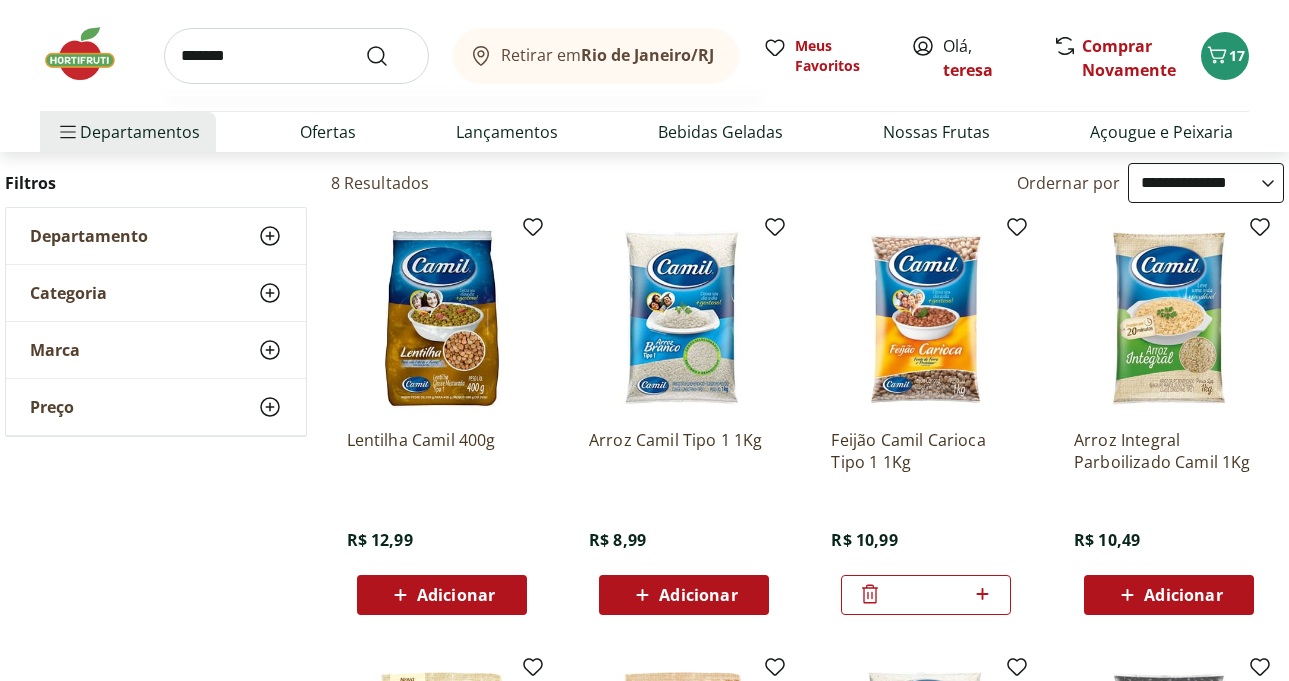 type on "*******" 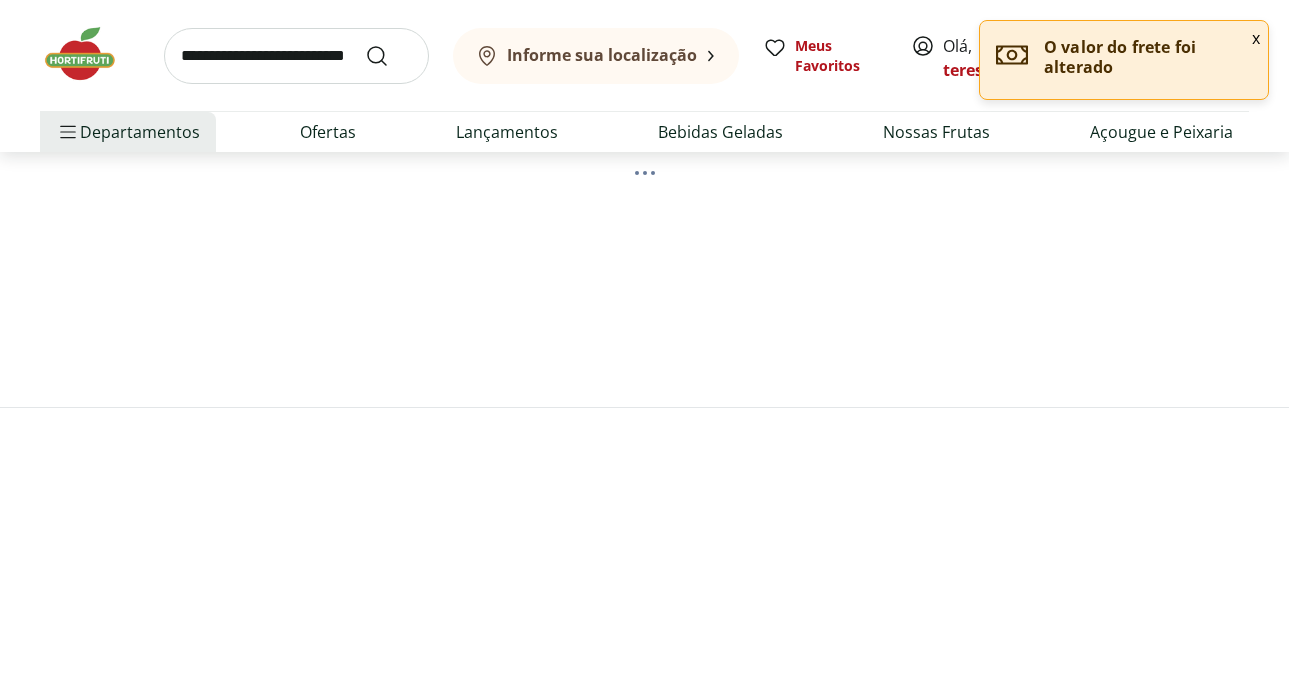 scroll, scrollTop: 0, scrollLeft: 0, axis: both 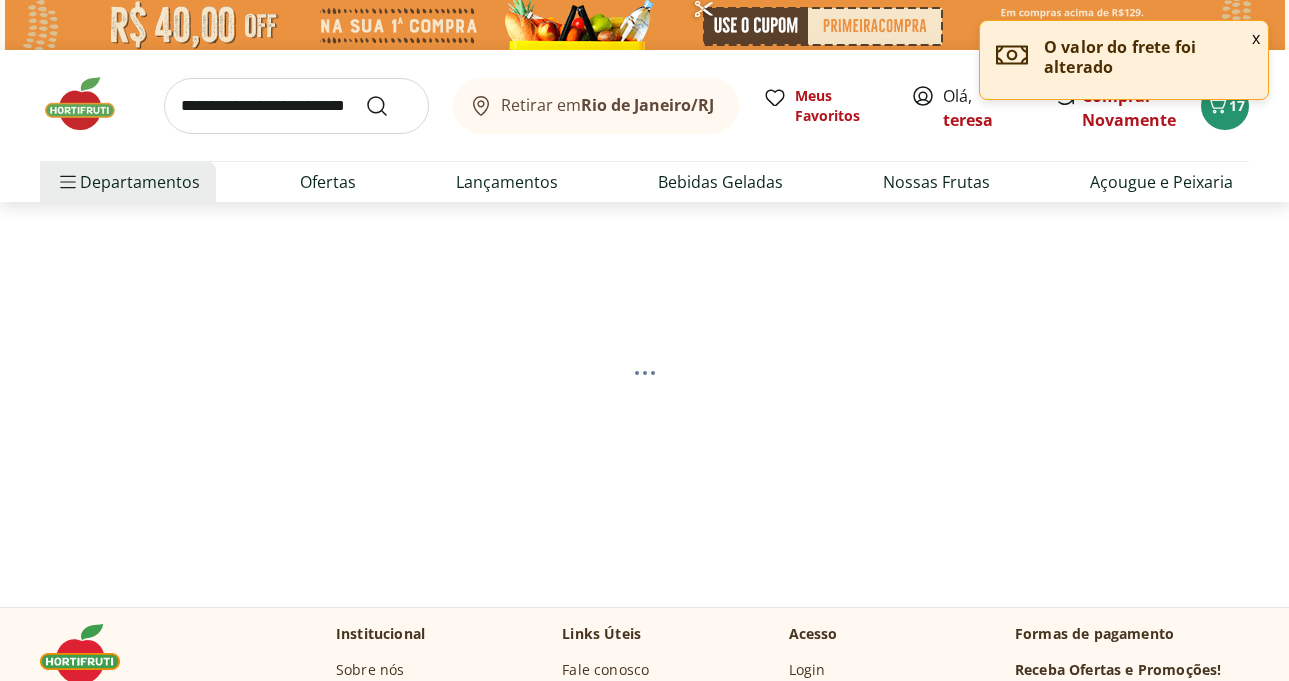 select on "**********" 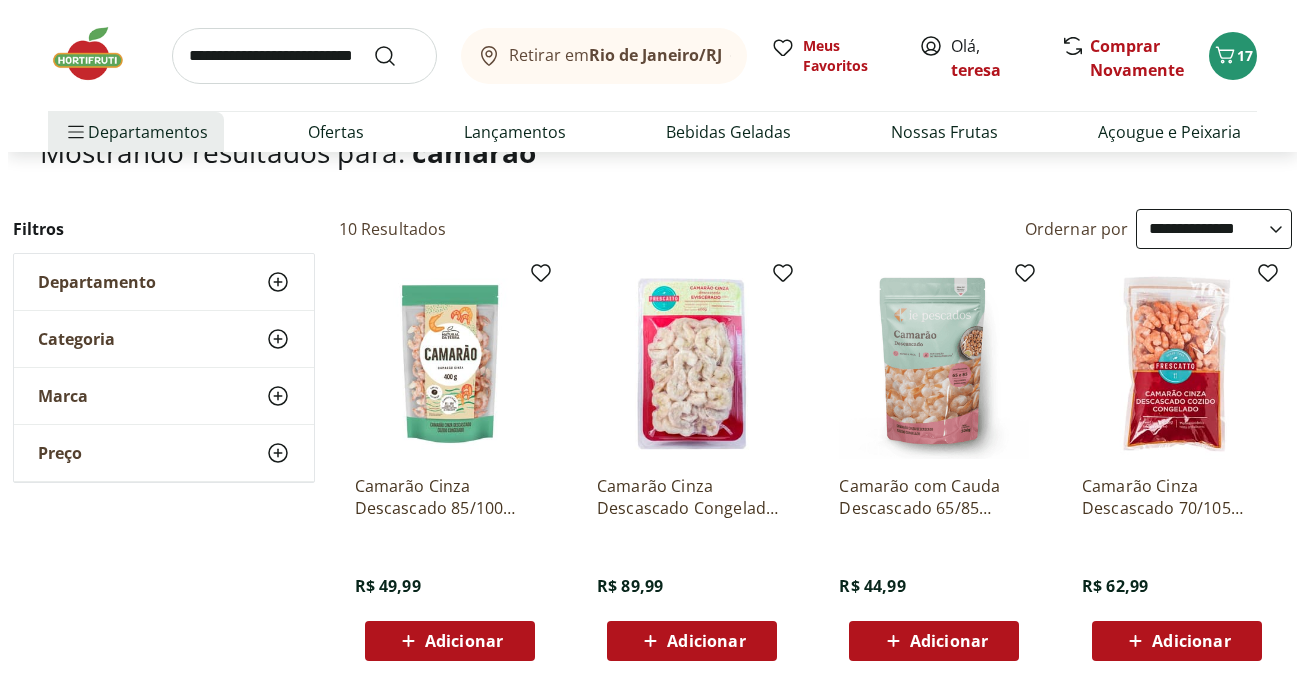 scroll, scrollTop: 100, scrollLeft: 0, axis: vertical 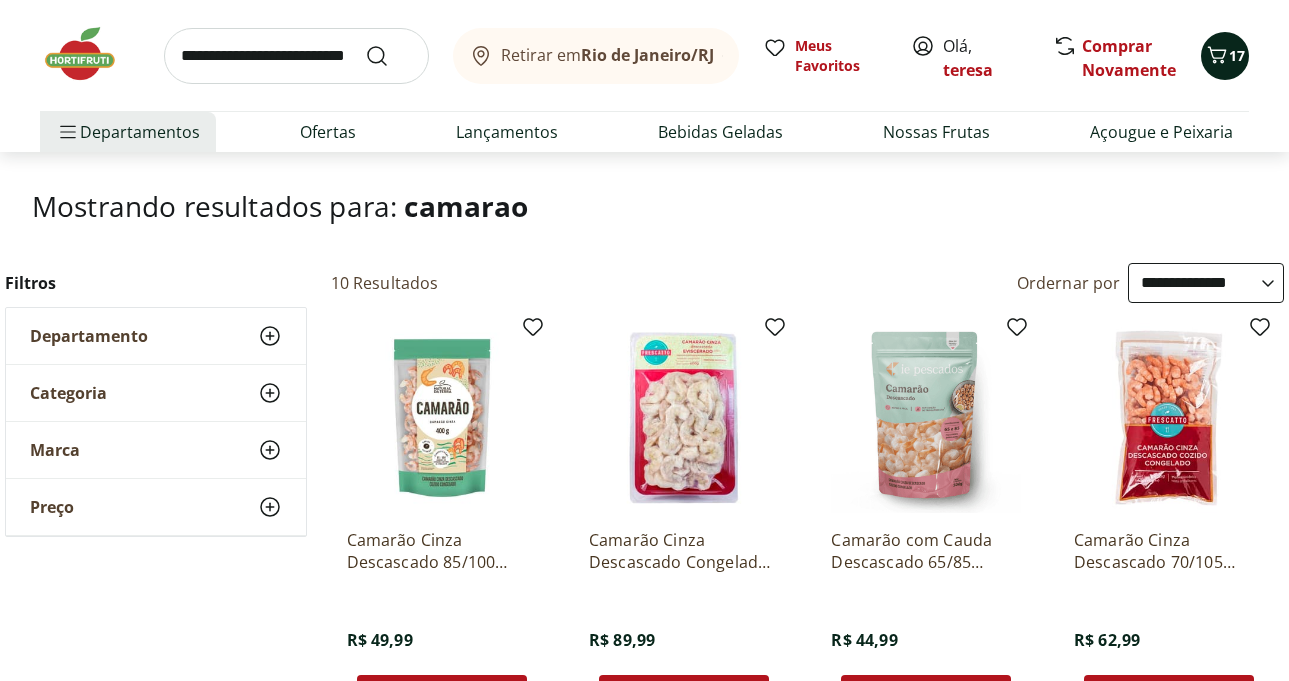 click on "17" at bounding box center (1237, 55) 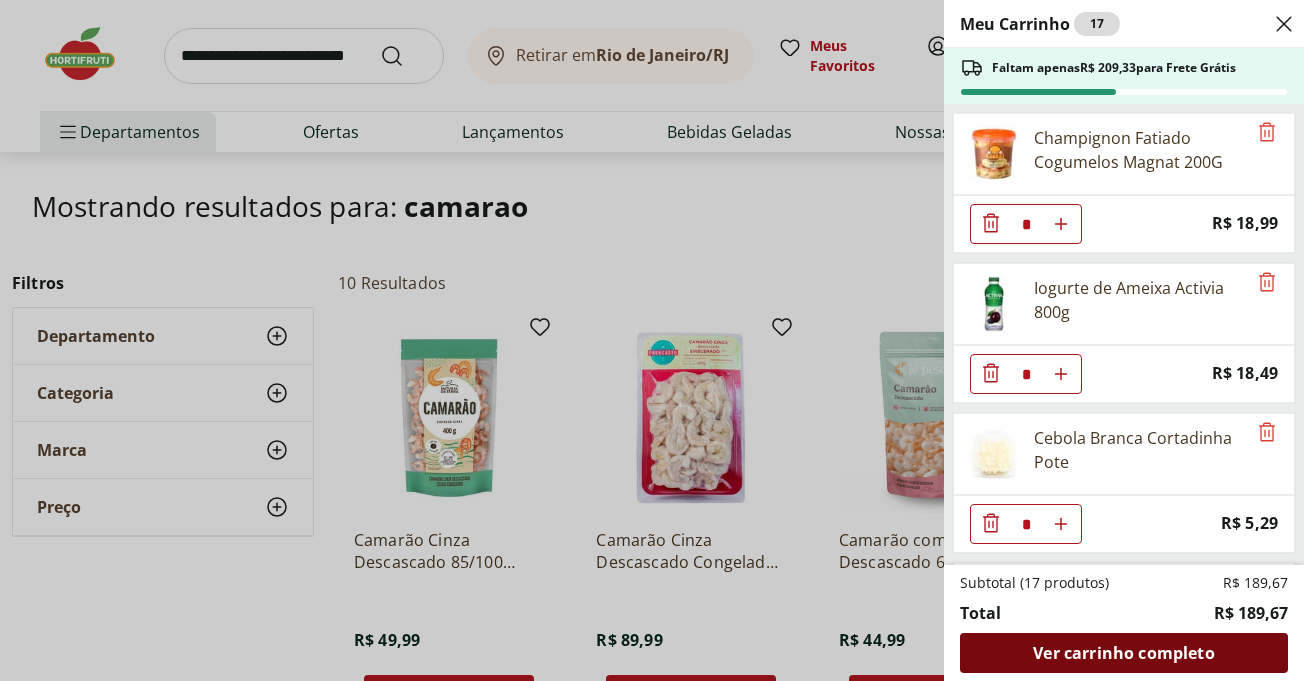 click on "Ver carrinho completo" at bounding box center [1123, 653] 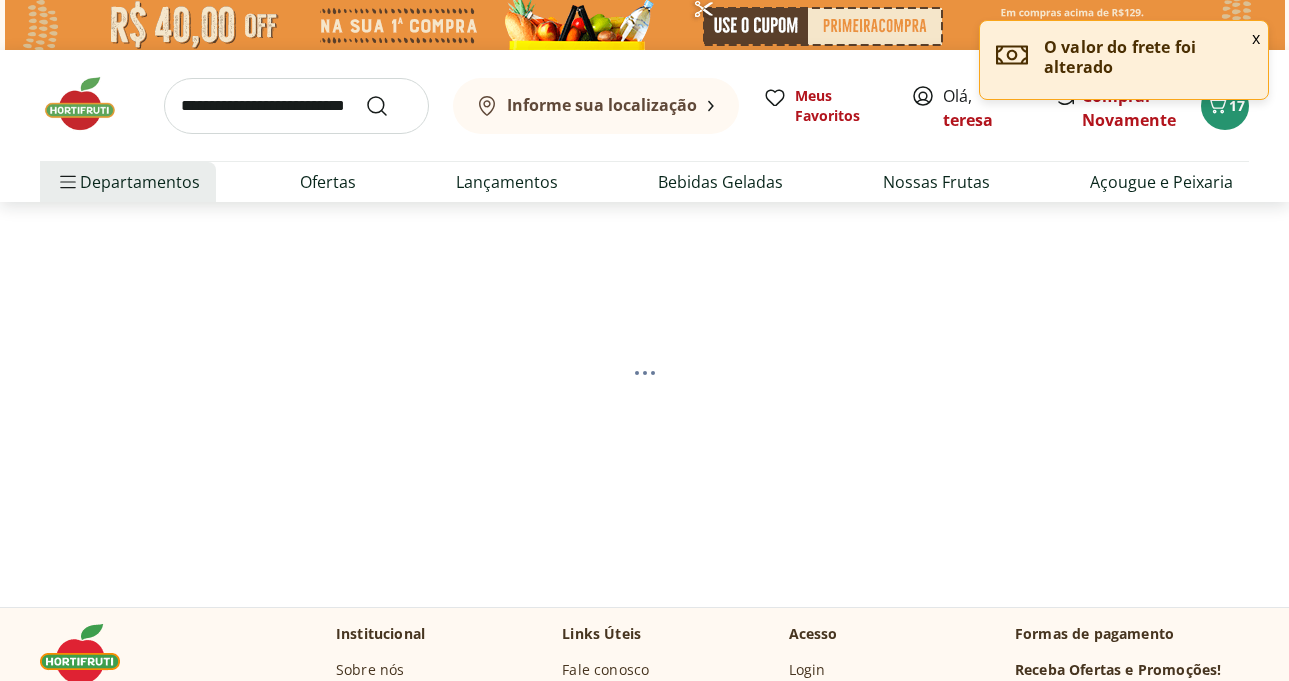 scroll, scrollTop: 0, scrollLeft: 0, axis: both 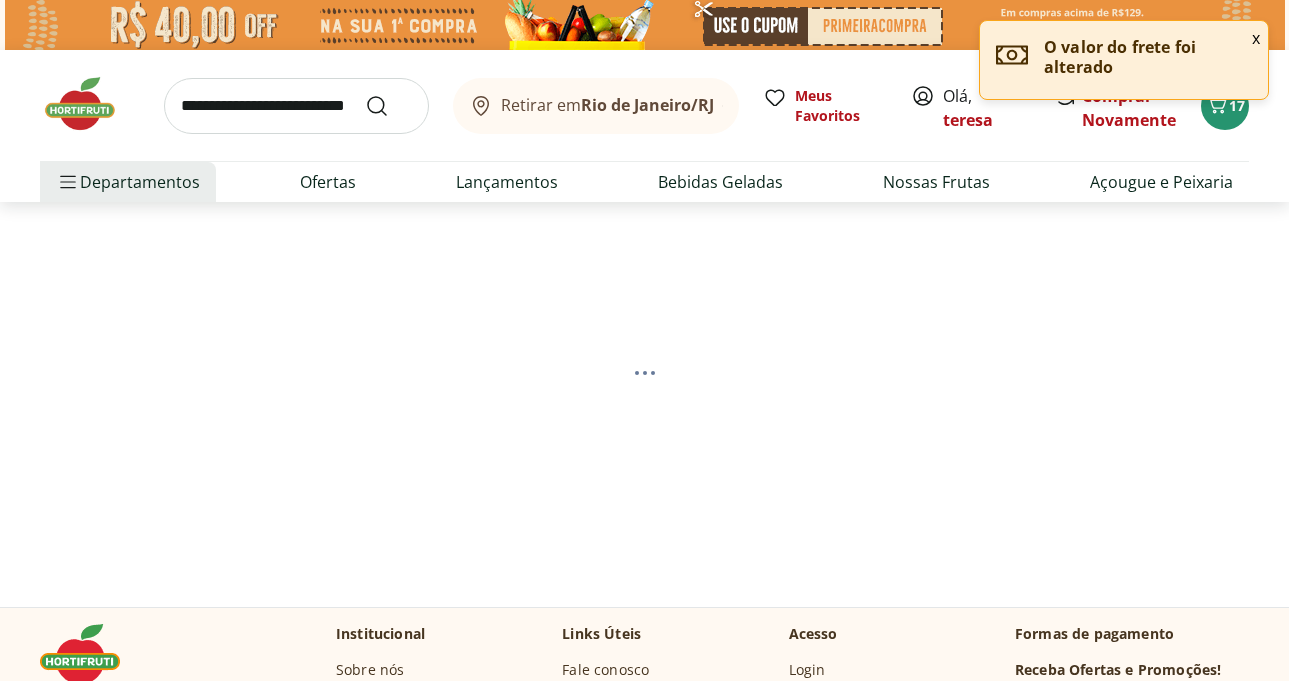 select on "**********" 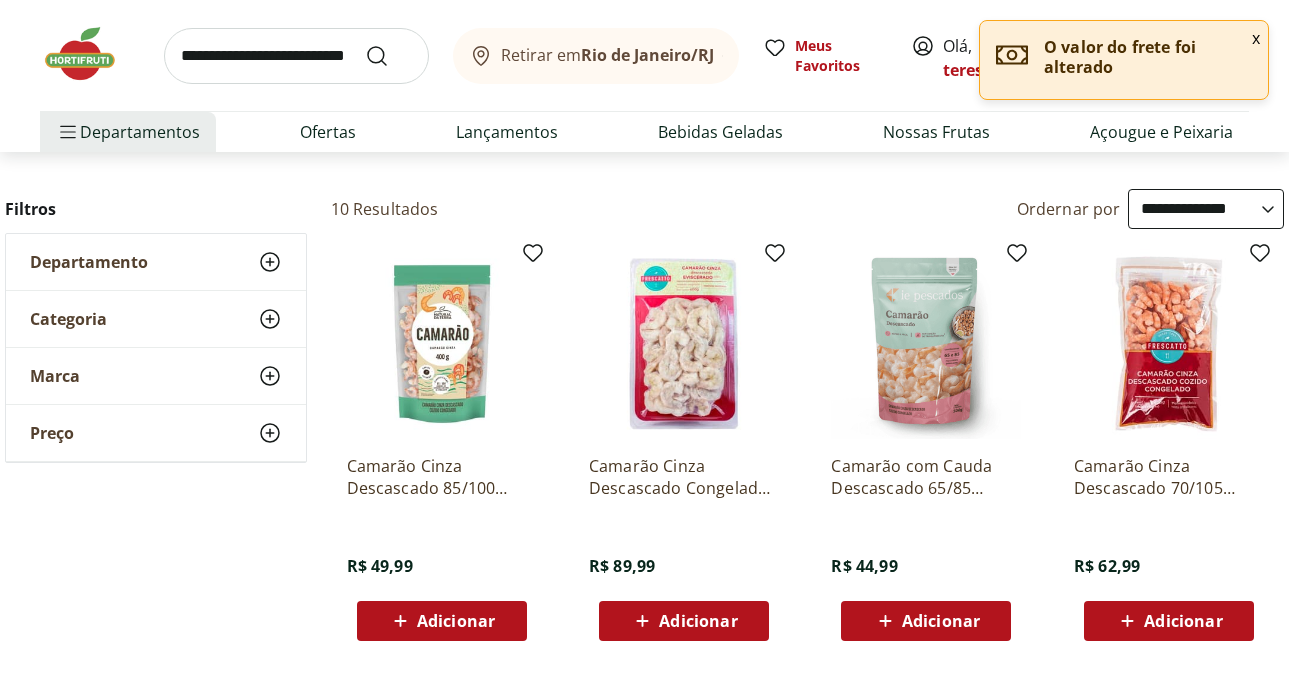 scroll, scrollTop: 200, scrollLeft: 0, axis: vertical 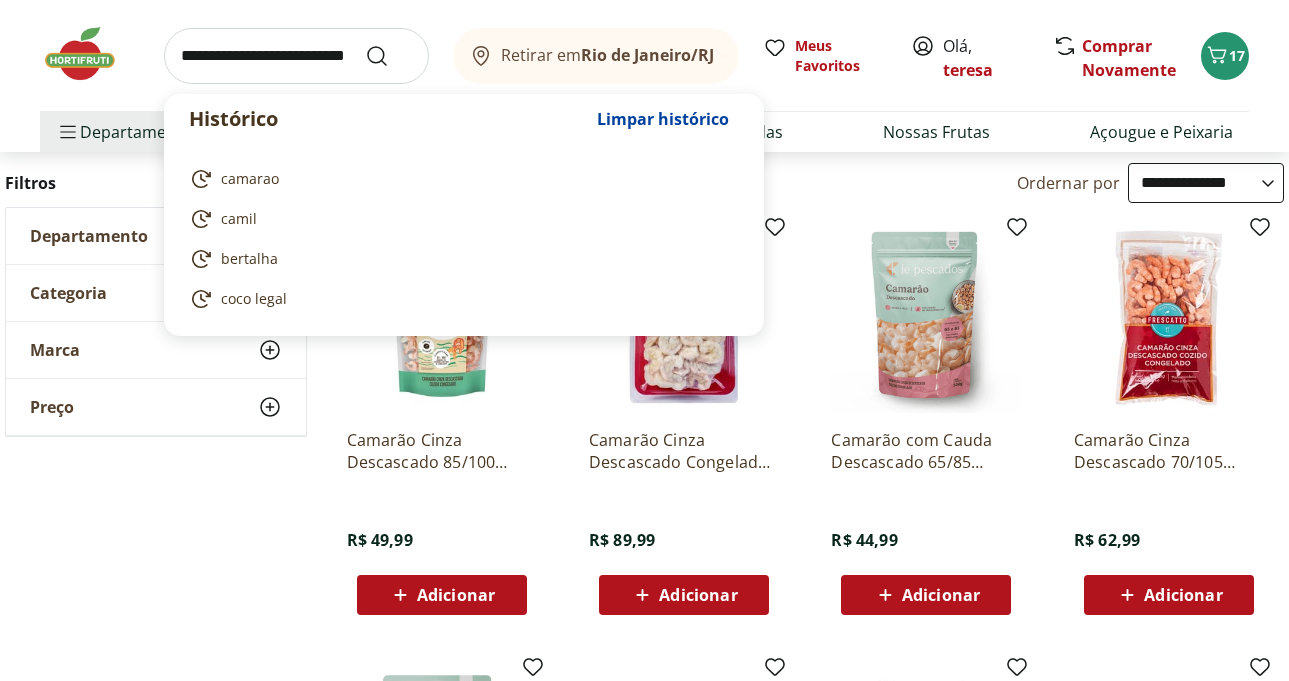 drag, startPoint x: 191, startPoint y: 48, endPoint x: 261, endPoint y: 62, distance: 71.38628 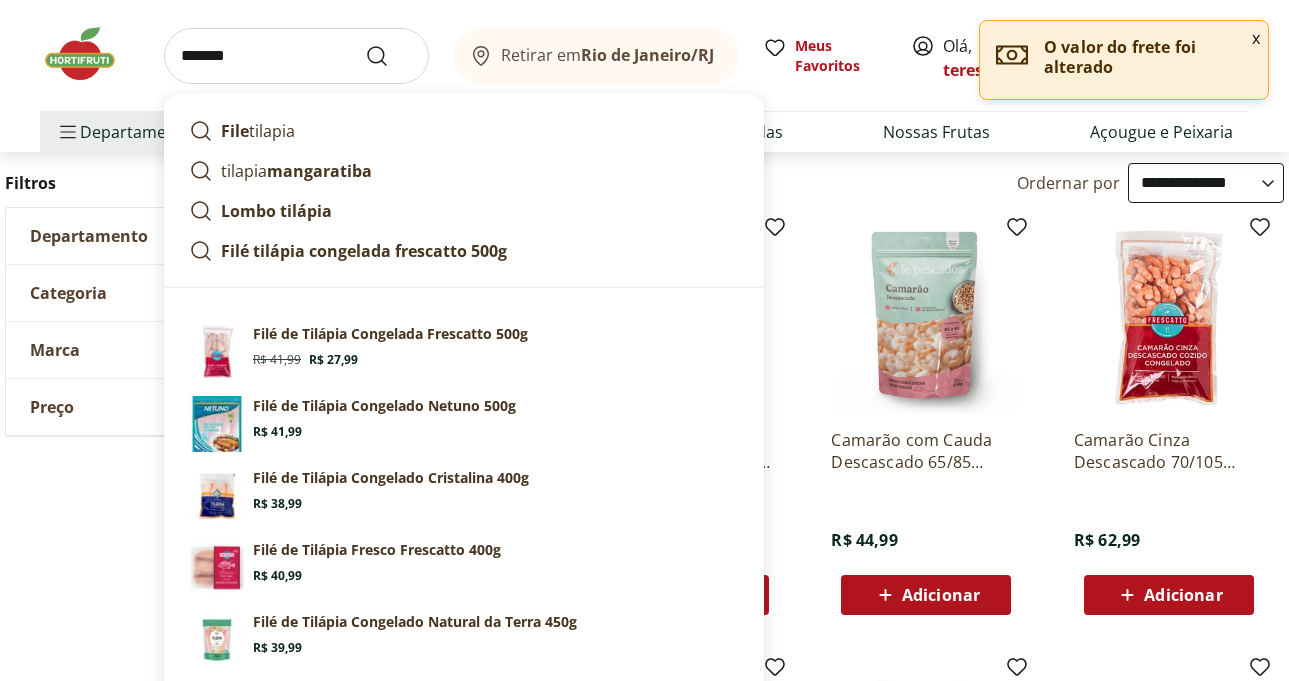 type on "*******" 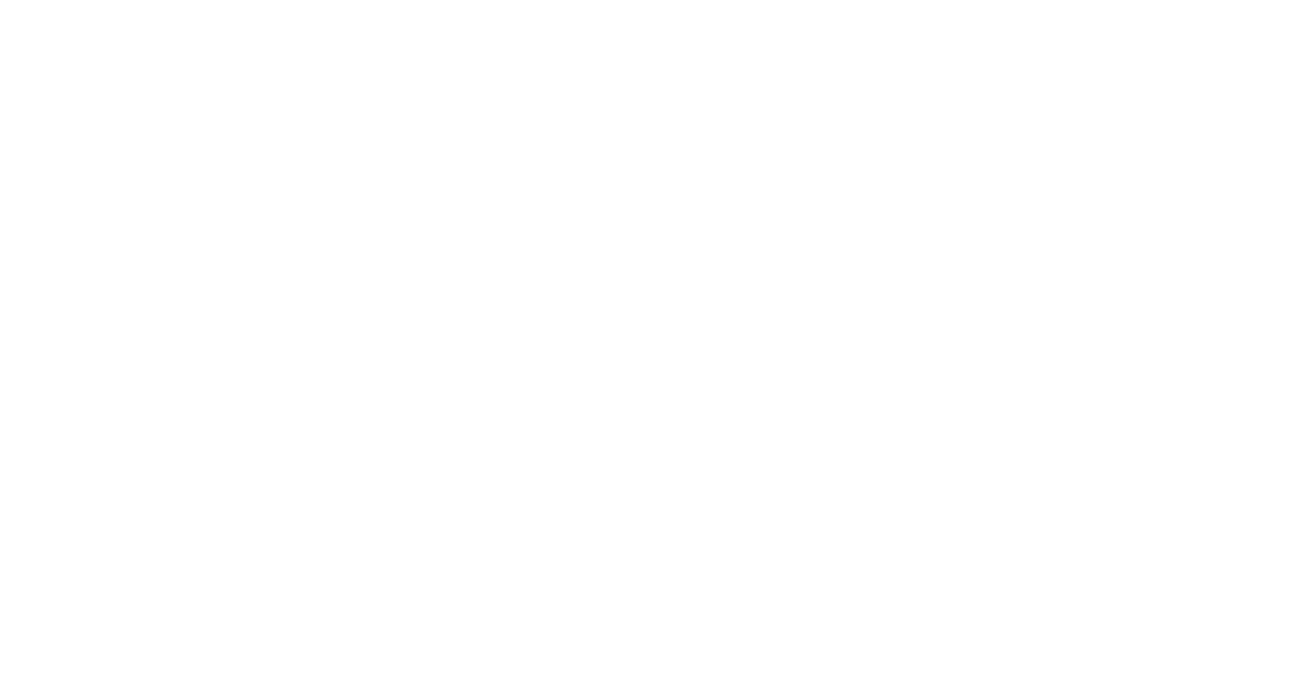 scroll, scrollTop: 0, scrollLeft: 0, axis: both 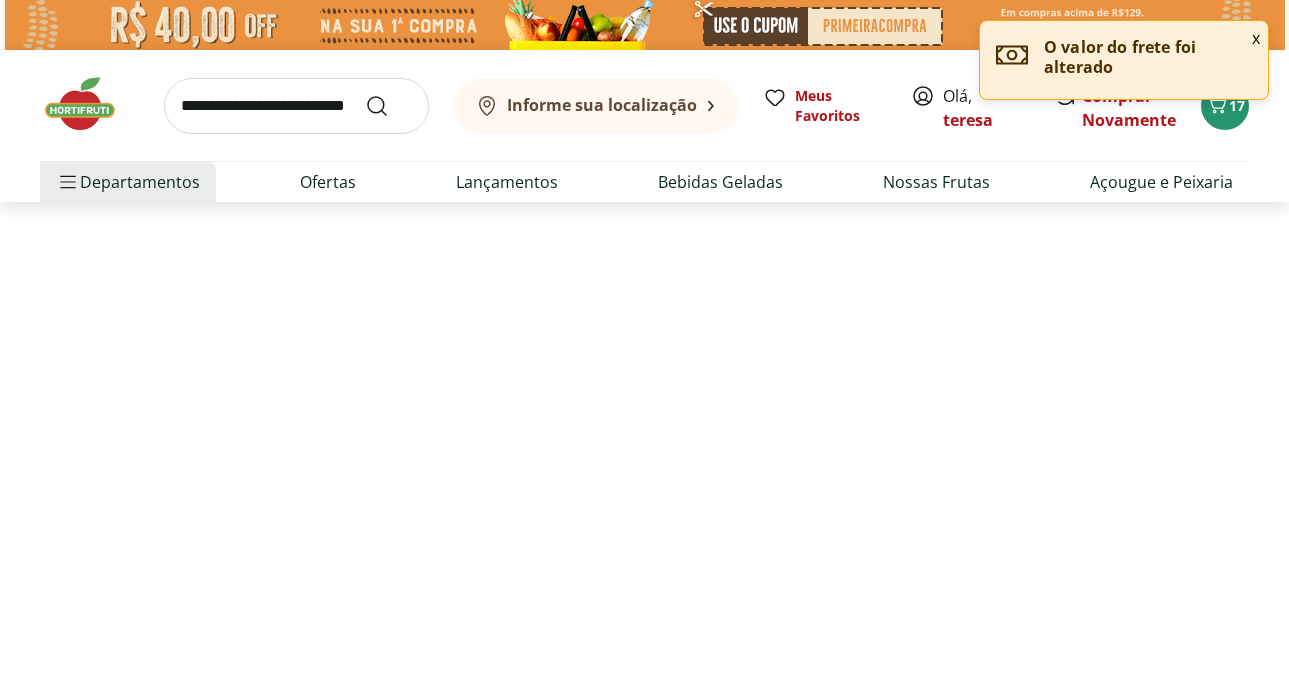 select on "**********" 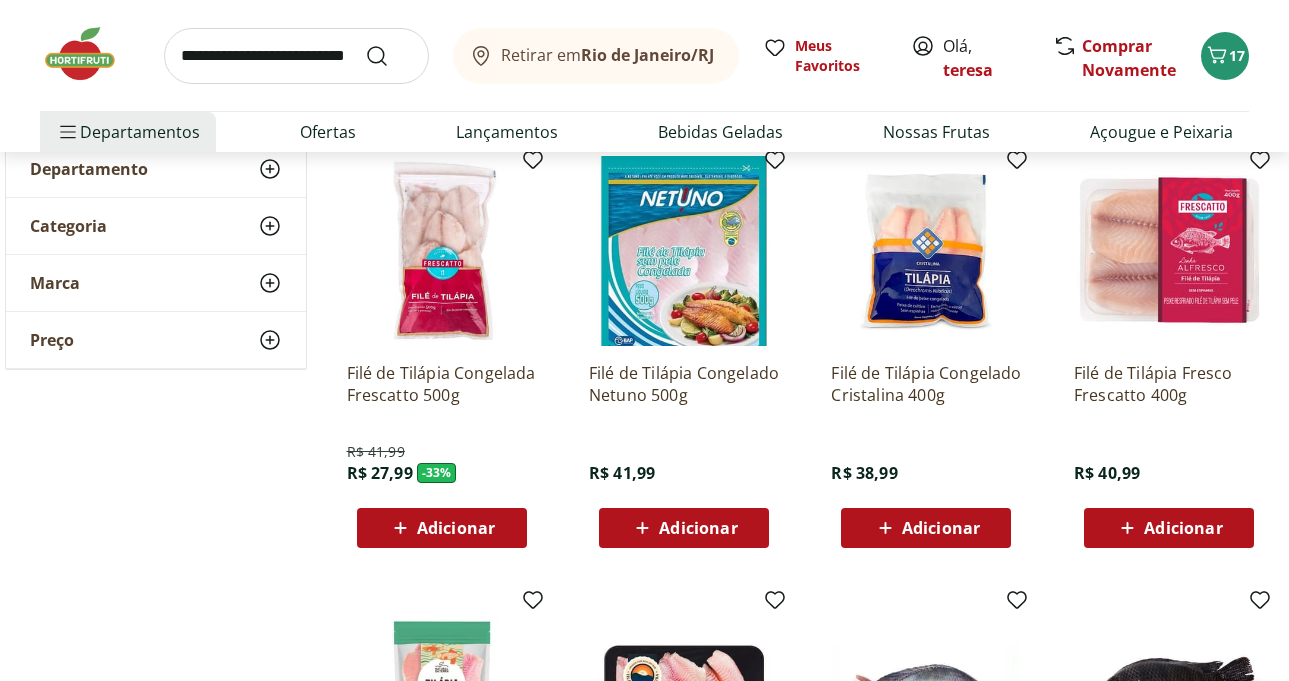 scroll, scrollTop: 300, scrollLeft: 0, axis: vertical 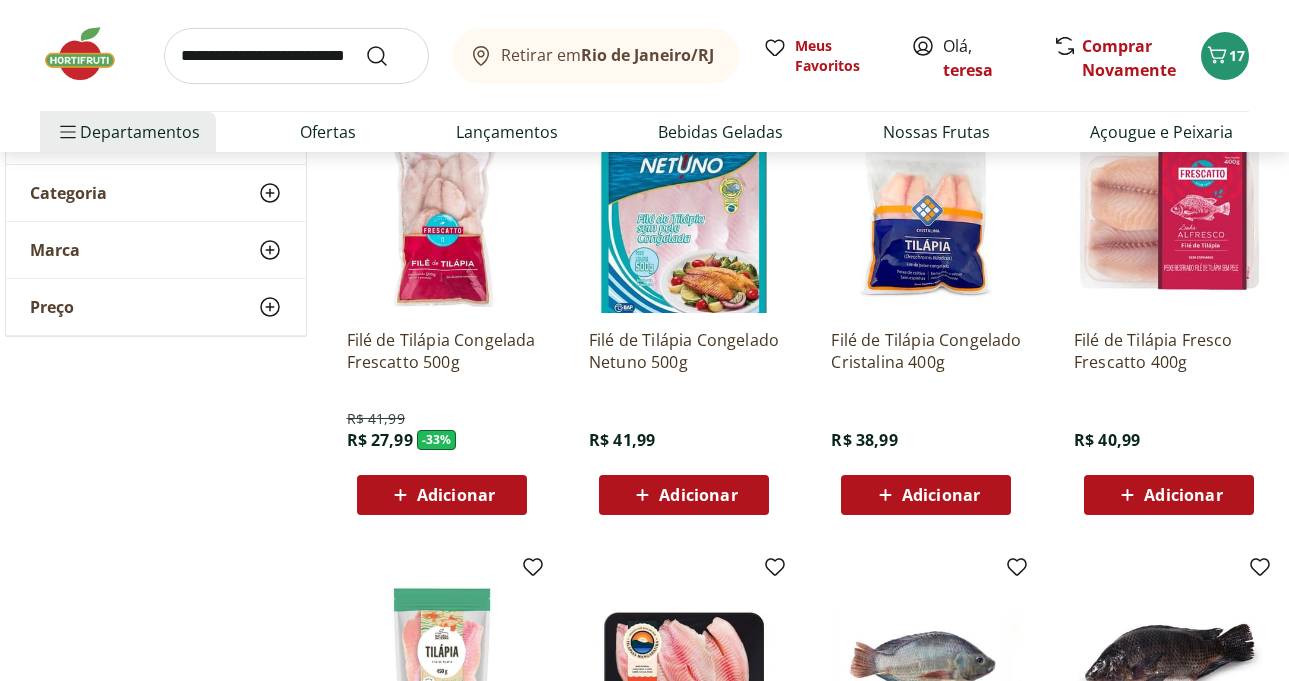 click on "Adicionar" at bounding box center (1183, 495) 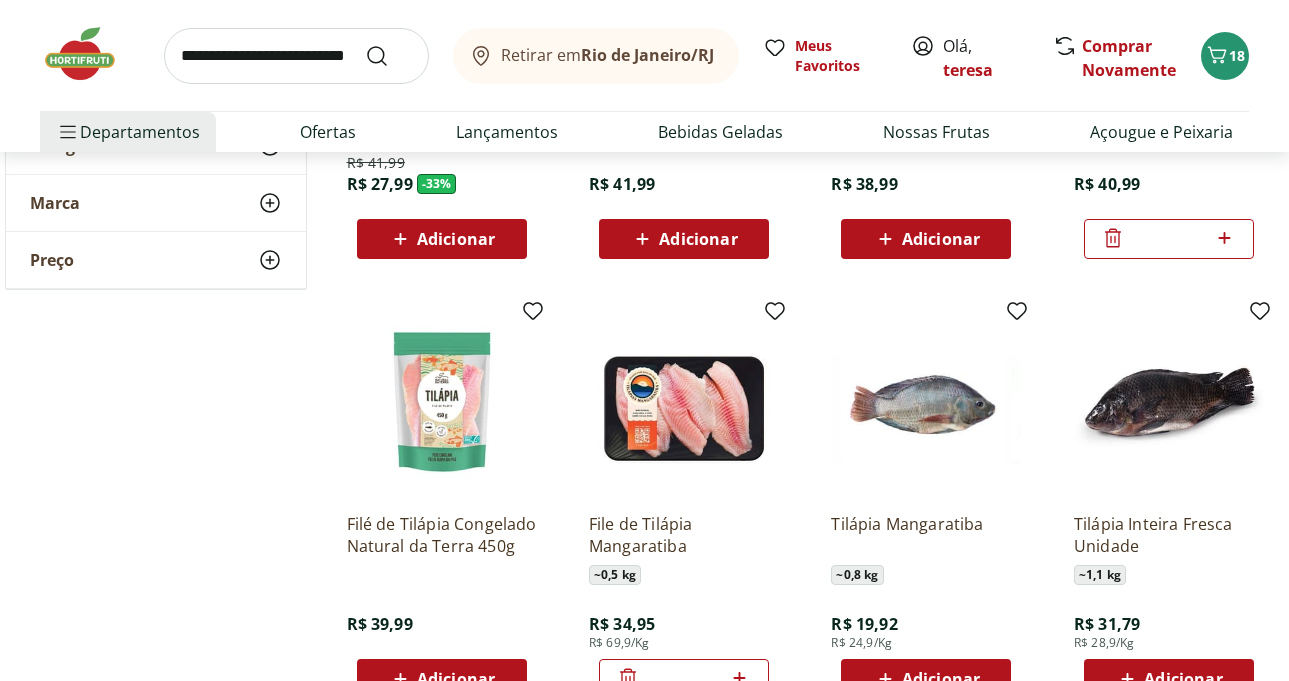 scroll, scrollTop: 600, scrollLeft: 0, axis: vertical 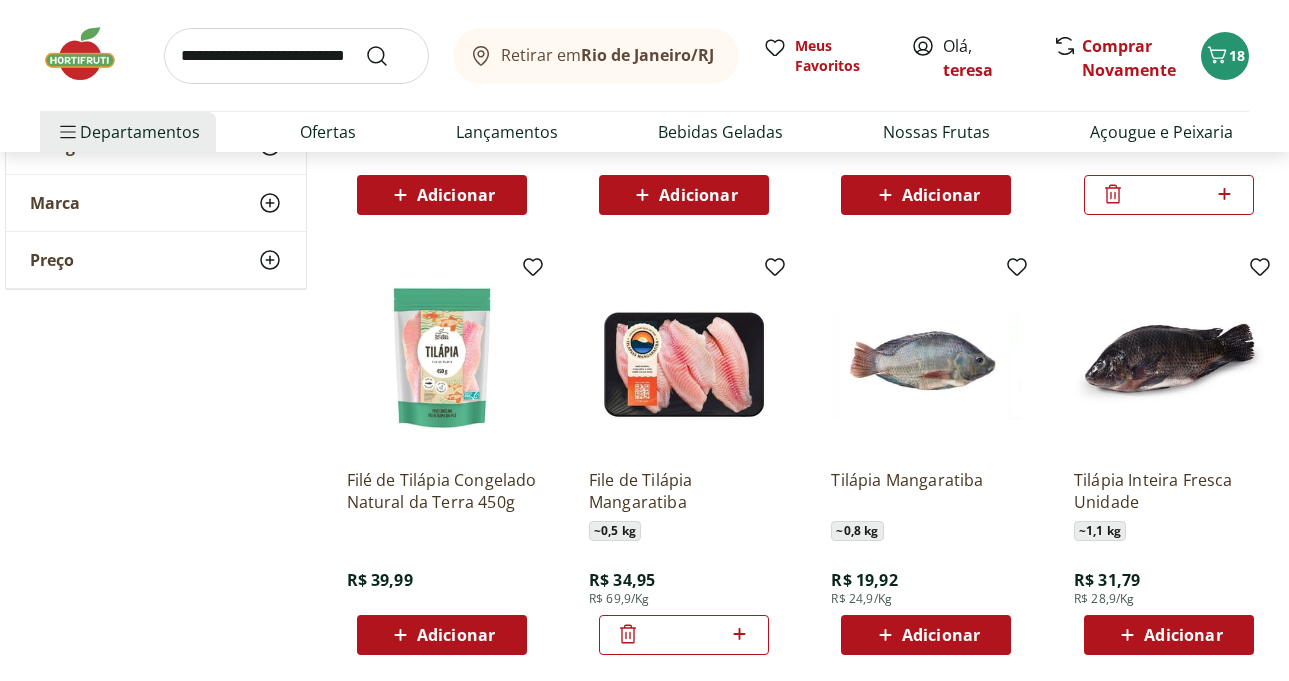 click 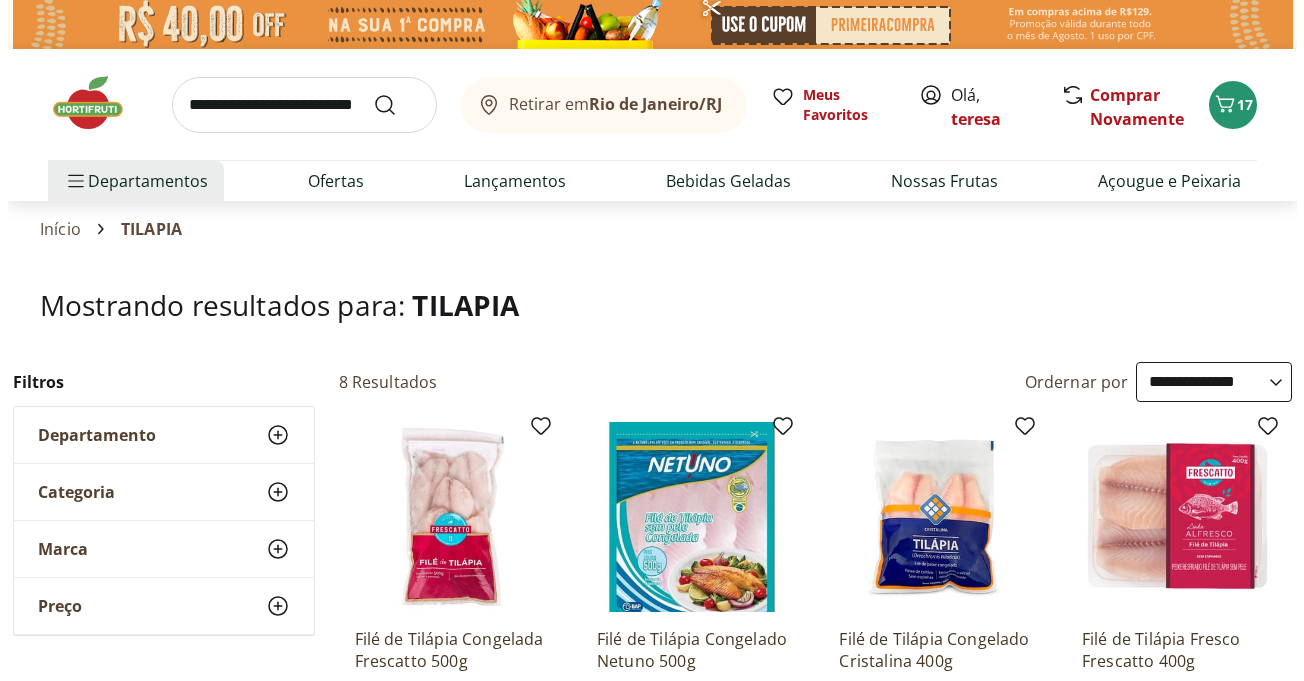 scroll, scrollTop: 0, scrollLeft: 0, axis: both 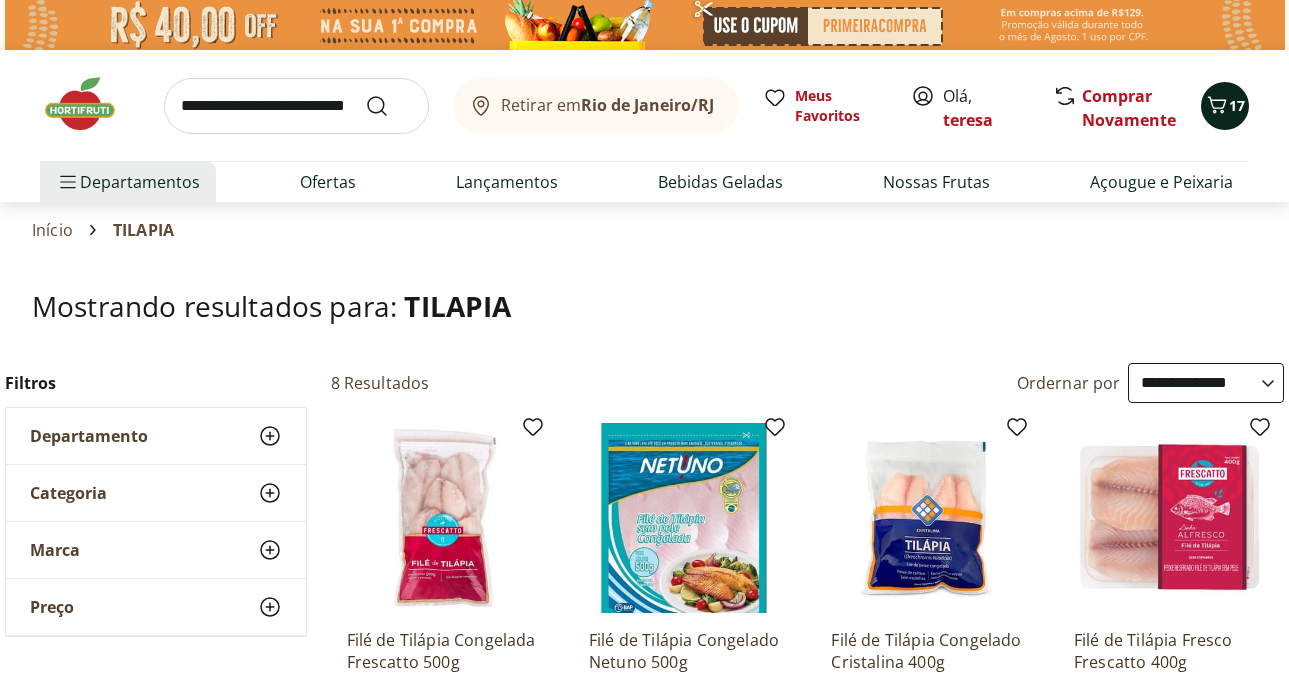 click on "17" at bounding box center (1237, 105) 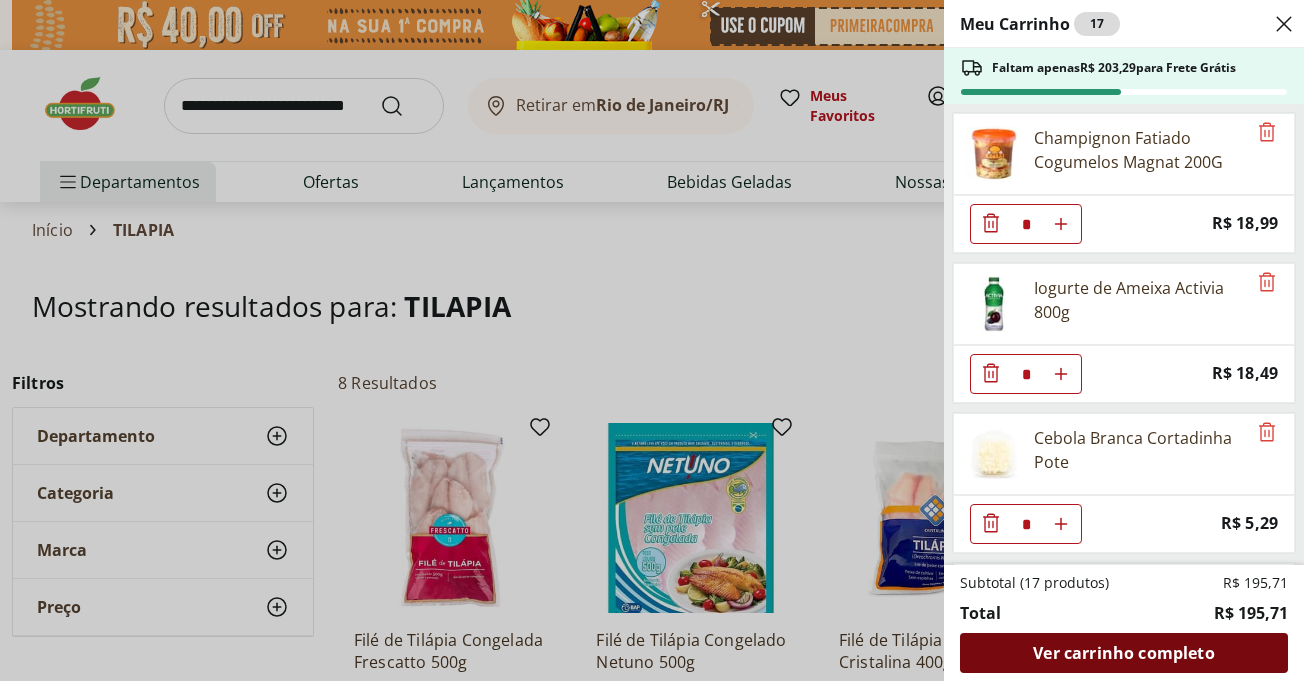click on "Ver carrinho completo" at bounding box center [1123, 653] 